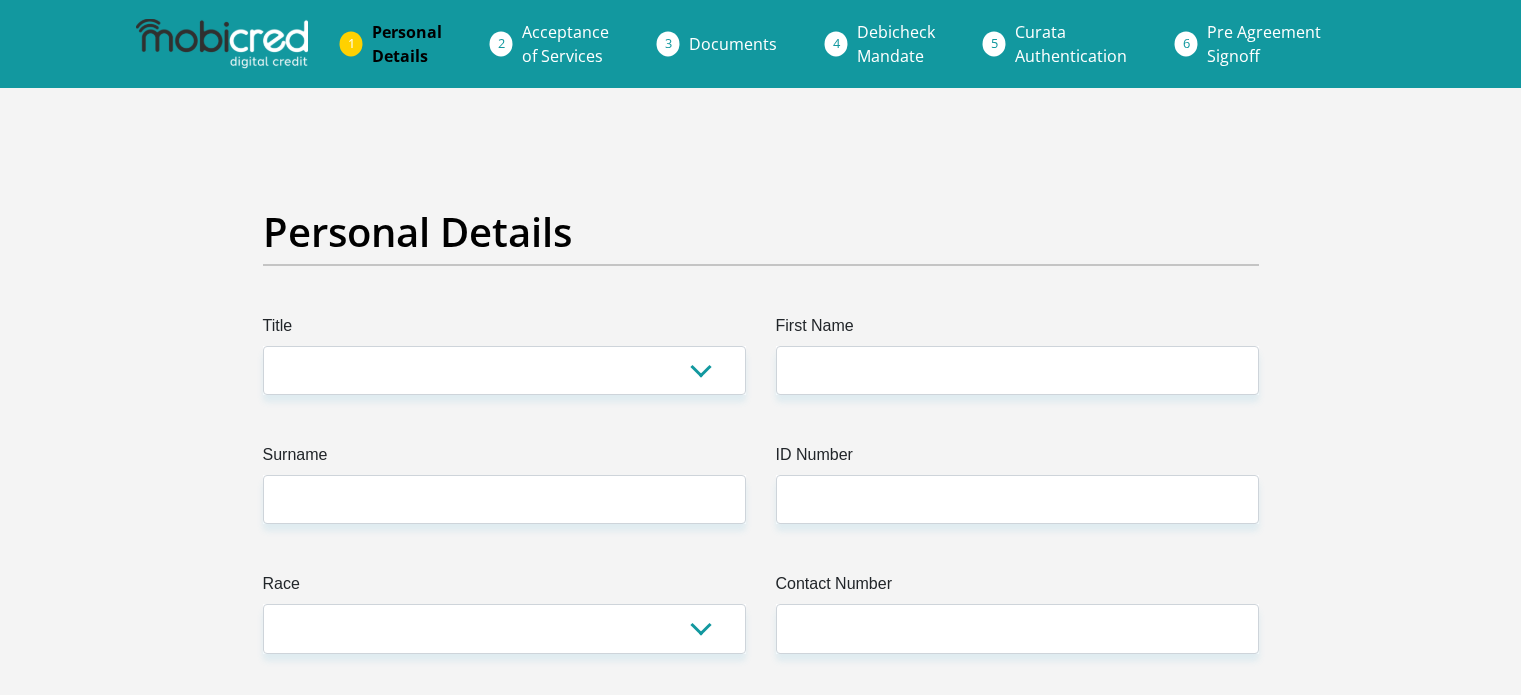 scroll, scrollTop: 0, scrollLeft: 0, axis: both 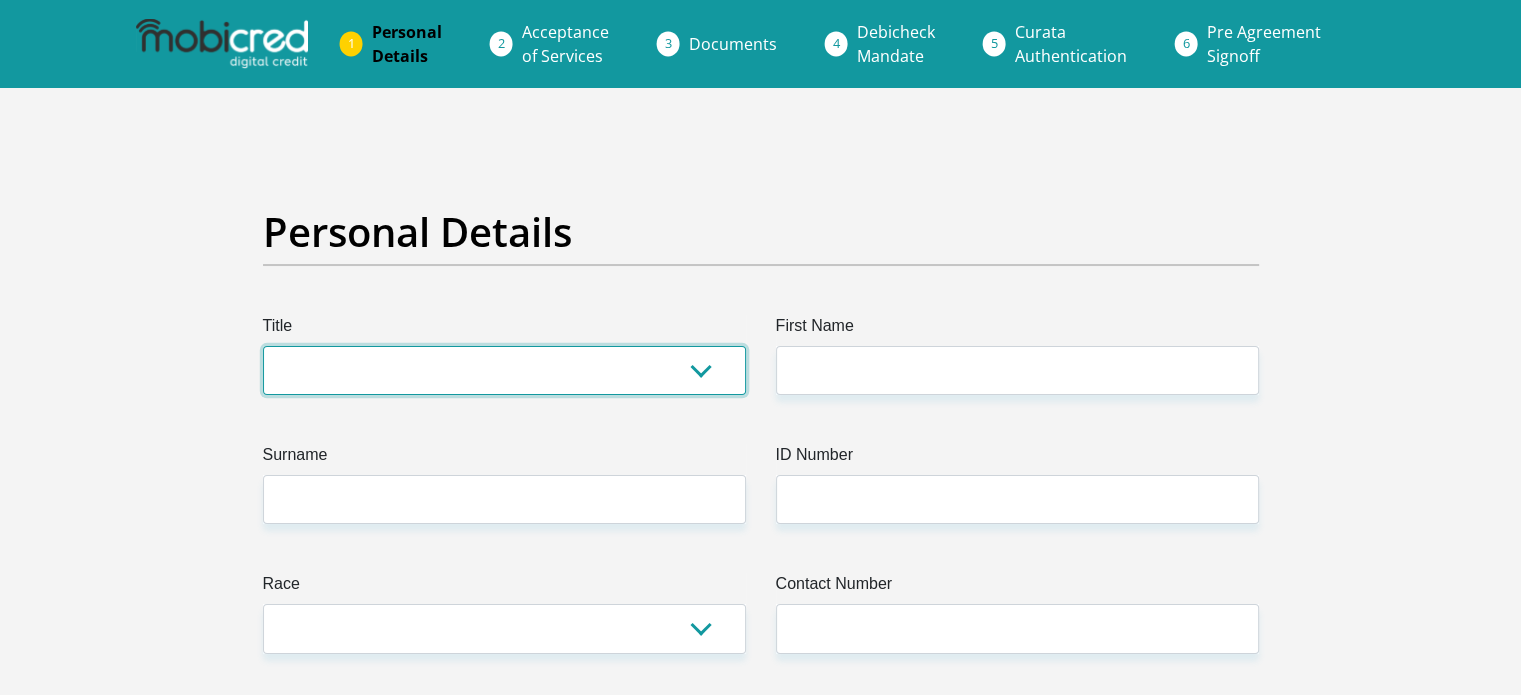 click on "Mr
Ms
Mrs
Dr
Other" at bounding box center (504, 370) 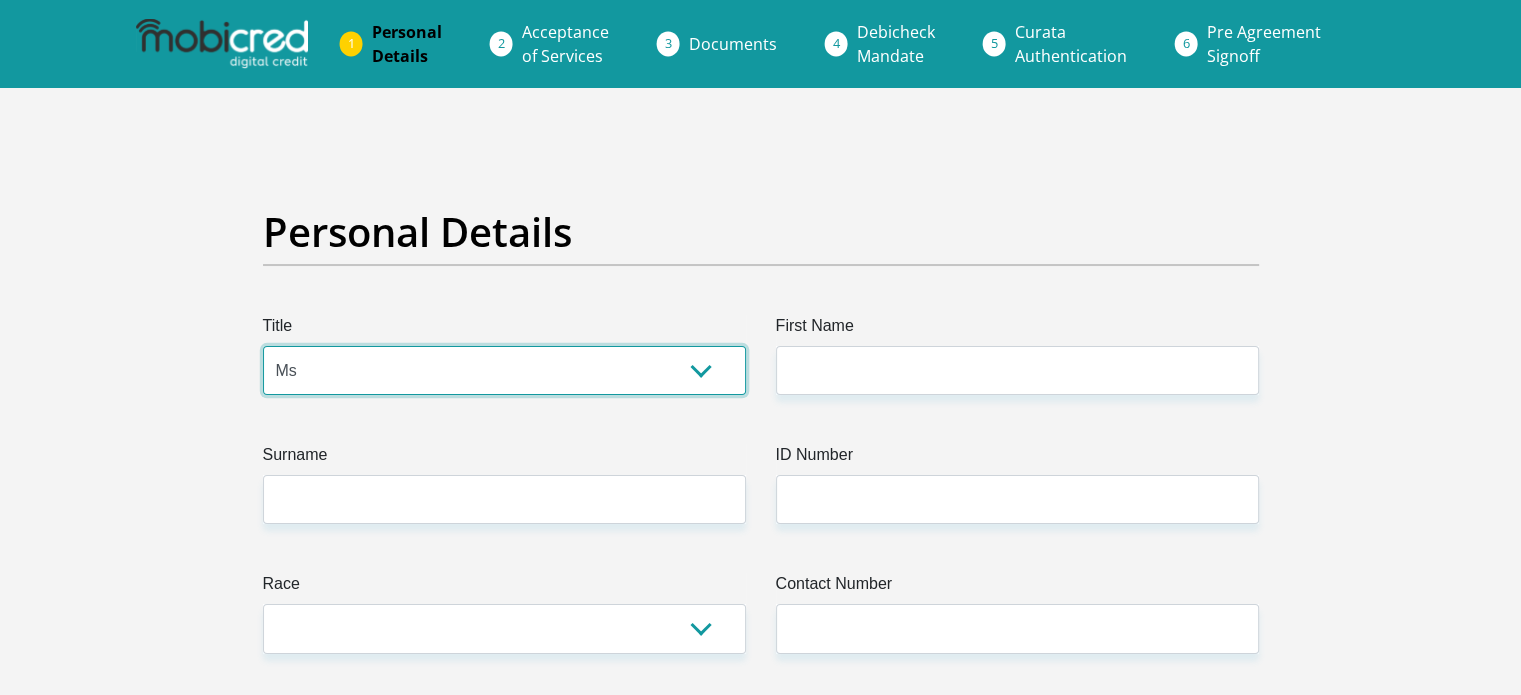 click on "Mr
Ms
Mrs
Dr
Other" at bounding box center (504, 370) 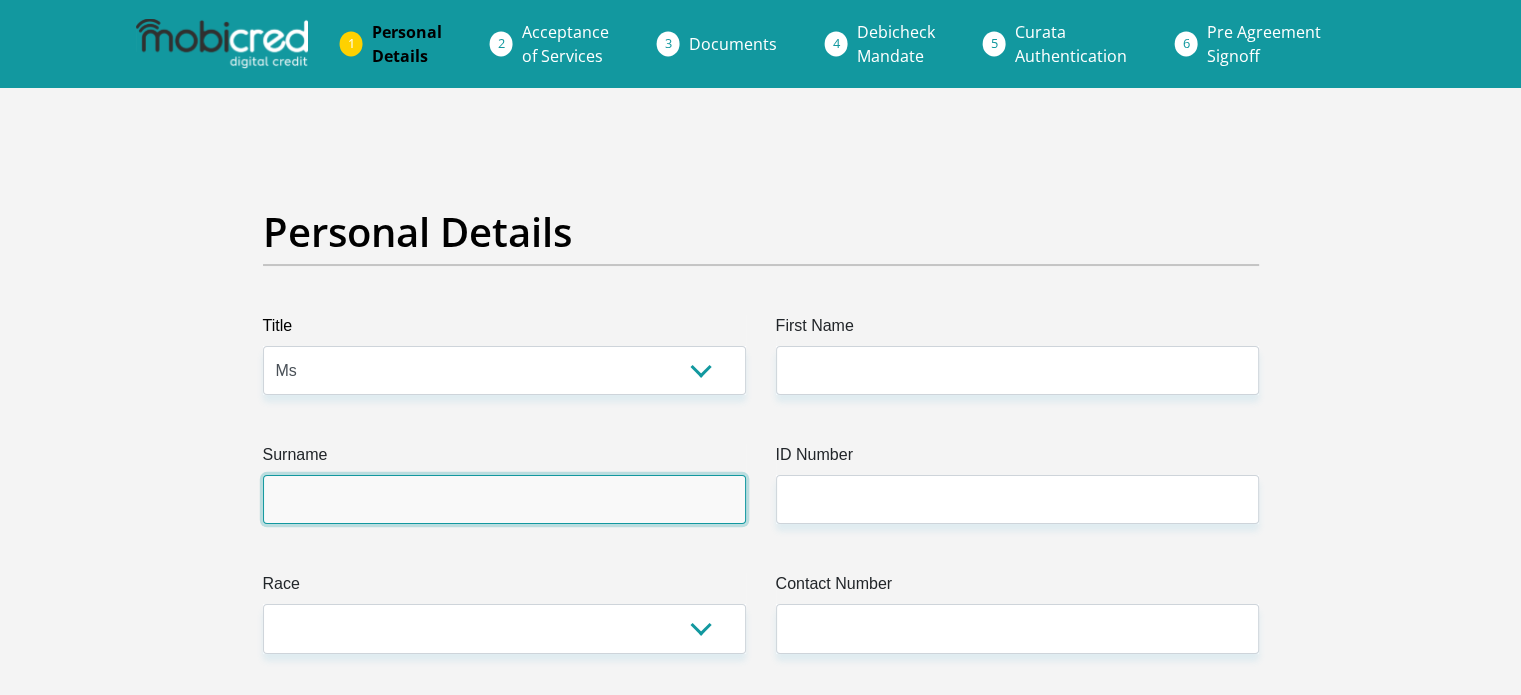 click on "Surname" at bounding box center [504, 499] 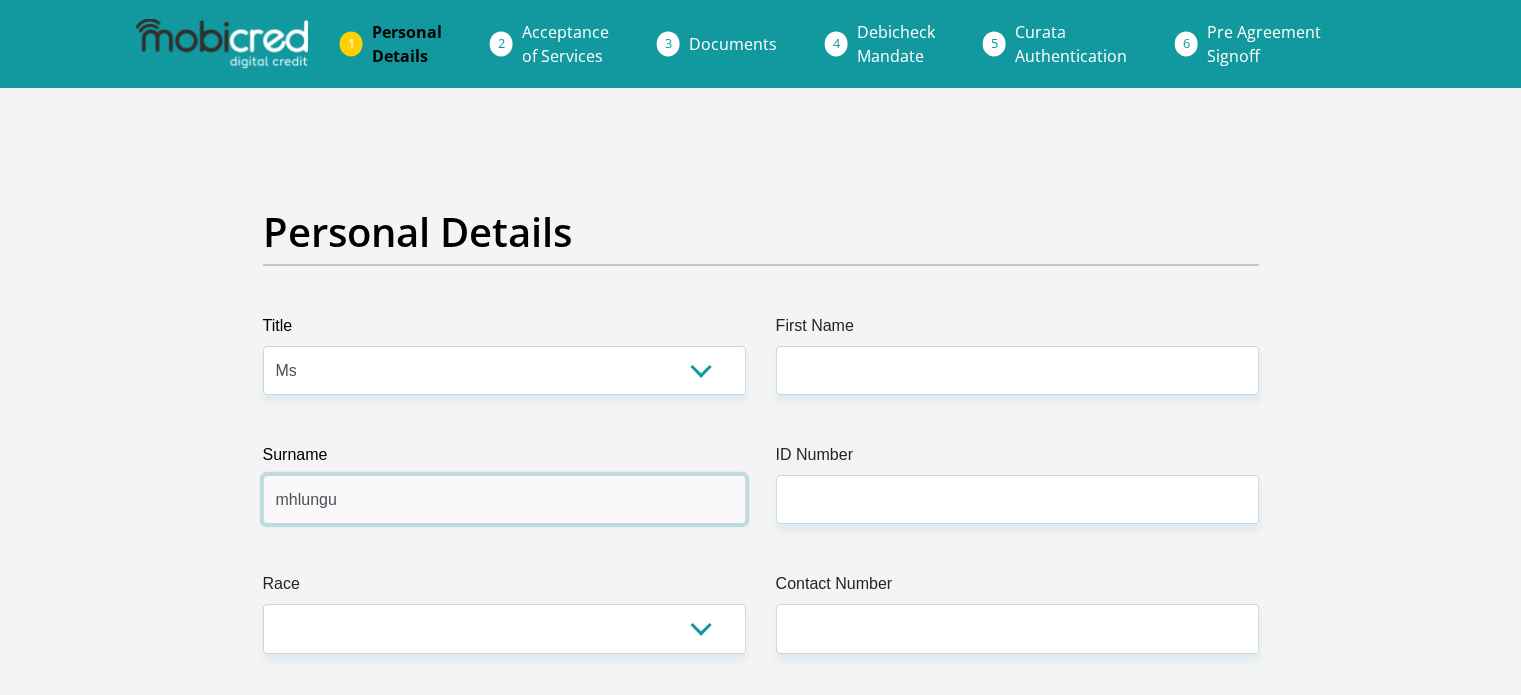 type on "mhlungu" 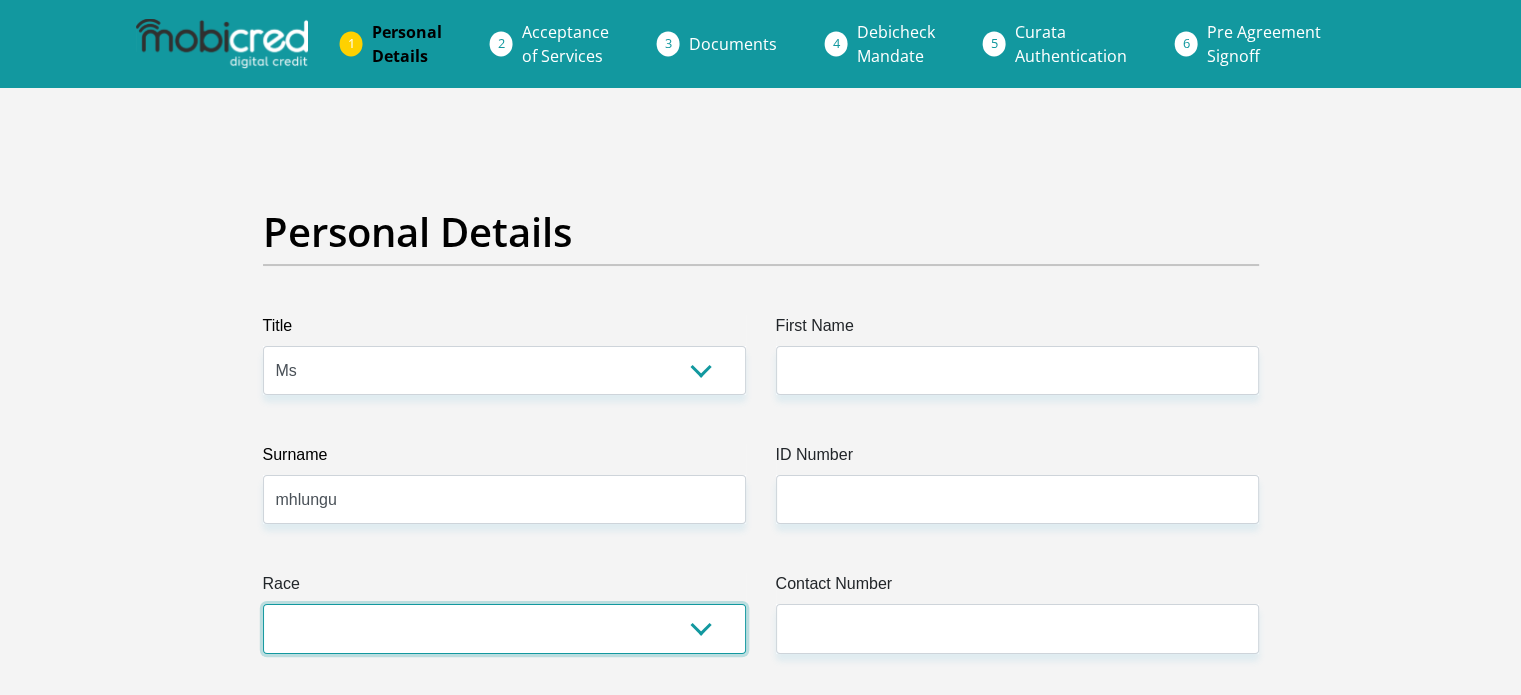 click on "Black
Coloured
Indian
White
Other" at bounding box center (504, 628) 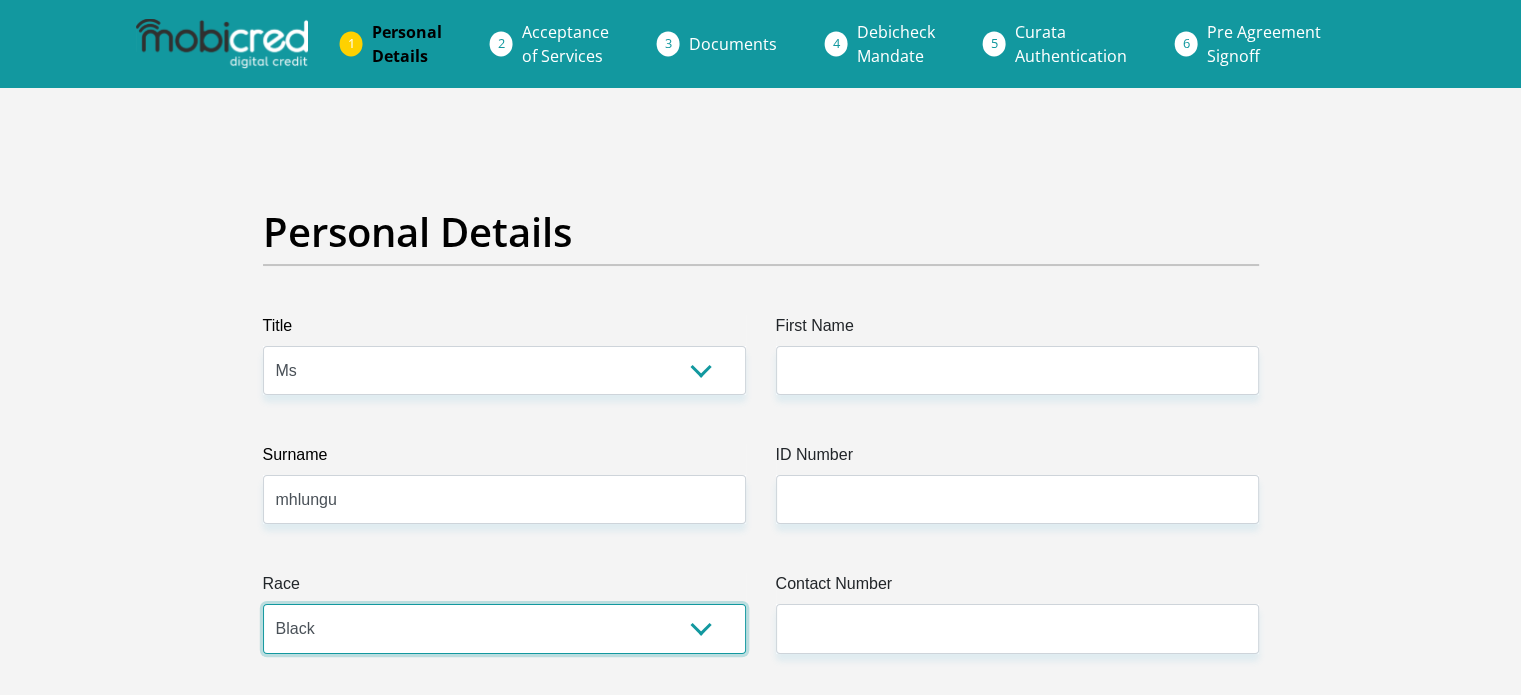 click on "Black
Coloured
Indian
White
Other" at bounding box center (504, 628) 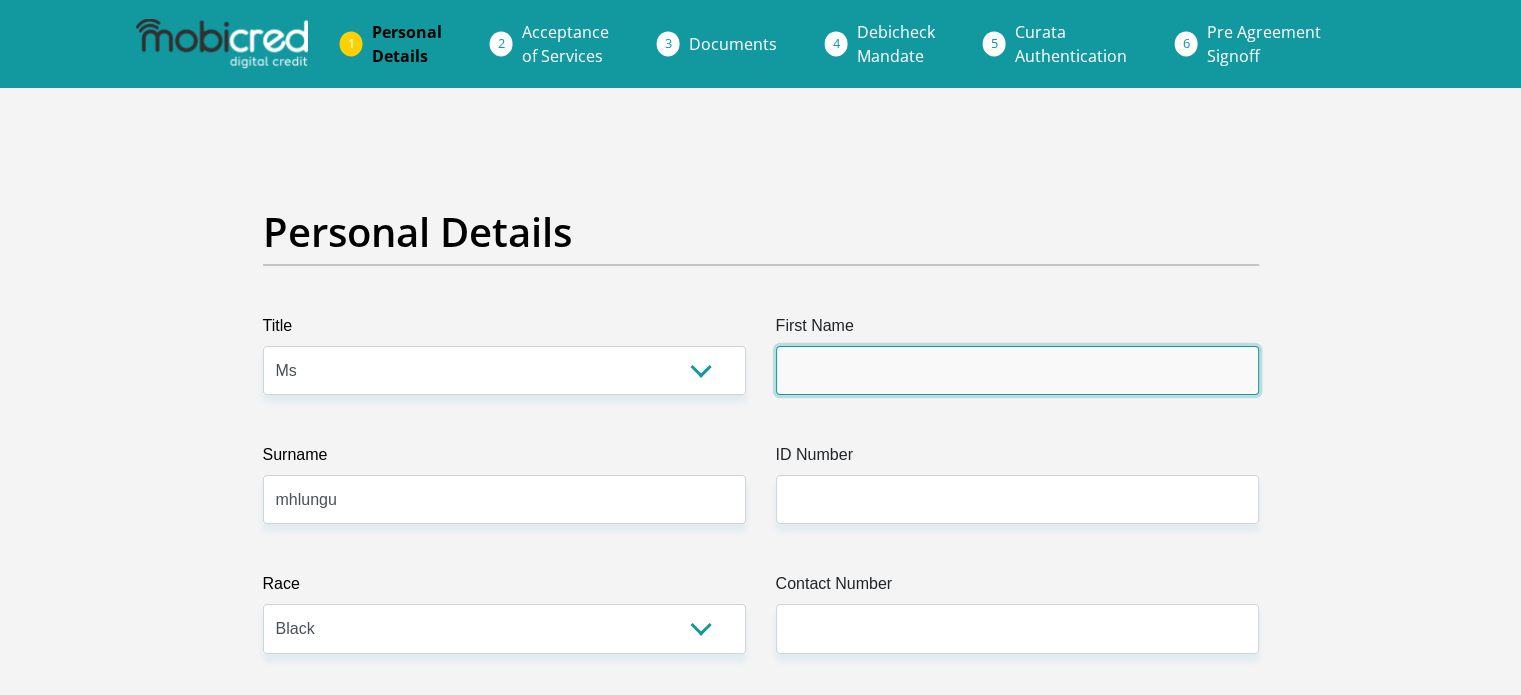 click on "First Name" at bounding box center (1017, 370) 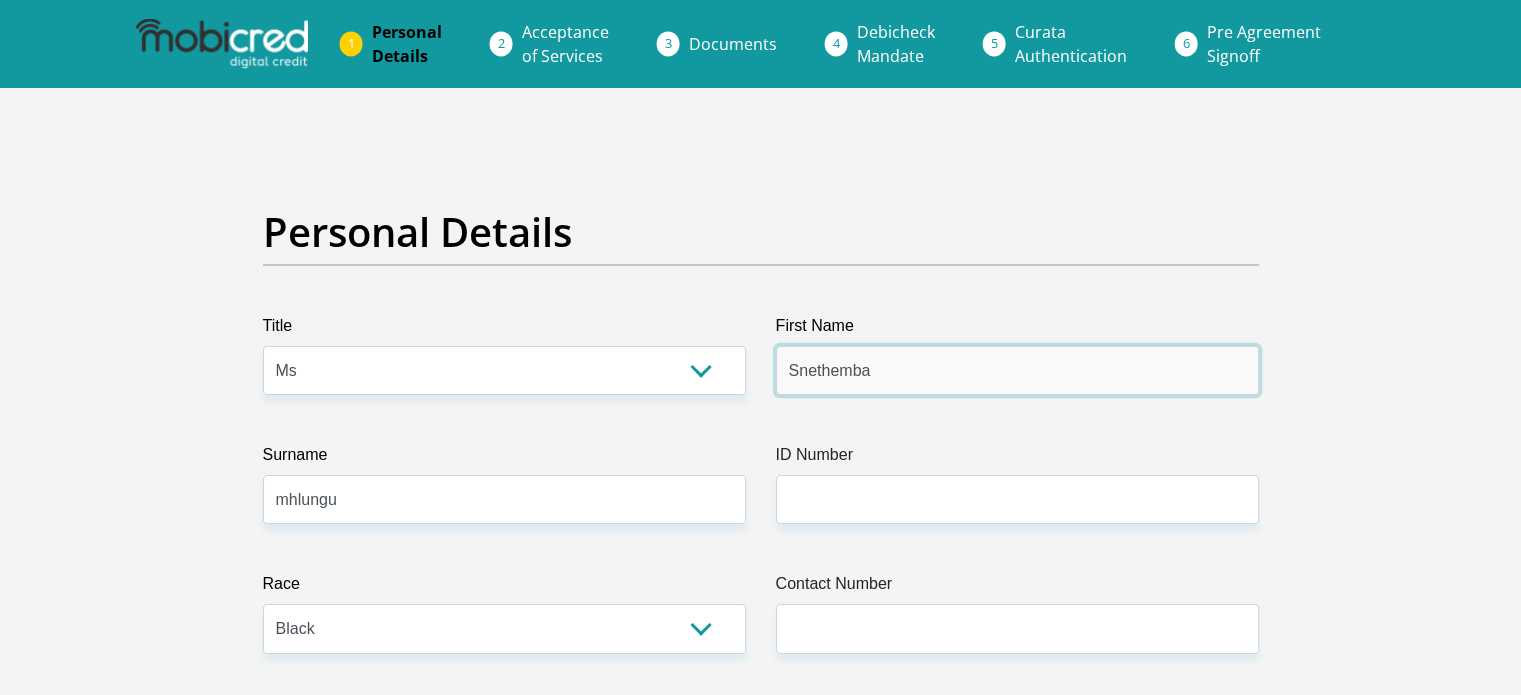 type on "Snethemba" 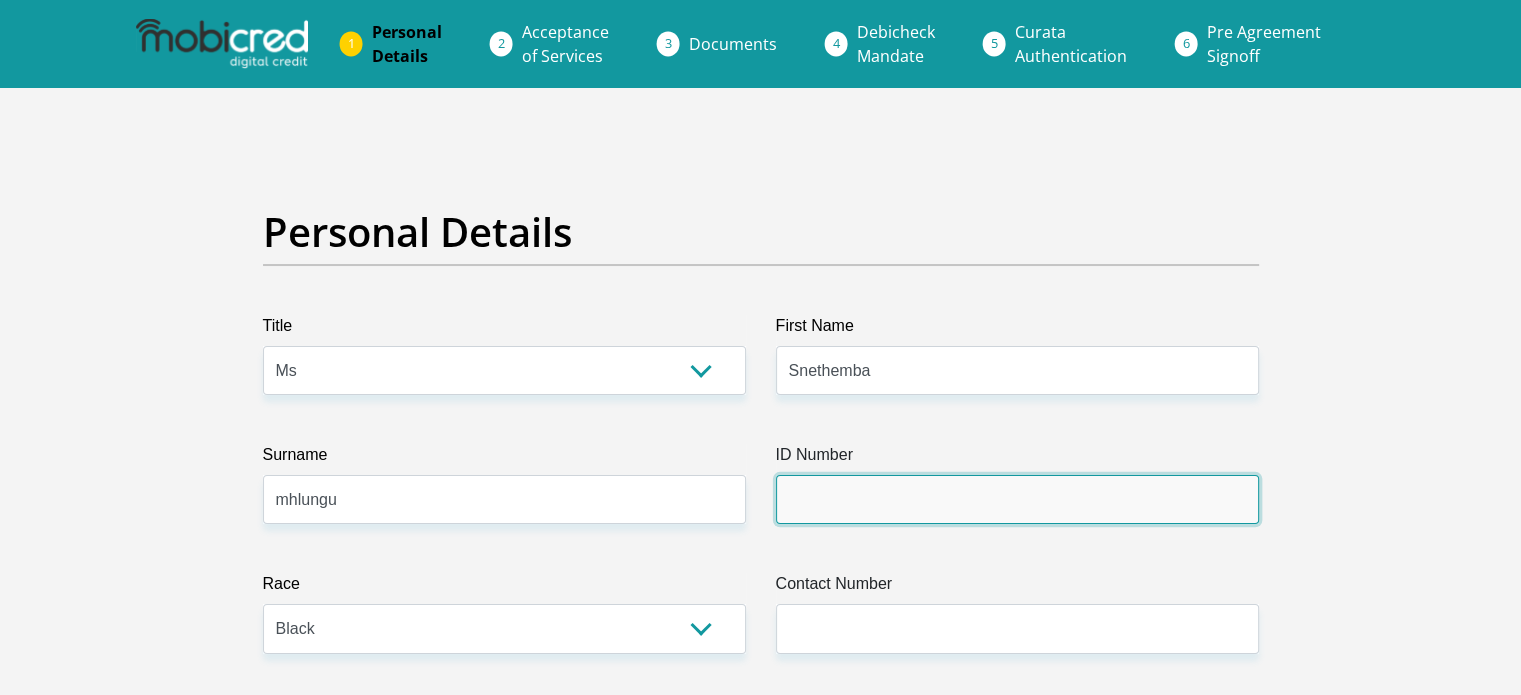 click on "ID Number" at bounding box center (1017, 499) 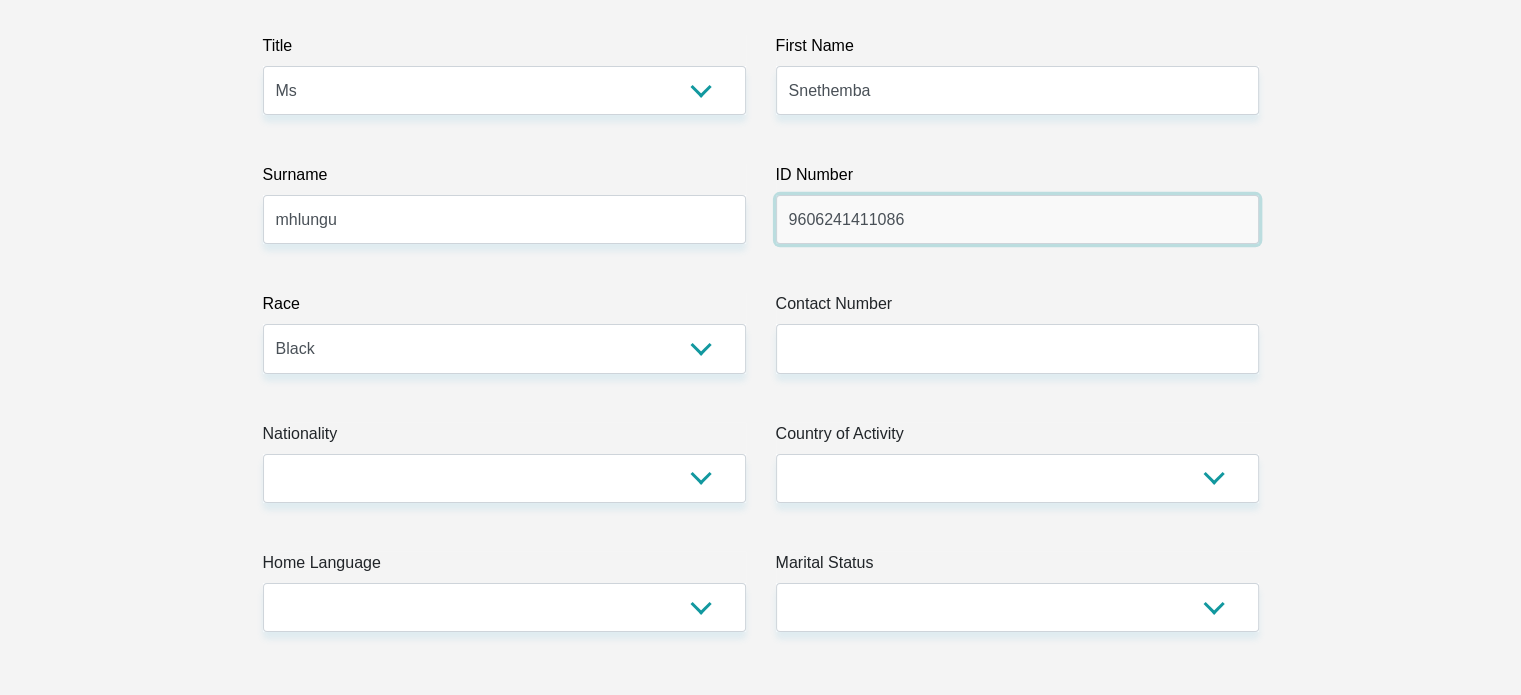 scroll, scrollTop: 372, scrollLeft: 0, axis: vertical 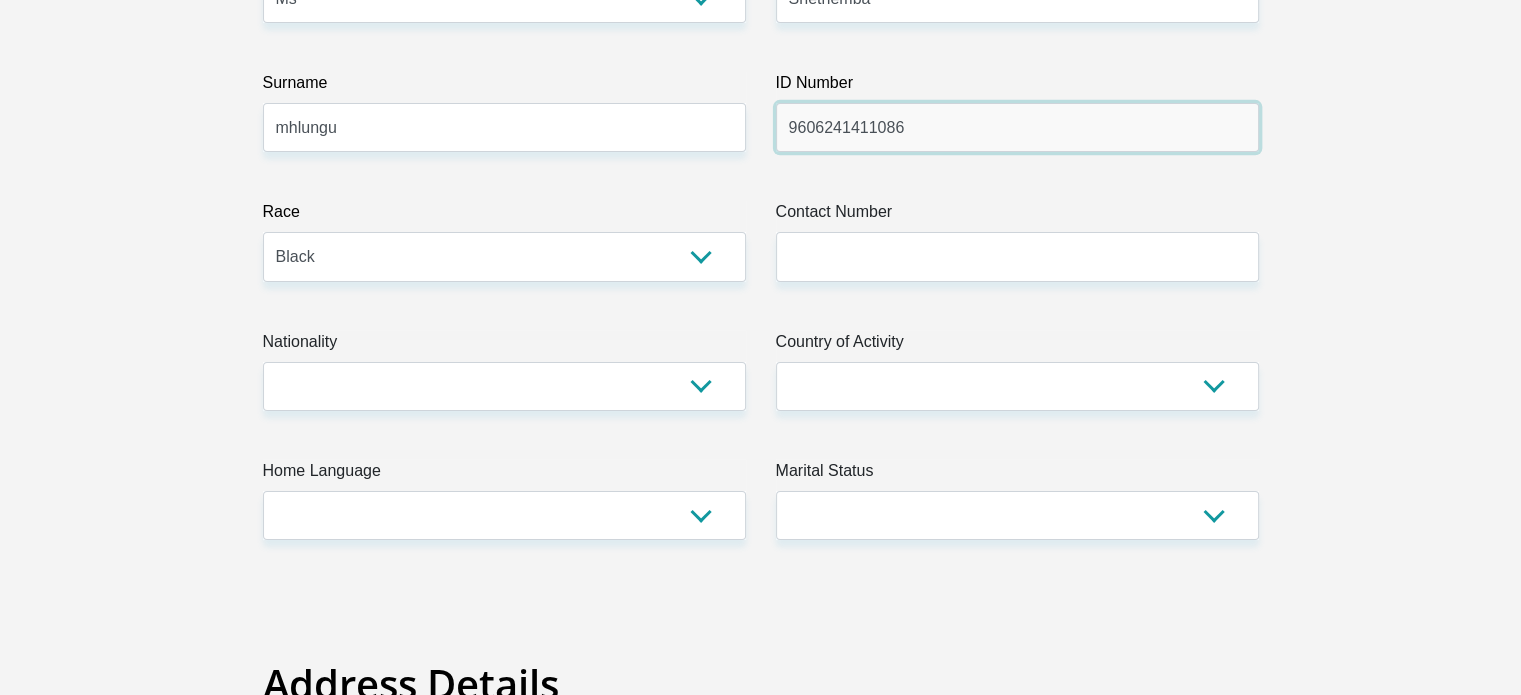 type on "9606241411086" 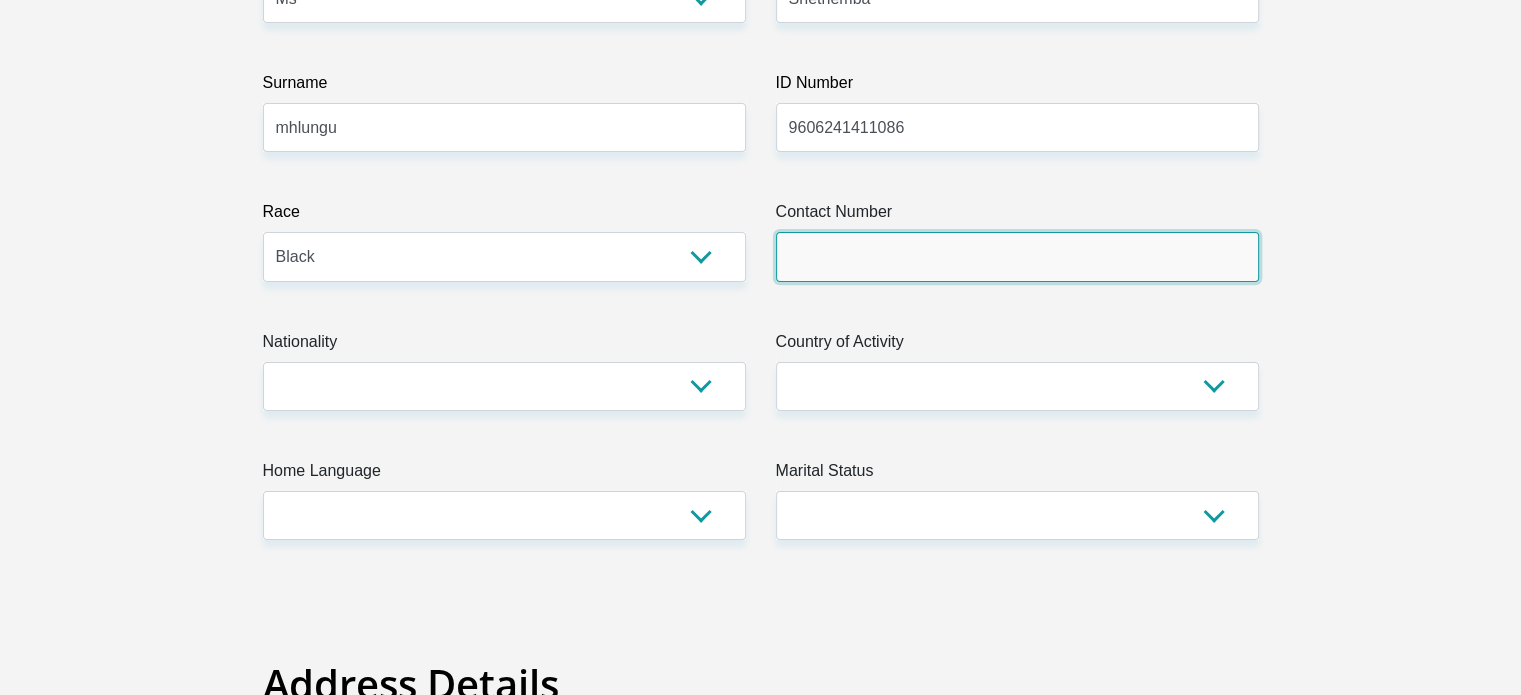 click on "Contact Number" at bounding box center (1017, 256) 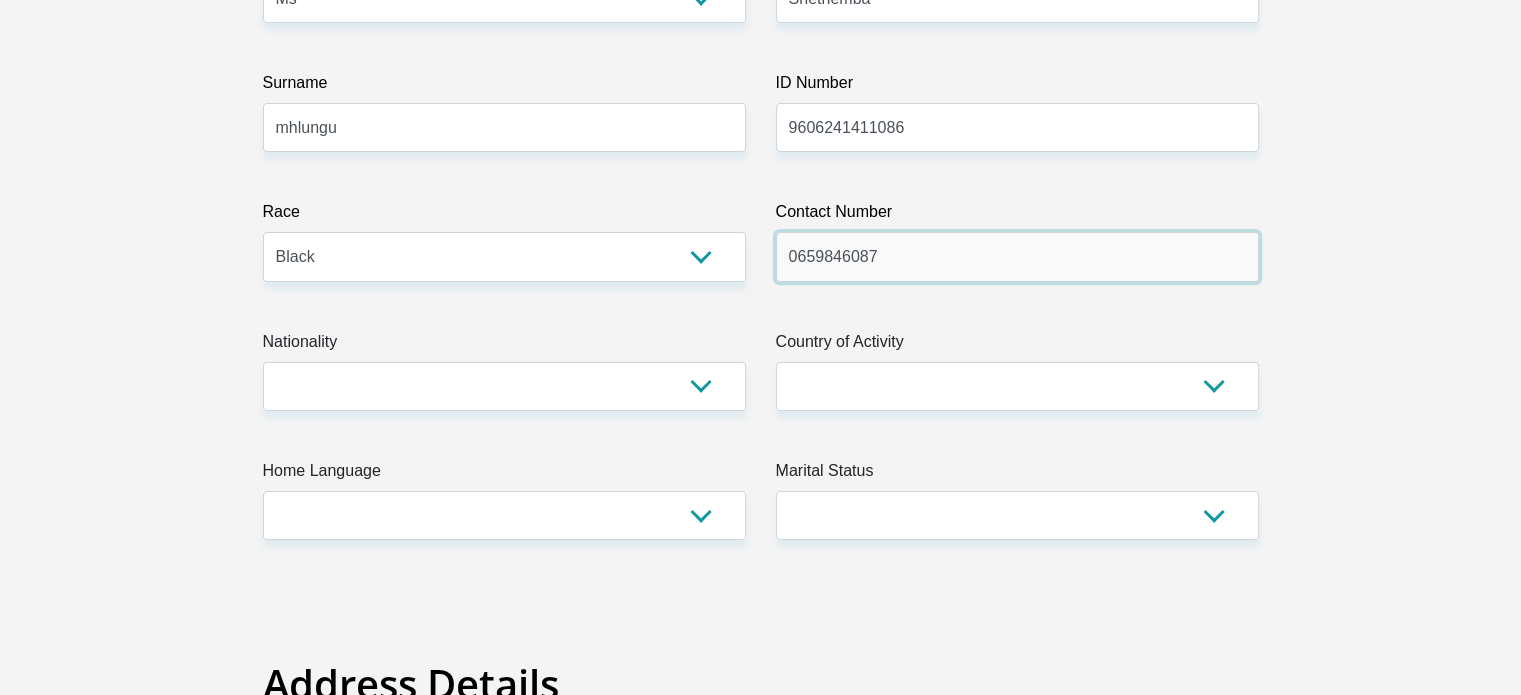 type on "0659846087" 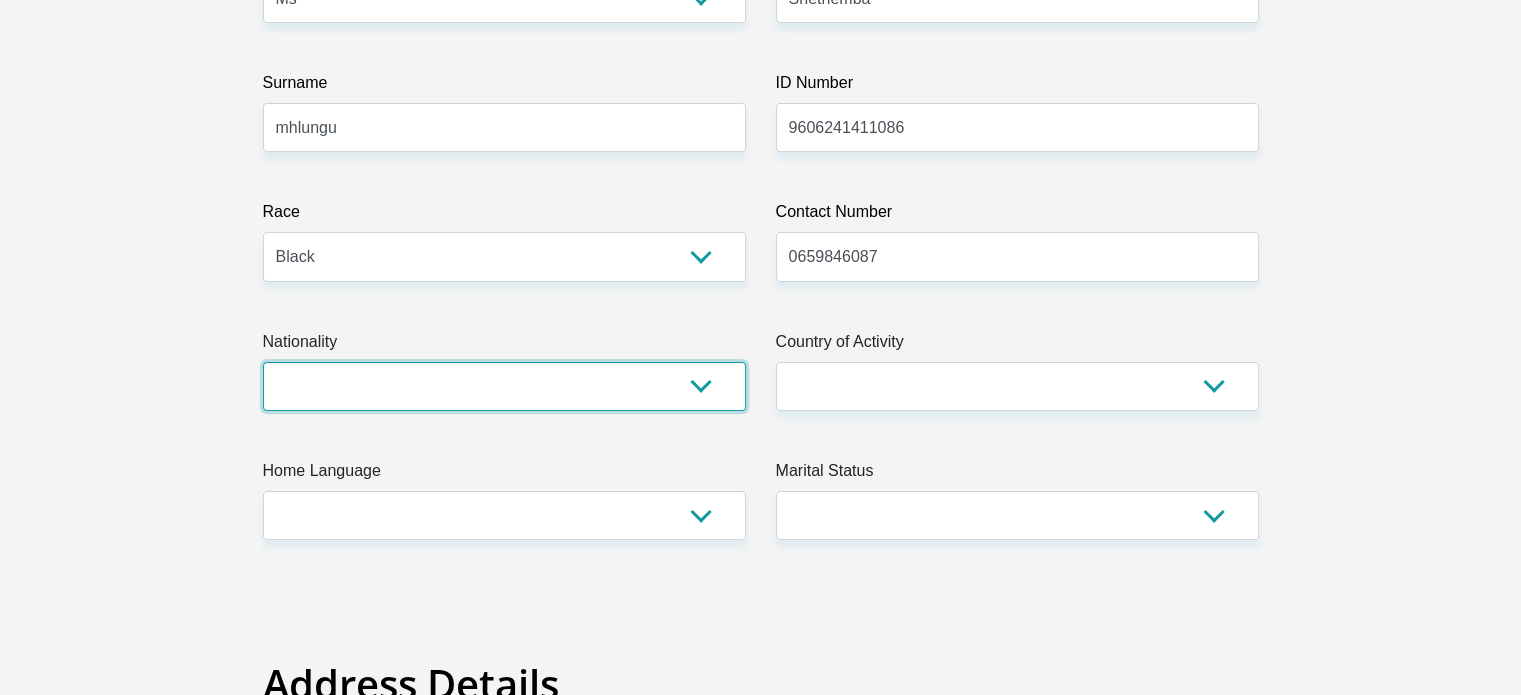 click on "South Africa
Afghanistan
Aland Islands
Albania
Algeria
America Samoa
American Virgin Islands
Andorra
Angola
Anguilla
Antarctica
Antigua and Barbuda
Argentina
Armenia
Aruba
Ascension Island
Australia
Austria
Azerbaijan
Bahamas
Bahrain
Bangladesh
Barbados
Chad" at bounding box center (504, 386) 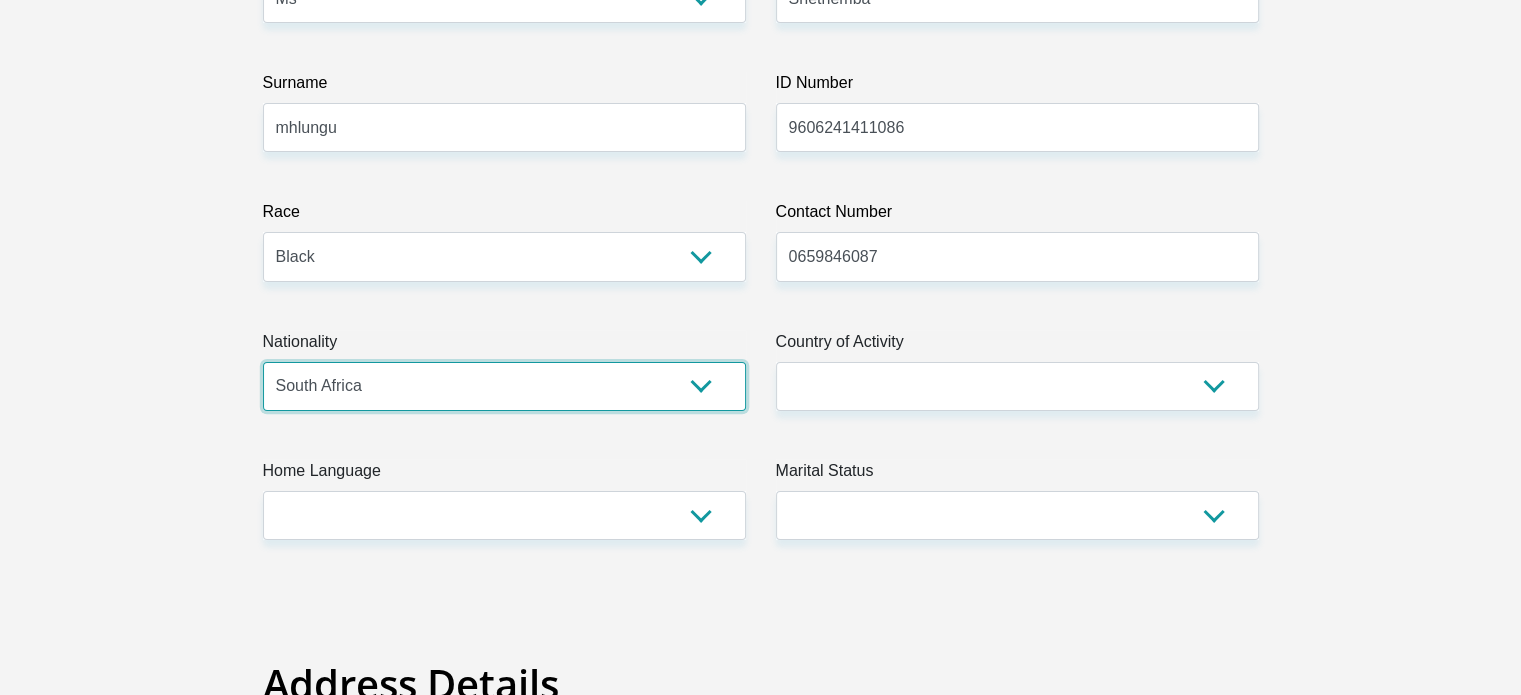 click on "South Africa
Afghanistan
Aland Islands
Albania
Algeria
America Samoa
American Virgin Islands
Andorra
Angola
Anguilla
Antarctica
Antigua and Barbuda
Argentina
Armenia
Aruba
Ascension Island
Australia
Austria
Azerbaijan
Bahamas
Bahrain
Bangladesh
Barbados
Chad" at bounding box center [504, 386] 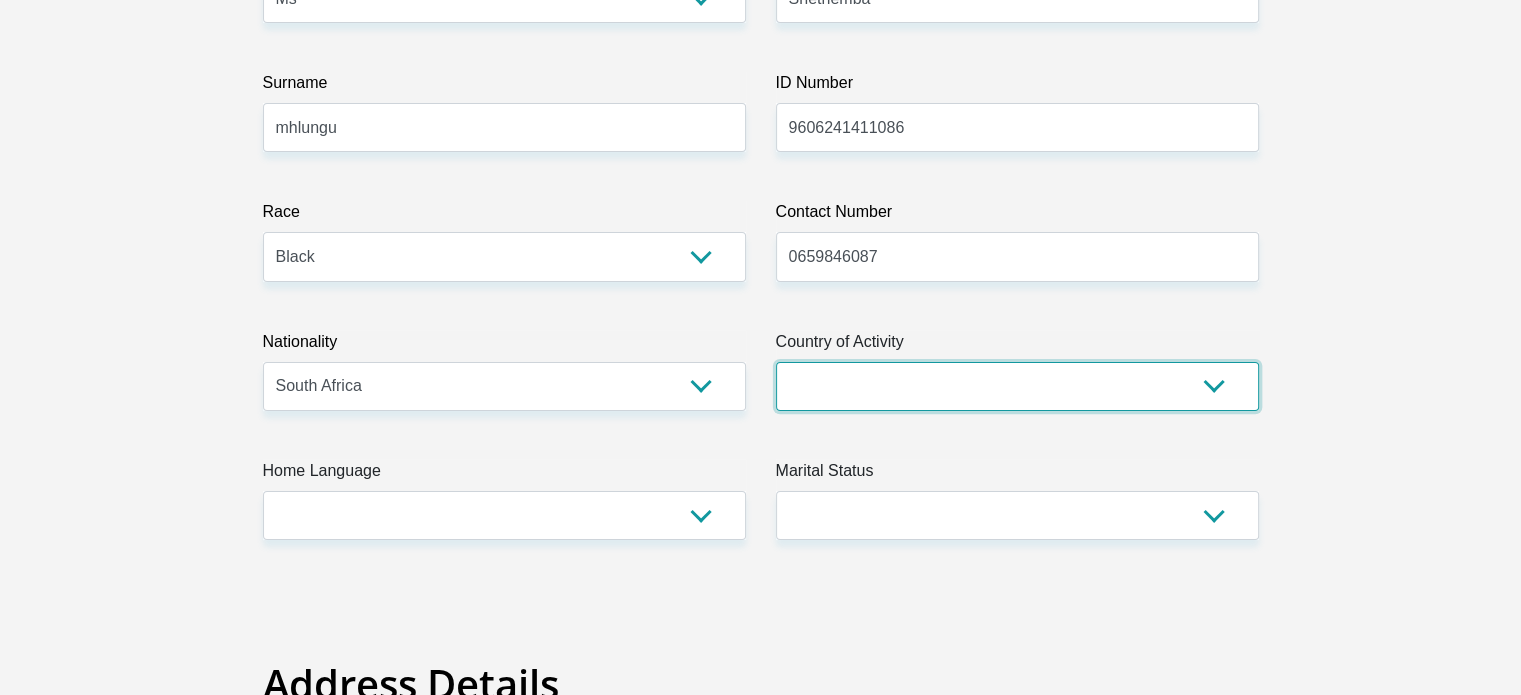 click on "South Africa
Afghanistan
Aland Islands
Albania
Algeria
America Samoa
American Virgin Islands
Andorra
Angola
Anguilla
Antarctica
Antigua and Barbuda
Argentina
Armenia
Aruba
Ascension Island
Australia
Austria
Azerbaijan
Chad" at bounding box center [1017, 386] 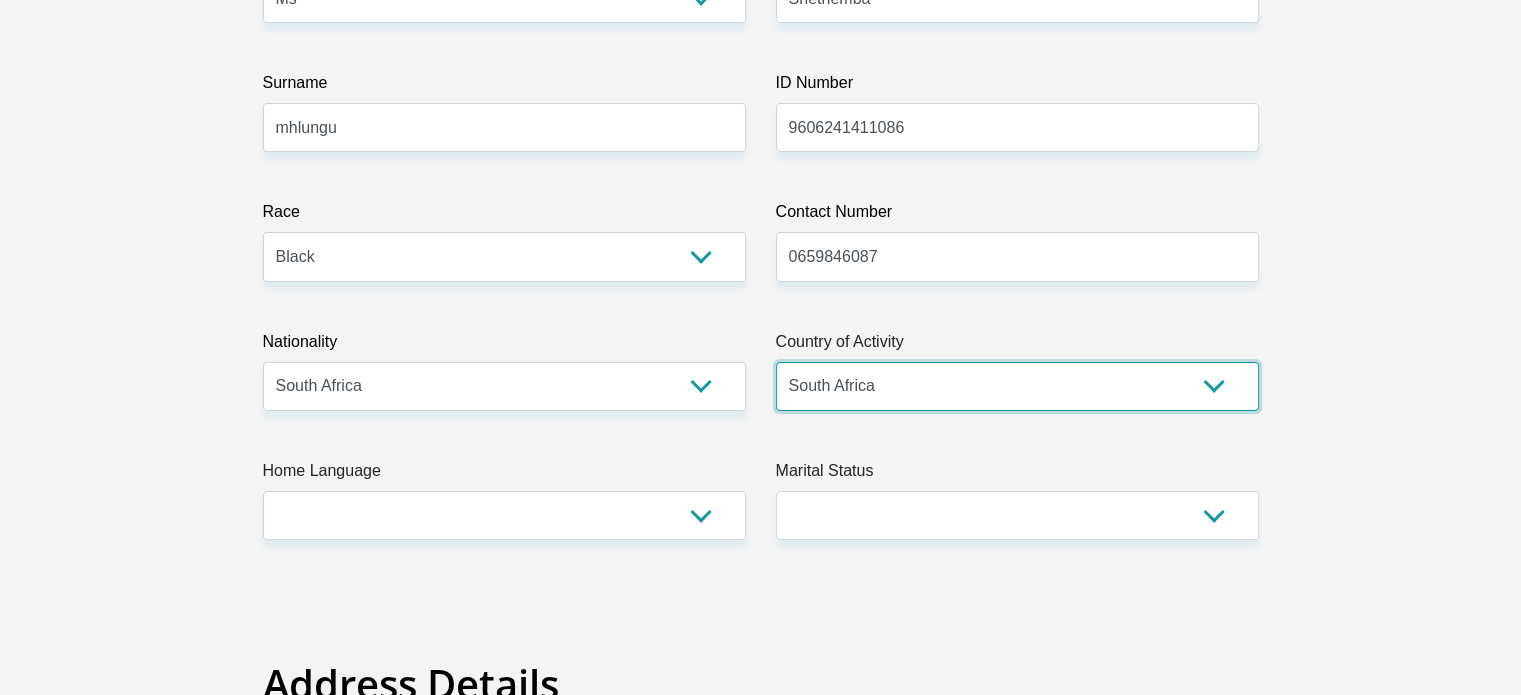 click on "South Africa
Afghanistan
Aland Islands
Albania
Algeria
America Samoa
American Virgin Islands
Andorra
Angola
Anguilla
Antarctica
Antigua and Barbuda
Argentina
Armenia
Aruba
Ascension Island
Australia
Austria
Azerbaijan
Chad" at bounding box center [1017, 386] 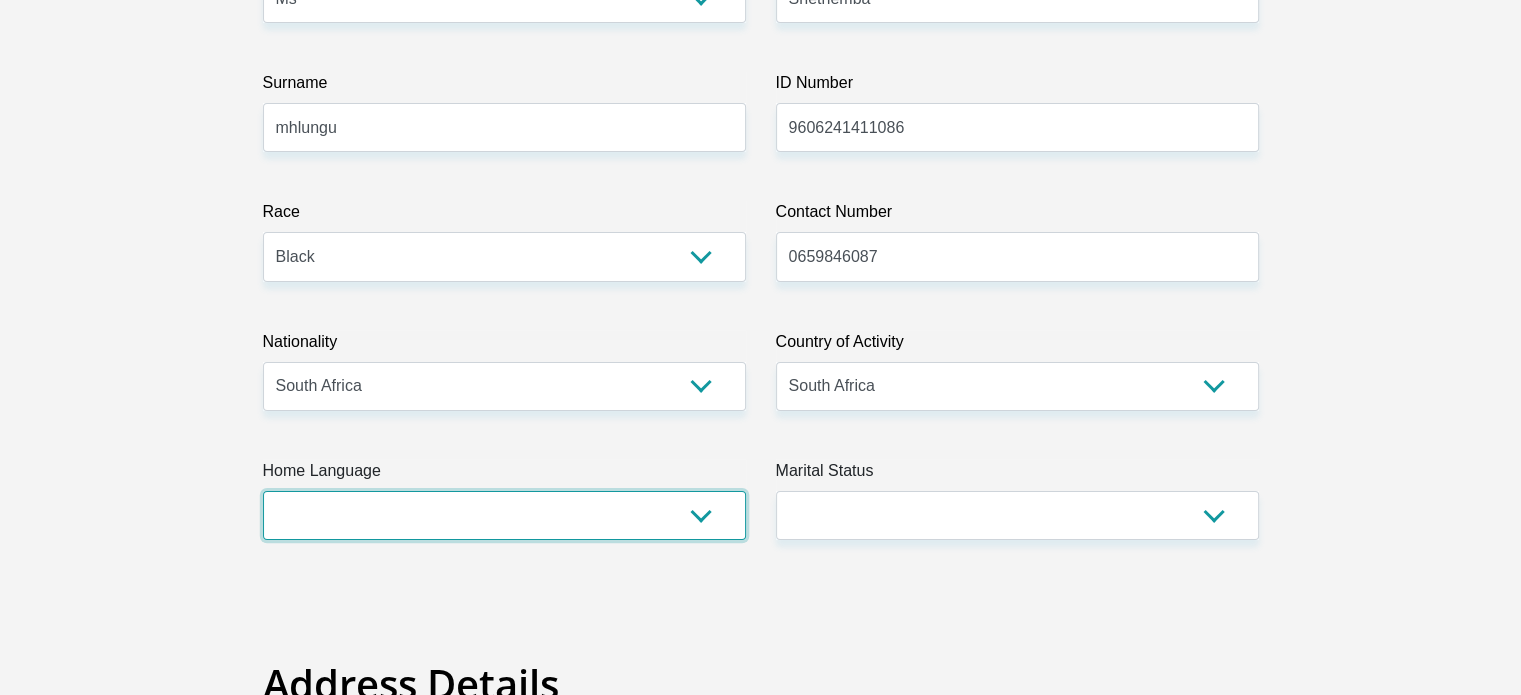 click on "Afrikaans
English
Sepedi
South Ndebele
Southern Sotho
Swati
Tsonga
Tswana
Venda
Xhosa
Zulu
Other" at bounding box center [504, 515] 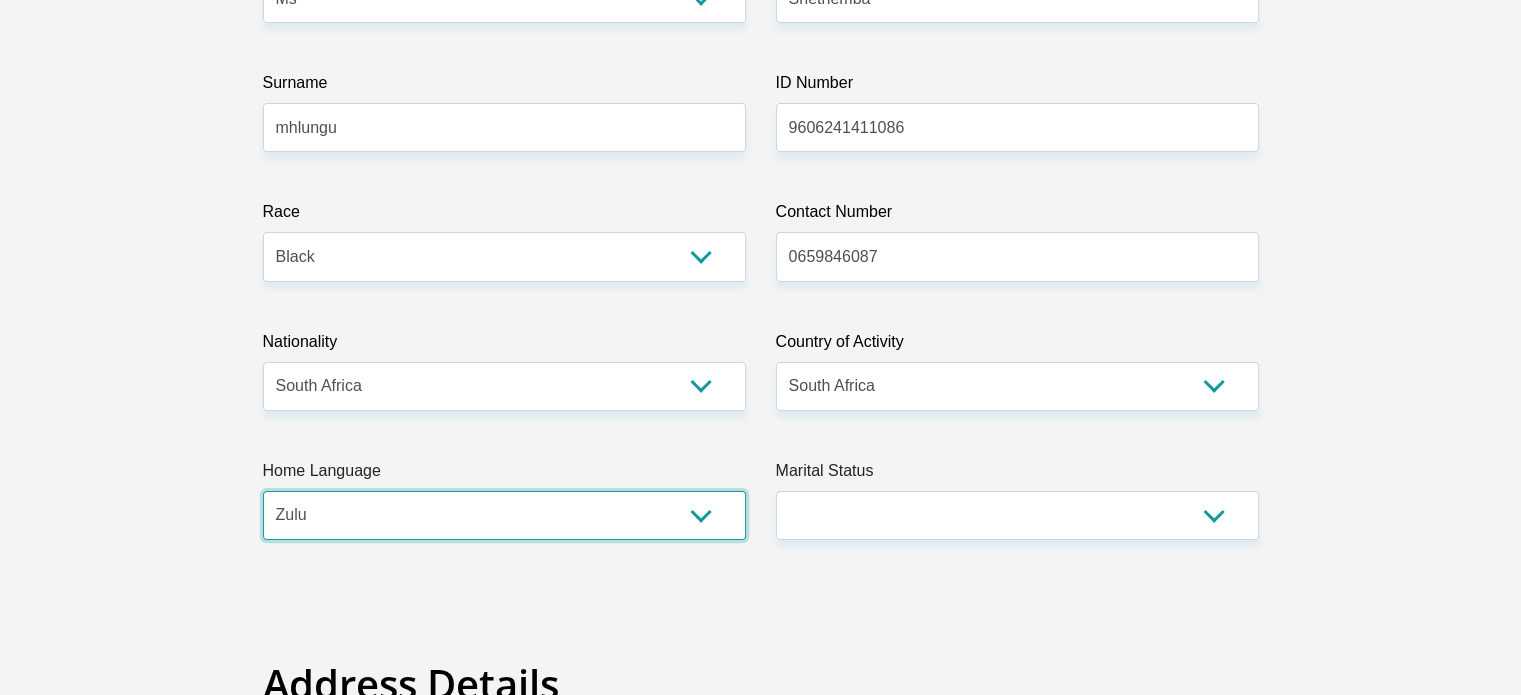 click on "Afrikaans
English
Sepedi
South Ndebele
Southern Sotho
Swati
Tsonga
Tswana
Venda
Xhosa
Zulu
Other" at bounding box center [504, 515] 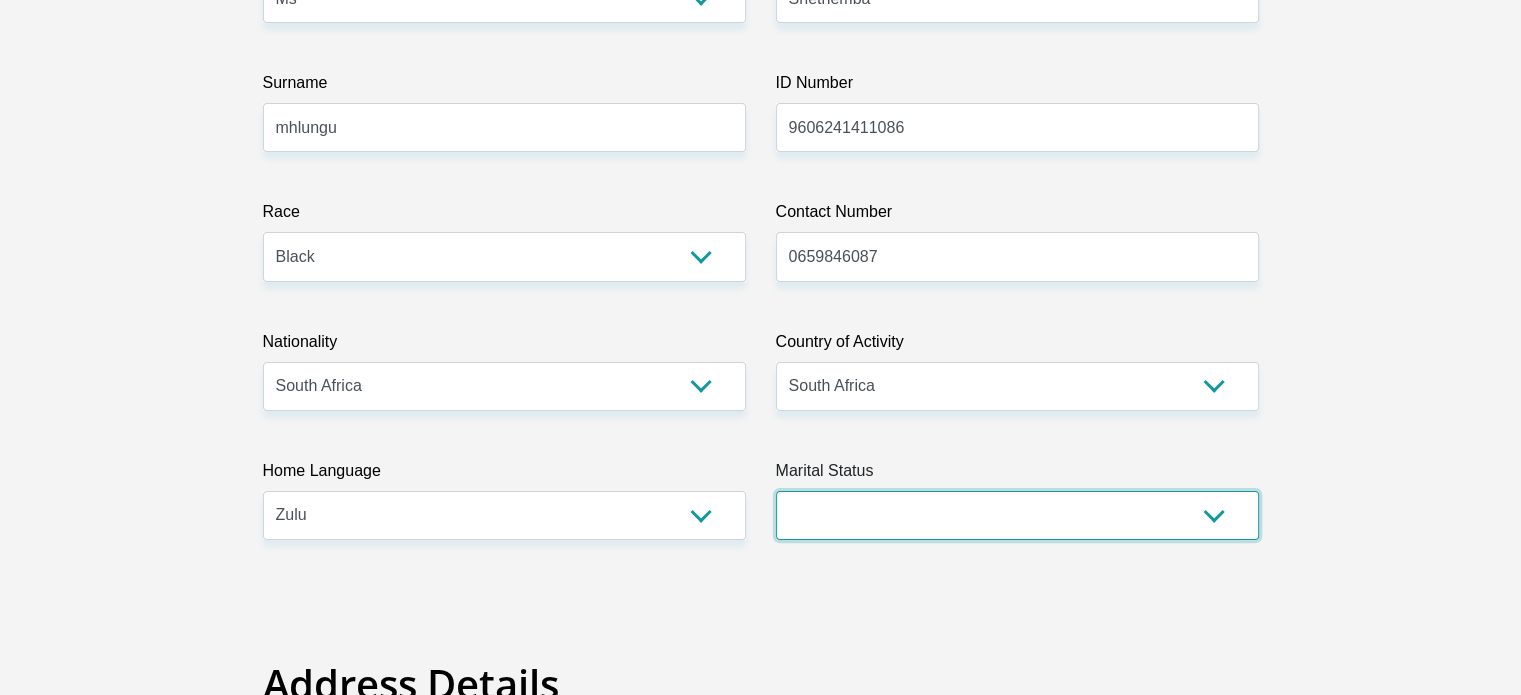 click on "Married ANC
Single
Divorced
Widowed
Married COP or Customary Law" at bounding box center [1017, 515] 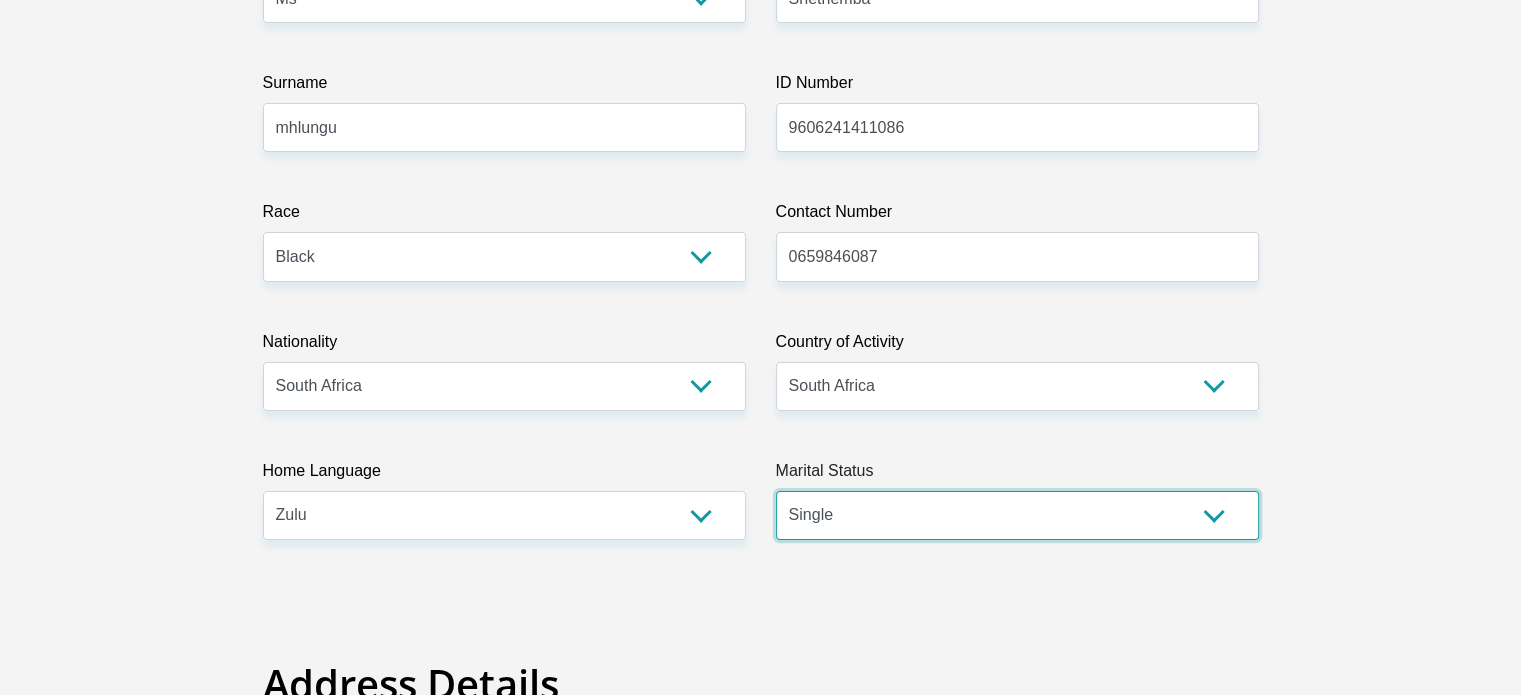 click on "Married ANC
Single
Divorced
Widowed
Married COP or Customary Law" at bounding box center [1017, 515] 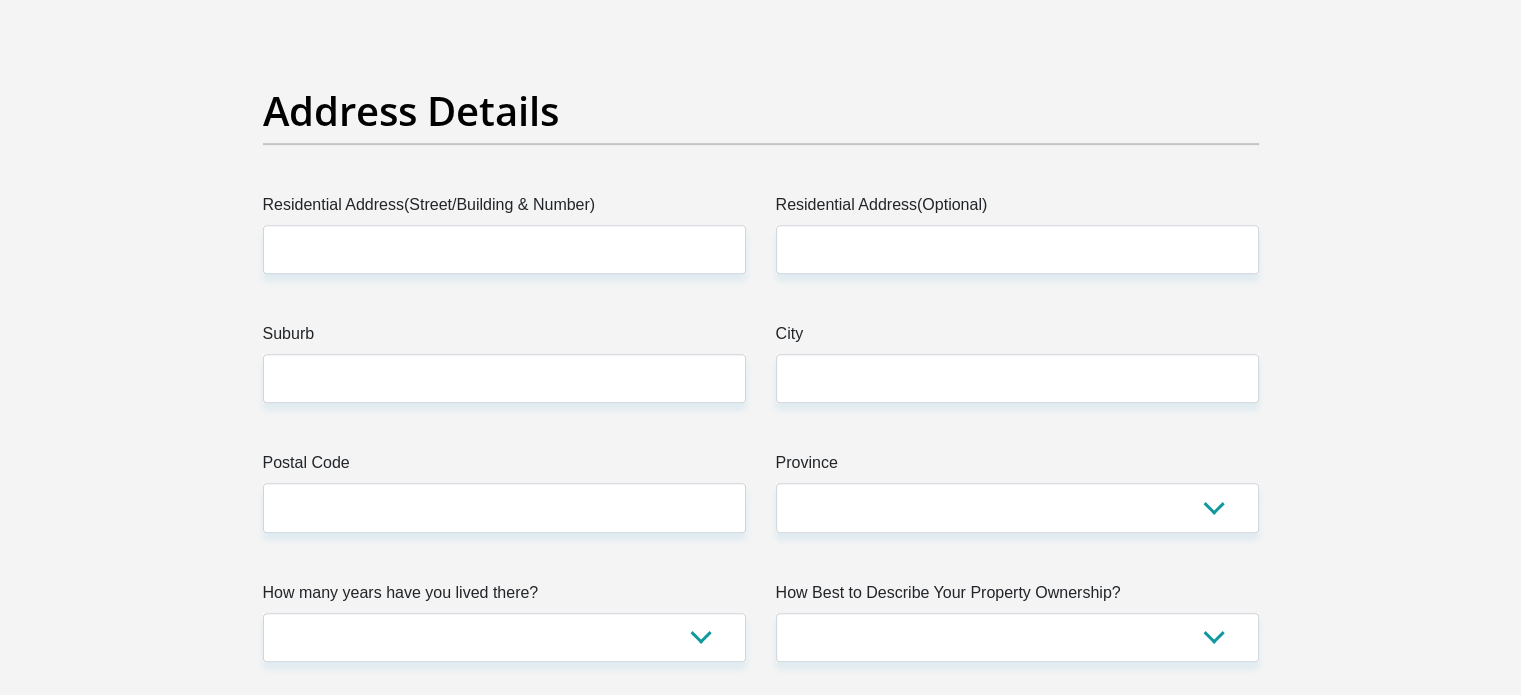 scroll, scrollTop: 972, scrollLeft: 0, axis: vertical 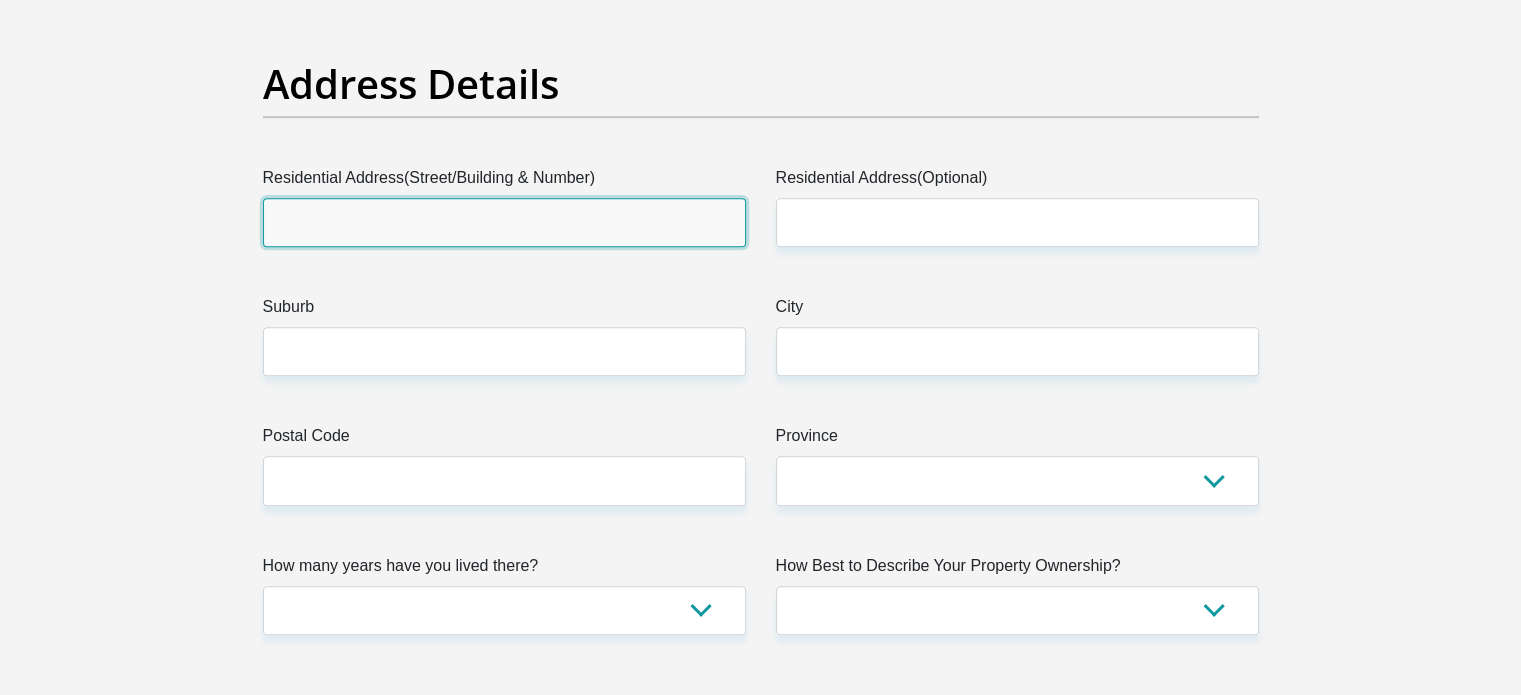 click on "Residential Address(Street/Building & Number)" at bounding box center [504, 222] 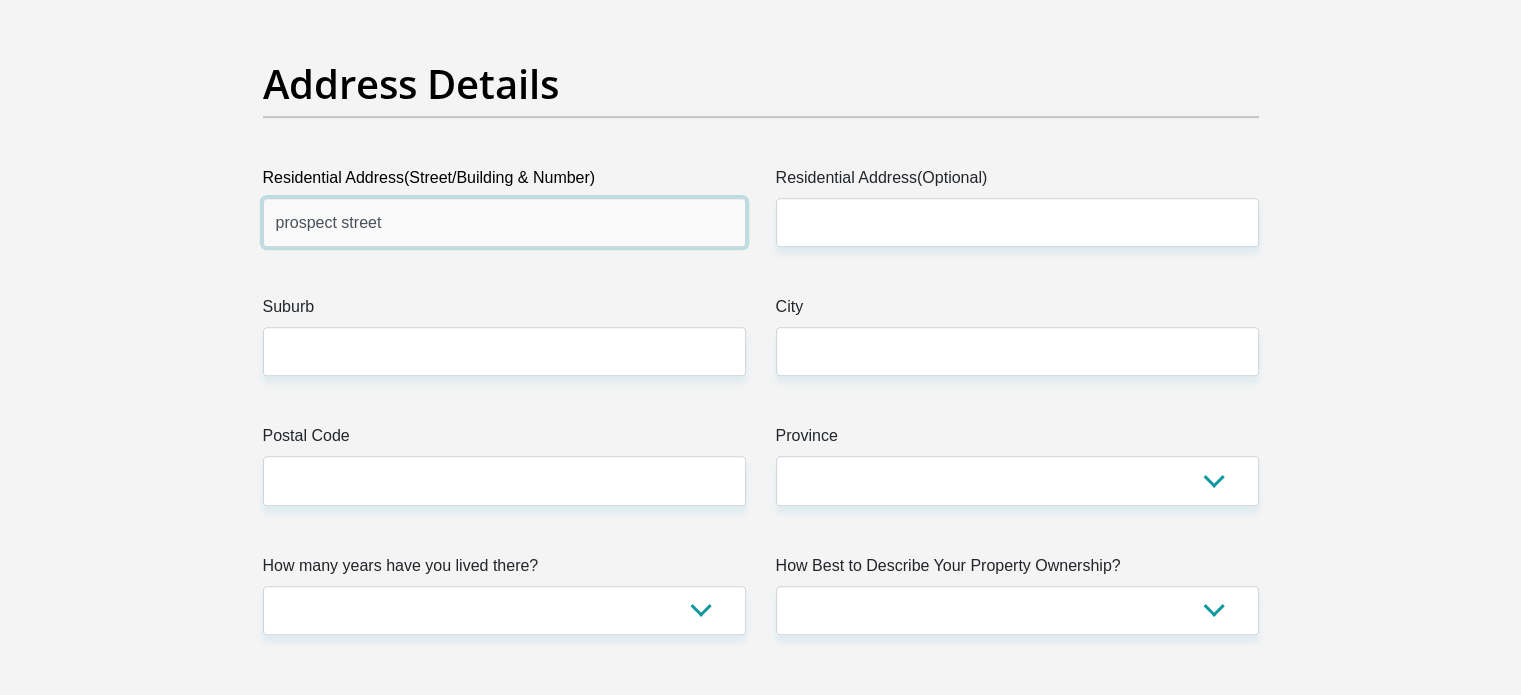 type on "prospect street" 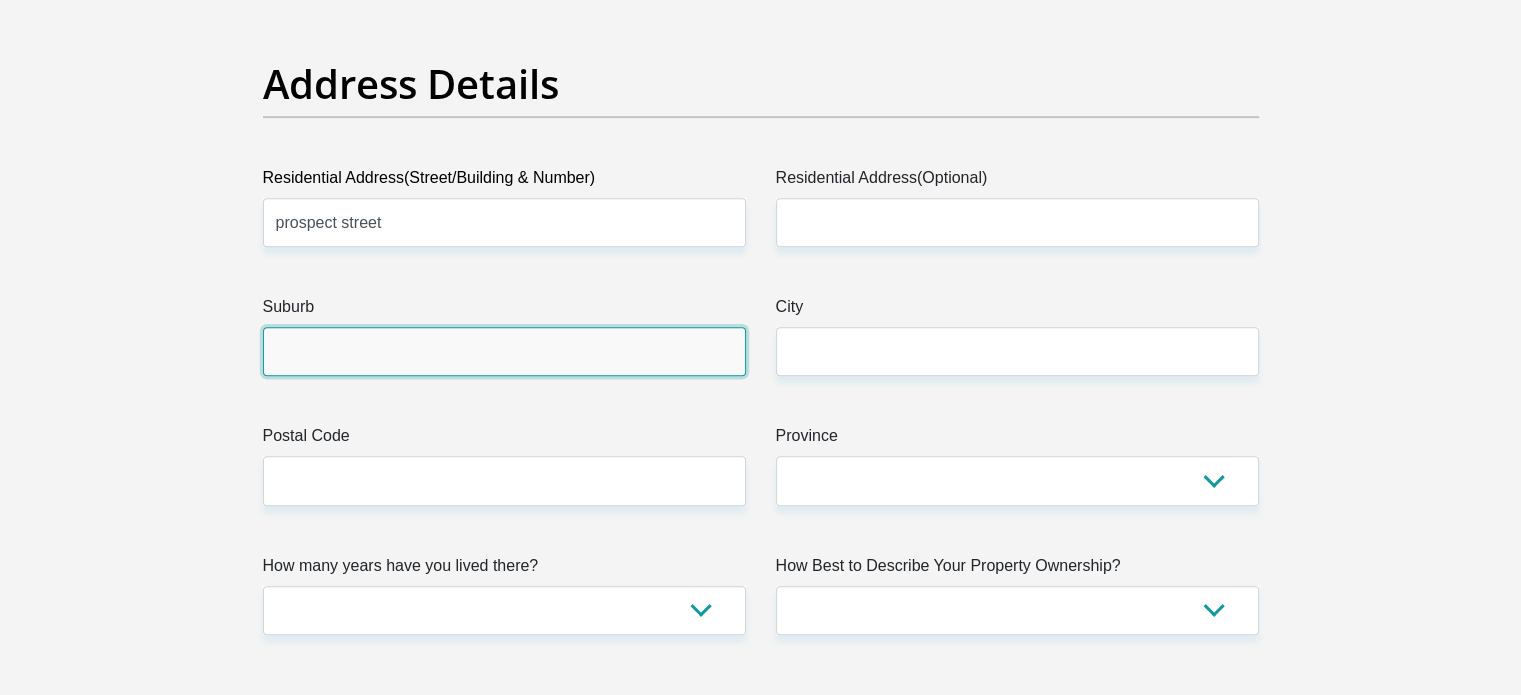 click on "Suburb" at bounding box center (504, 351) 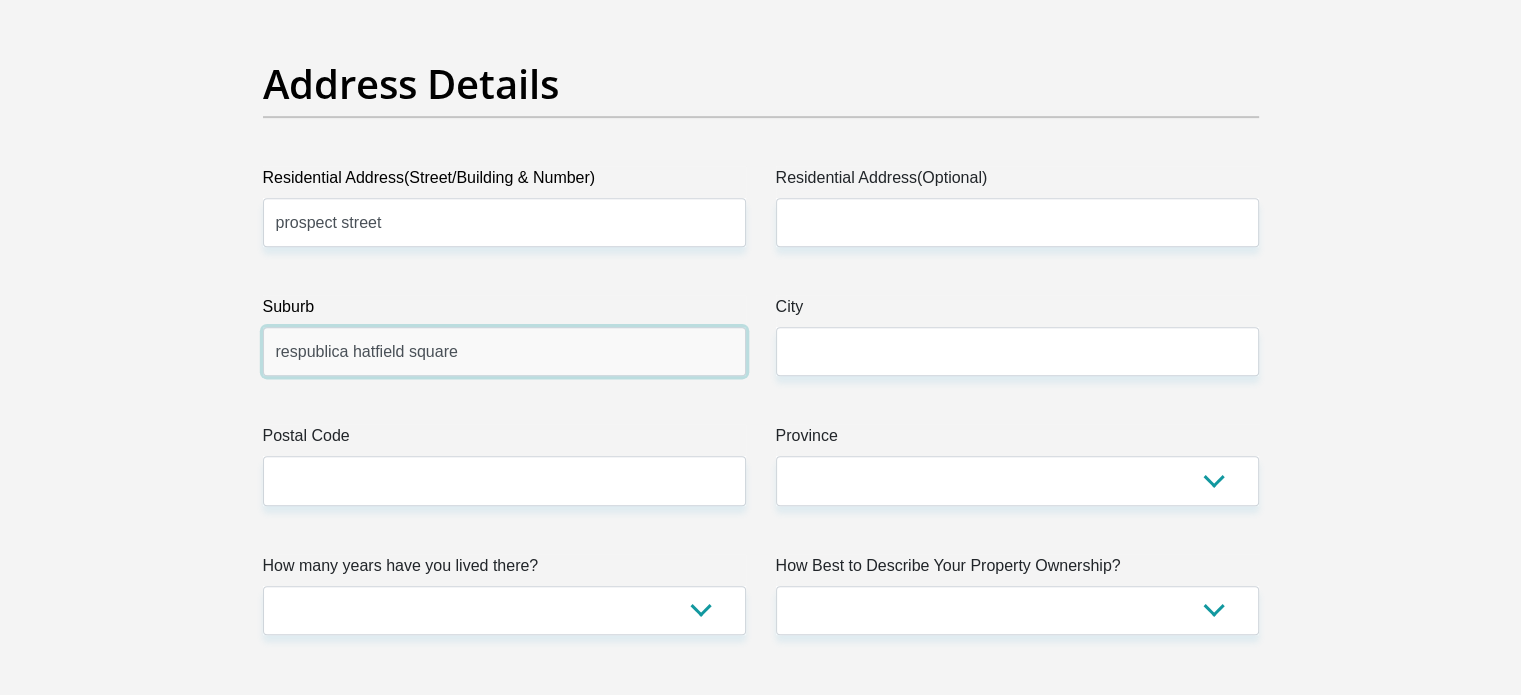 type on "respublica hatfield square" 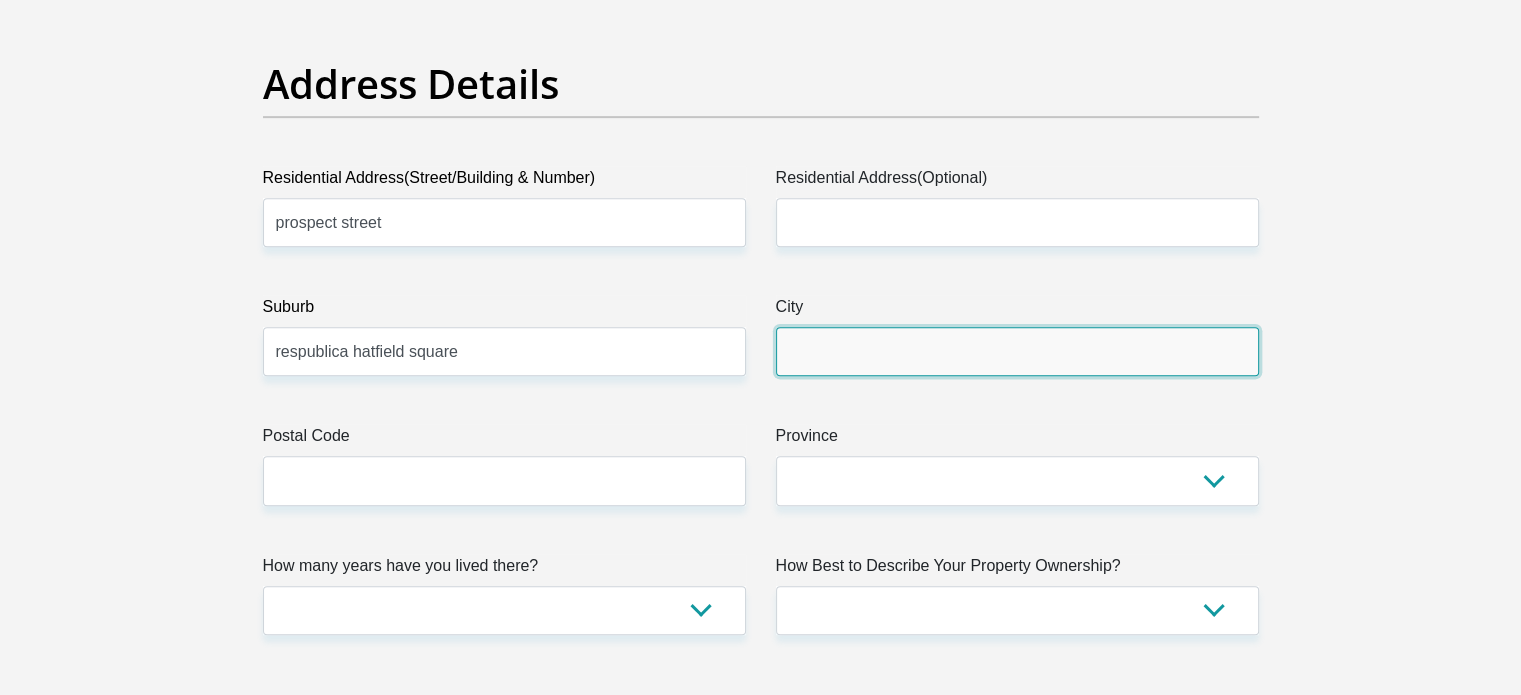 click on "City" at bounding box center [1017, 351] 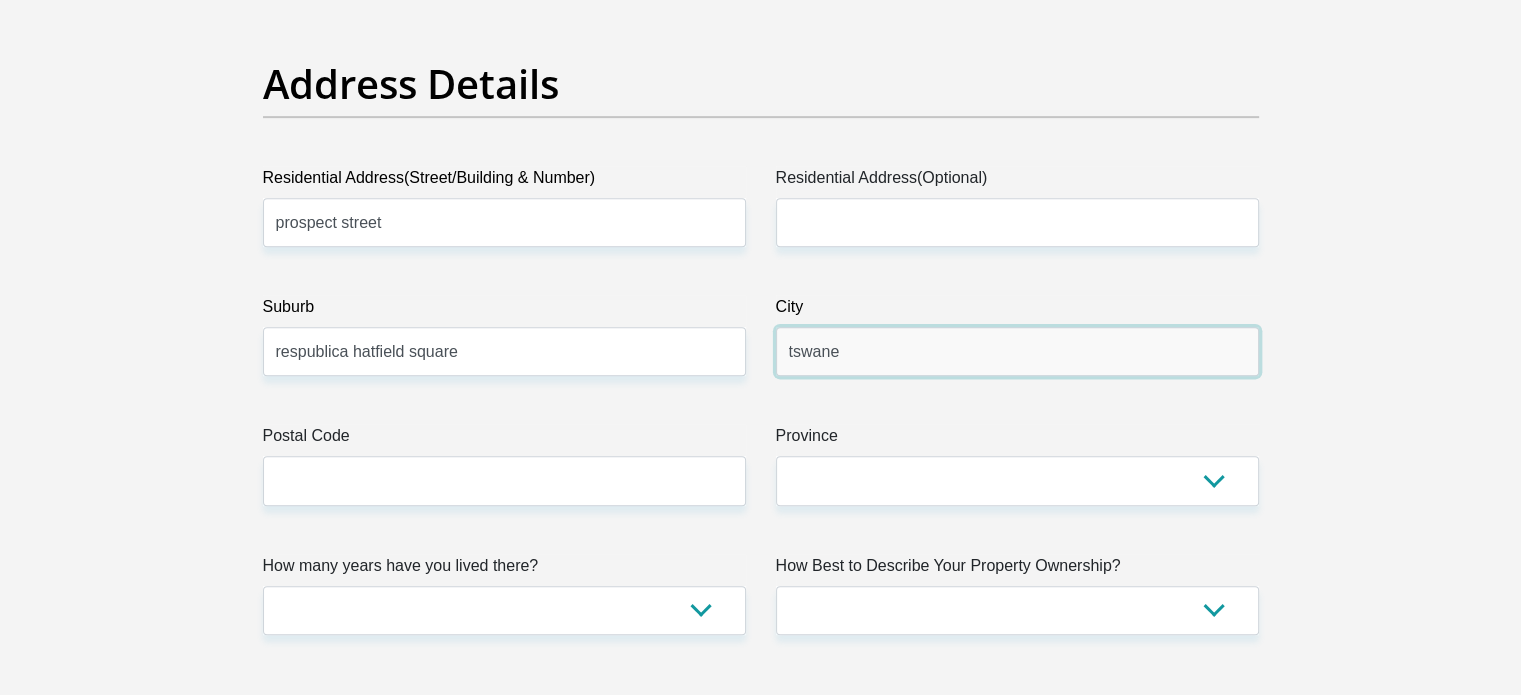 type on "tswane" 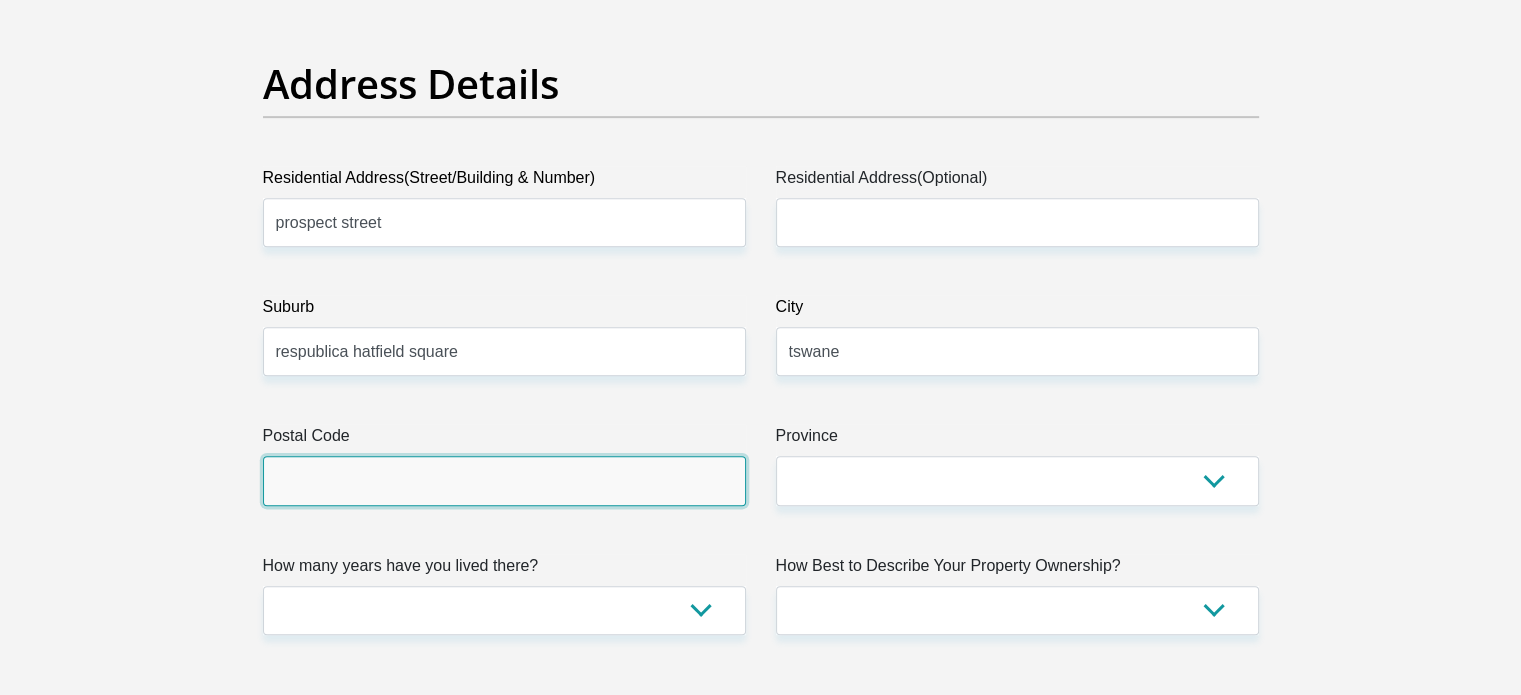 click on "Postal Code" at bounding box center [504, 480] 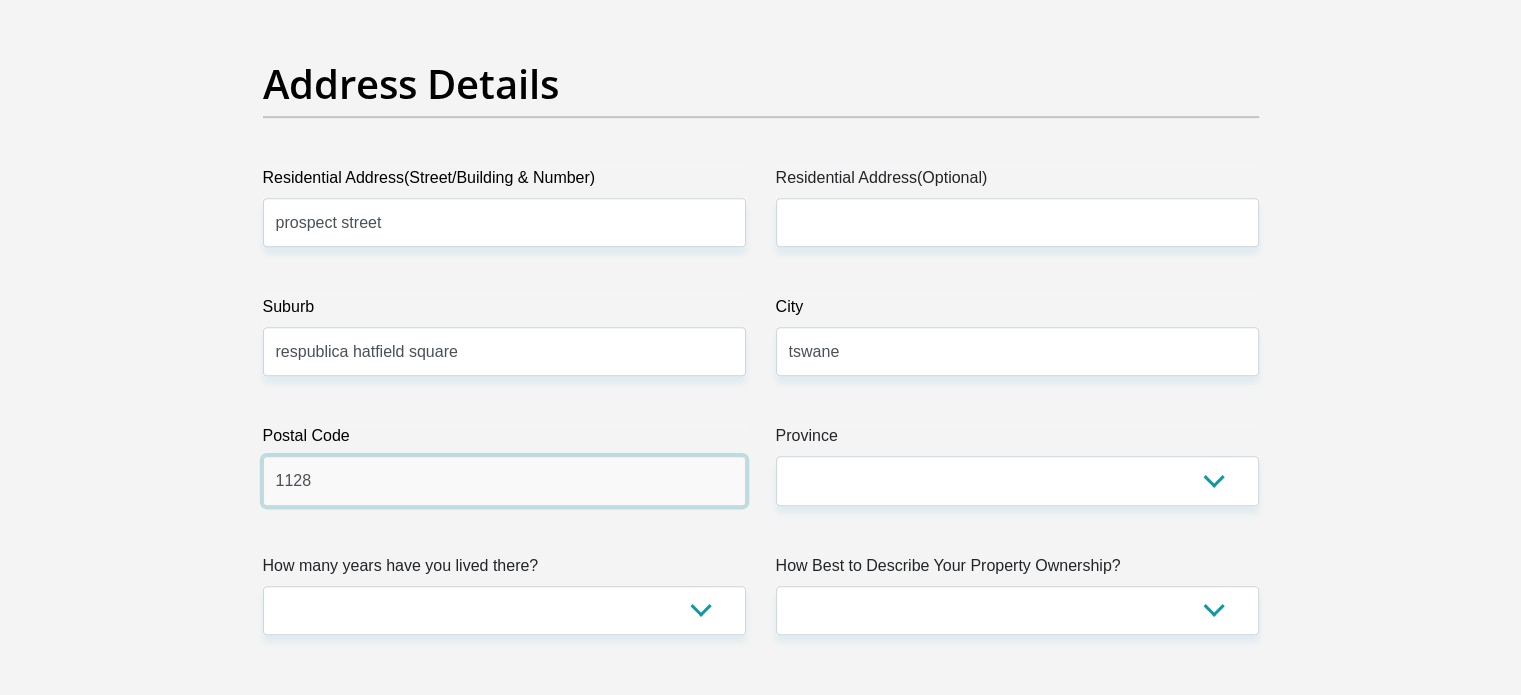 type on "1128" 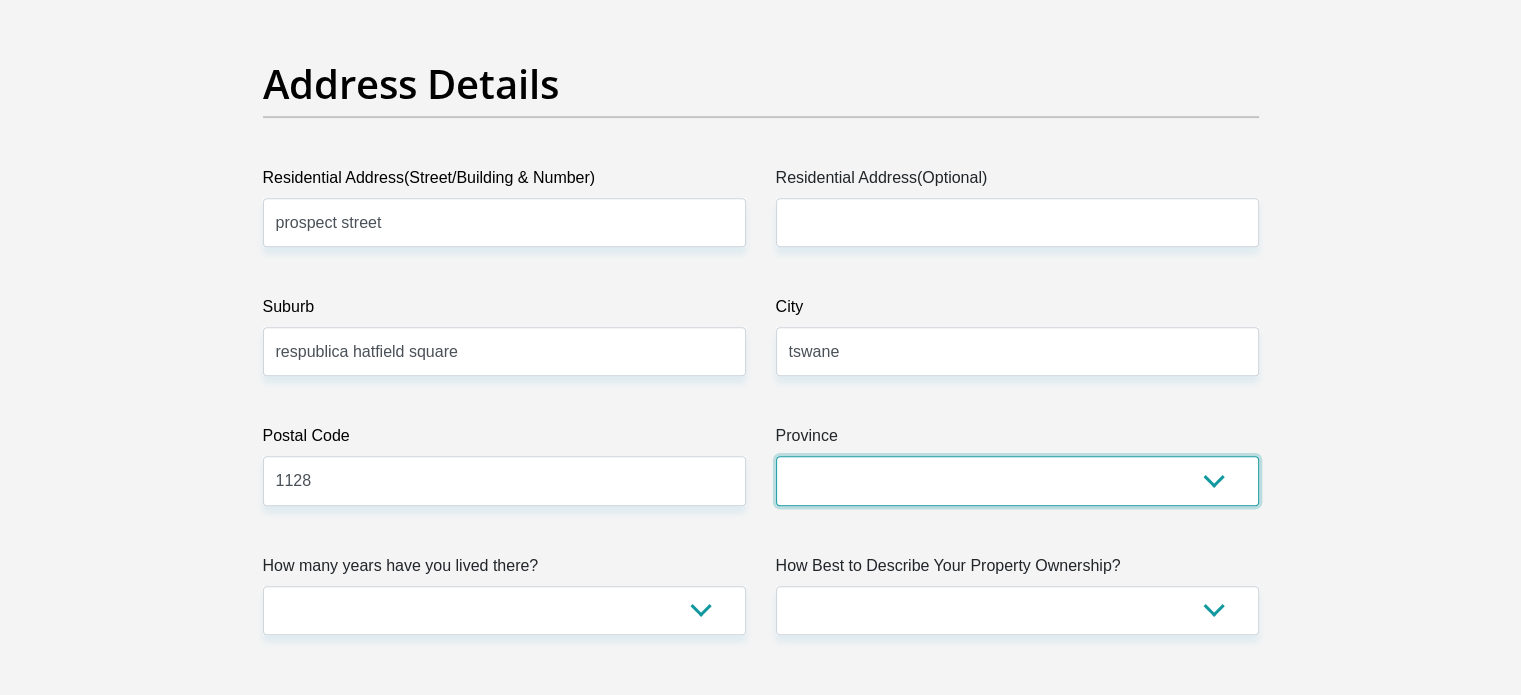 click on "Eastern Cape
Free State
Gauteng
KwaZulu-Natal
Limpopo
Mpumalanga
Northern Cape
North West
Western Cape" at bounding box center [1017, 480] 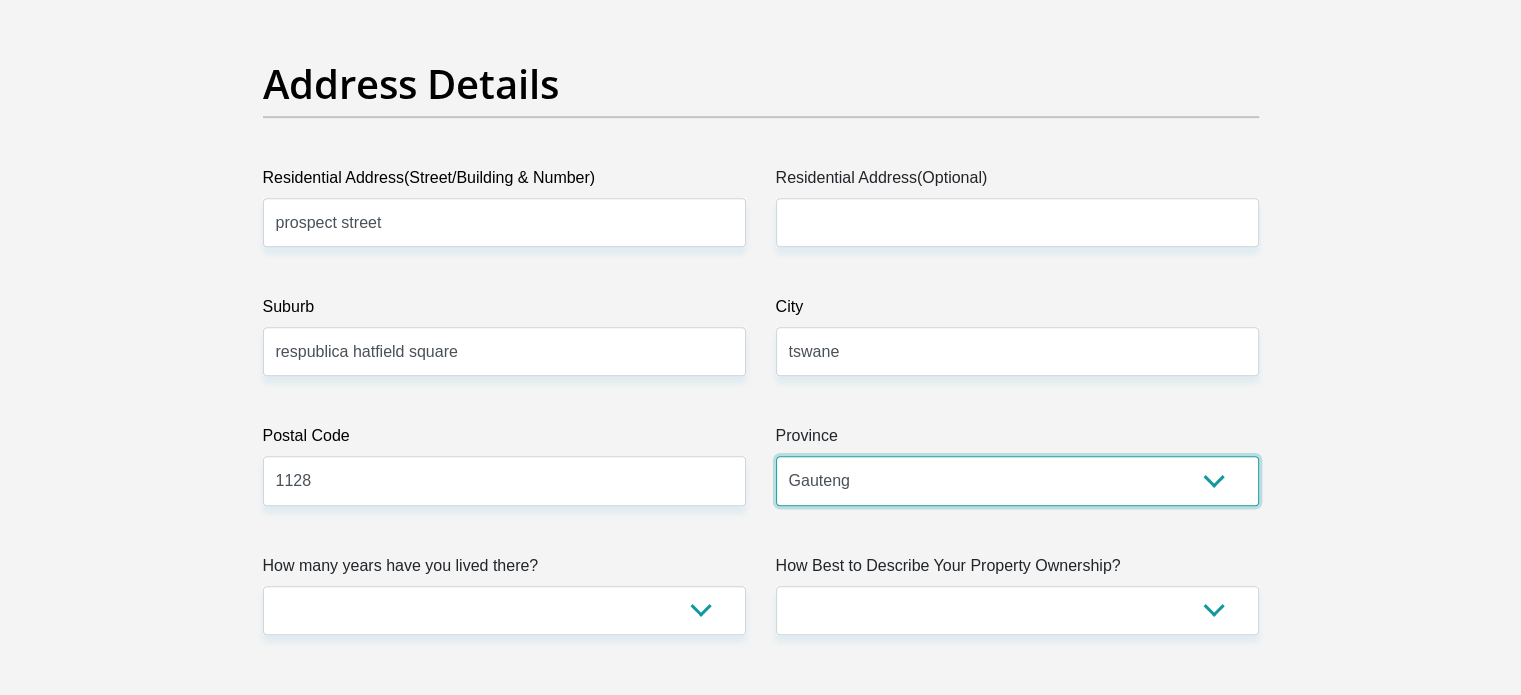 click on "Eastern Cape
Free State
Gauteng
KwaZulu-Natal
Limpopo
Mpumalanga
Northern Cape
North West
Western Cape" at bounding box center [1017, 480] 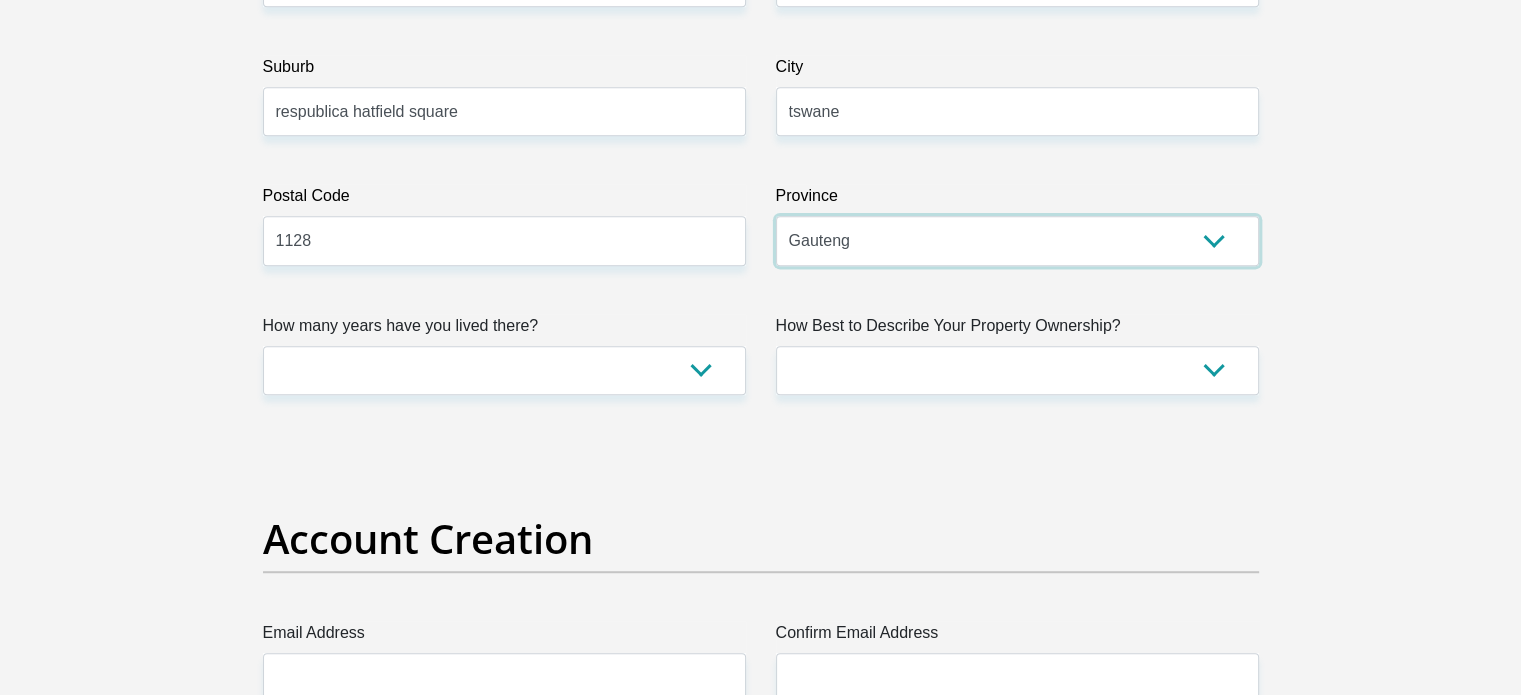 scroll, scrollTop: 1265, scrollLeft: 0, axis: vertical 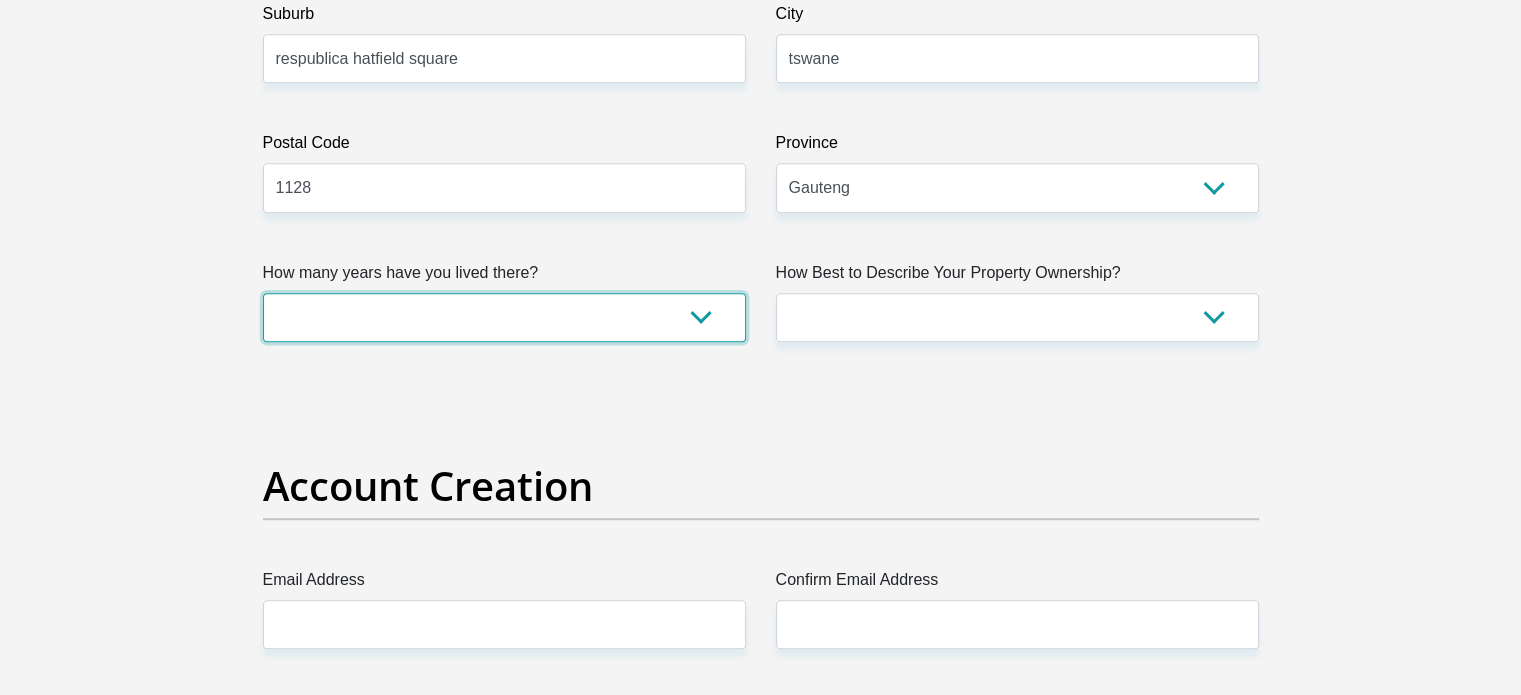 click on "less than 1 year
1-3 years
3-5 years
5+ years" at bounding box center (504, 317) 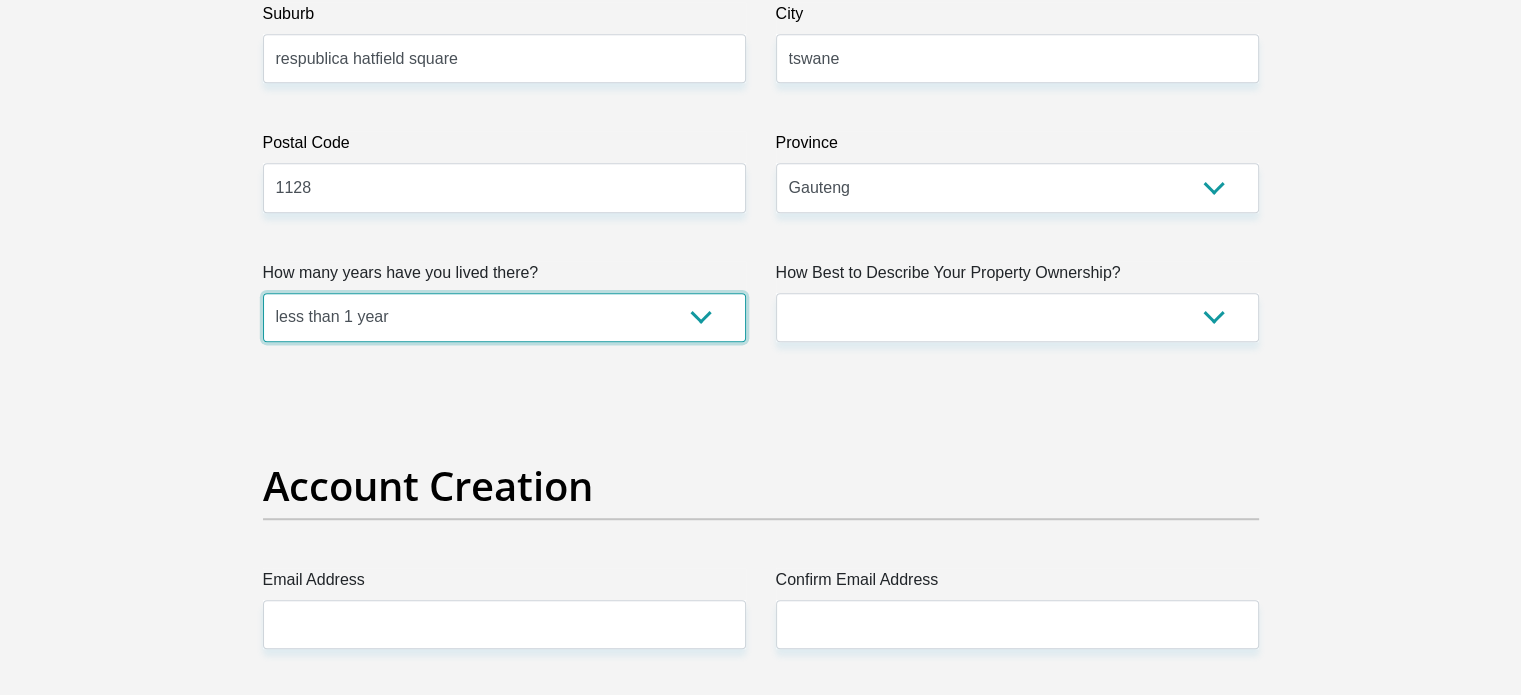 click on "less than 1 year
1-3 years
3-5 years
5+ years" at bounding box center (504, 317) 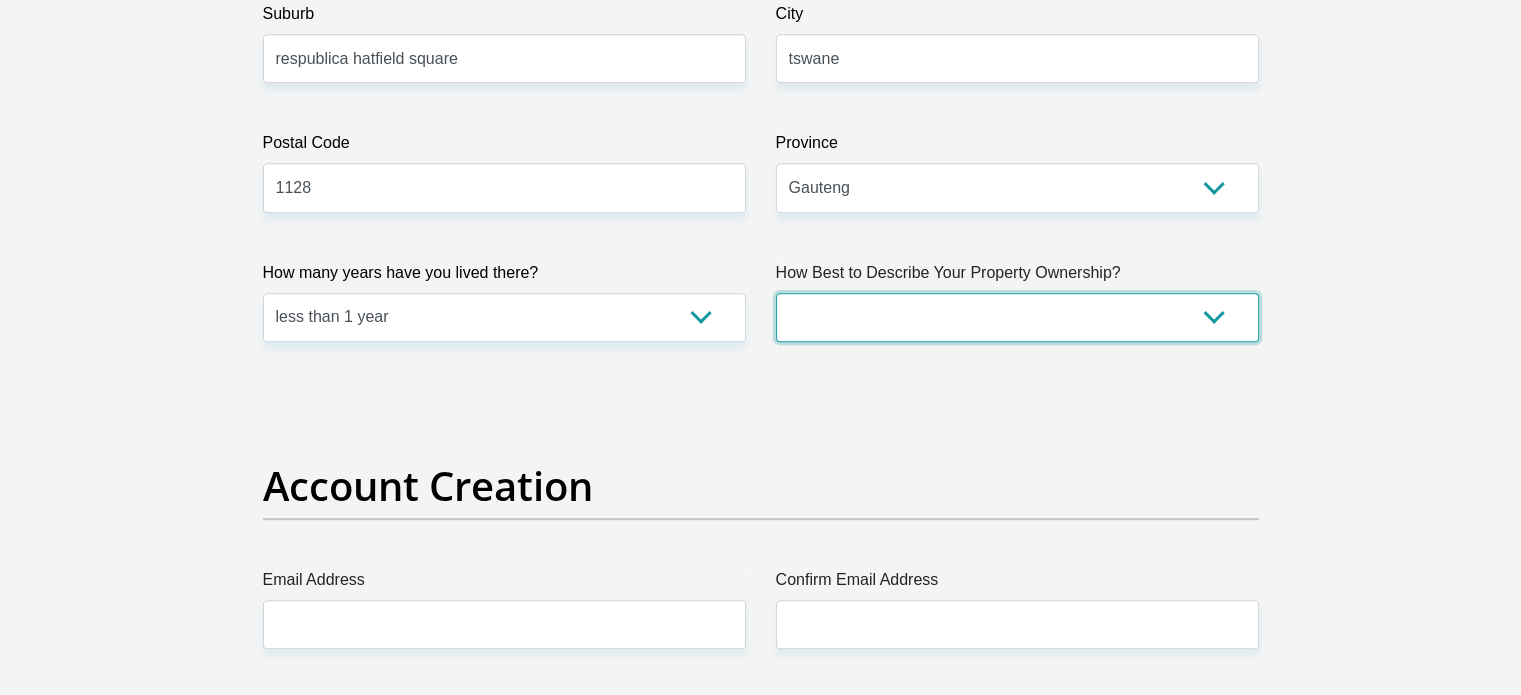 click on "Owned
Rented
Family Owned
Company Dwelling" at bounding box center (1017, 317) 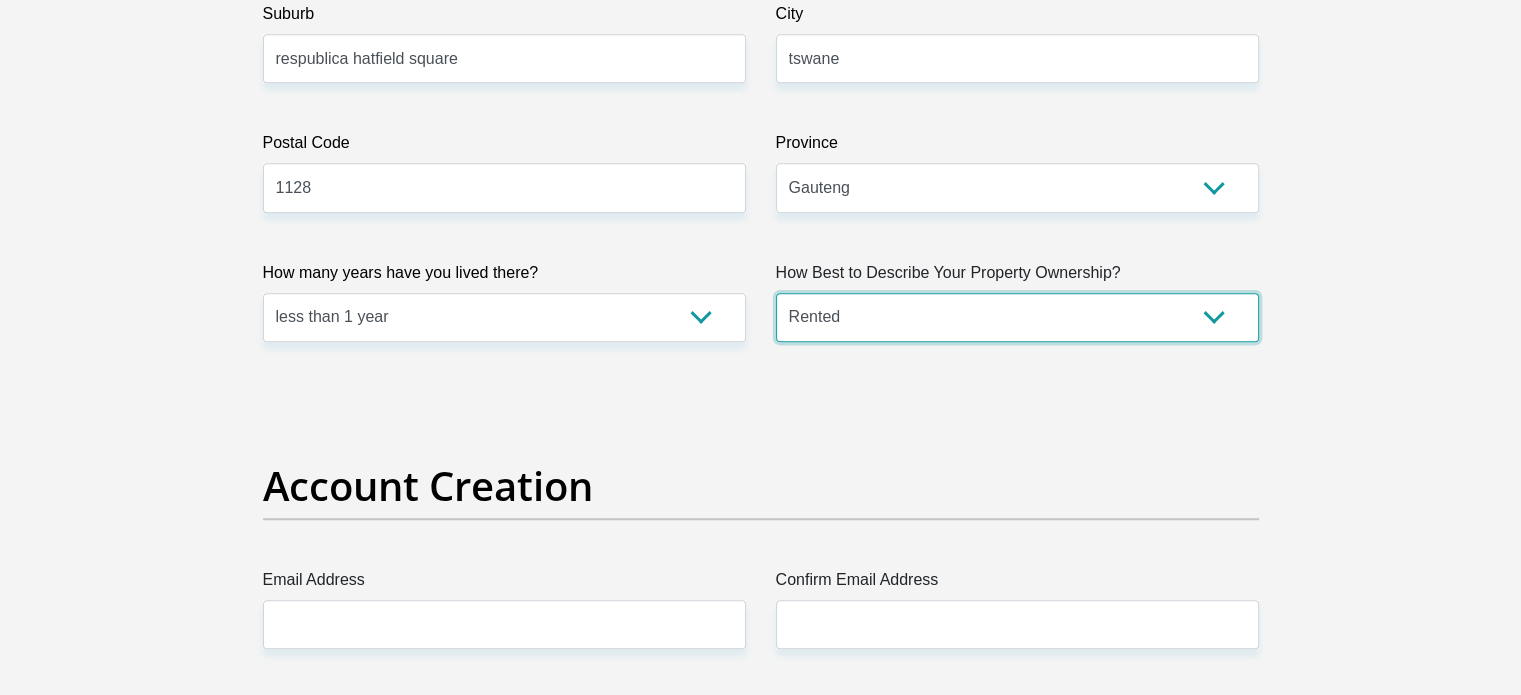 click on "Owned
Rented
Family Owned
Company Dwelling" at bounding box center (1017, 317) 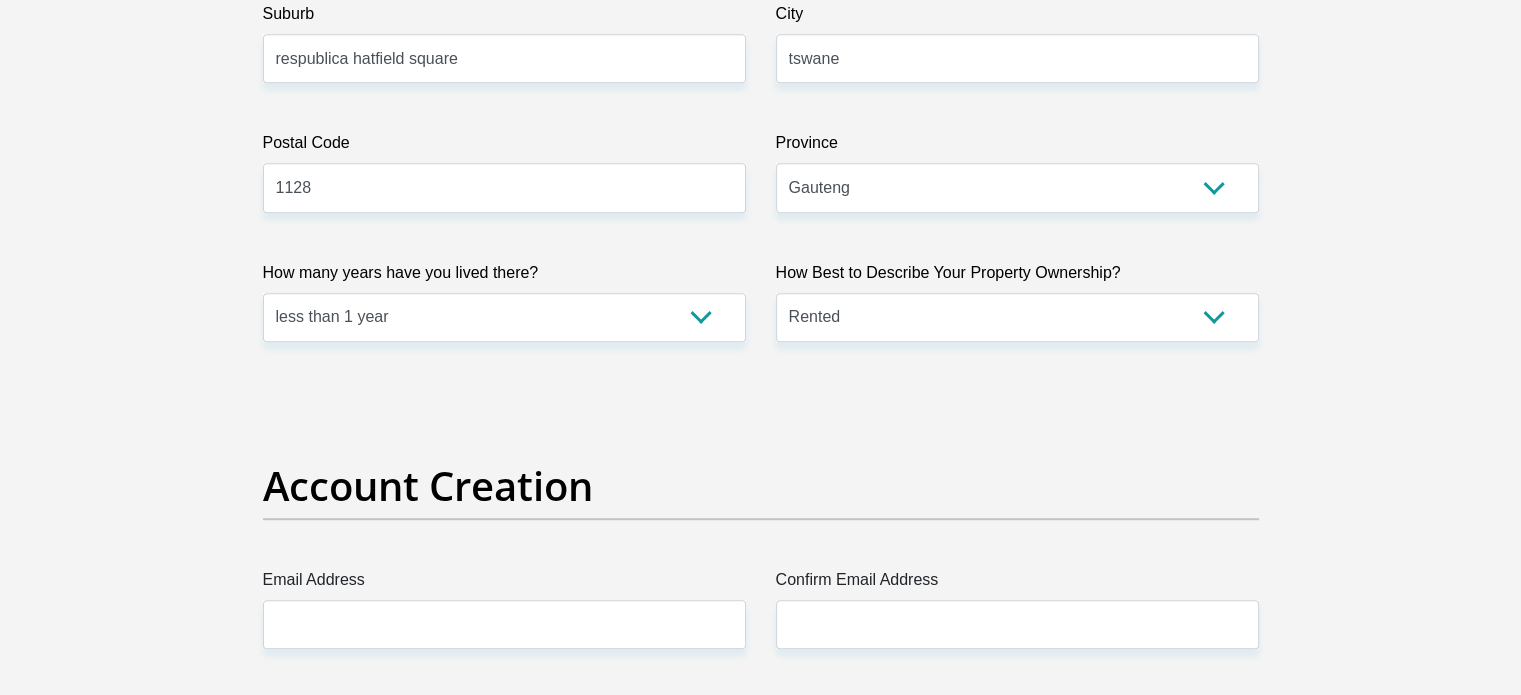click on "Title
Mr
Ms
Mrs
Dr
Other
First Name
Snethemba
Surname
mhlungu
ID Number
9606241411086
Please input valid ID number
Race
Black
Coloured
Indian
White
Other
Contact Number
0659846087
Please input valid contact number" at bounding box center [760, 2308] 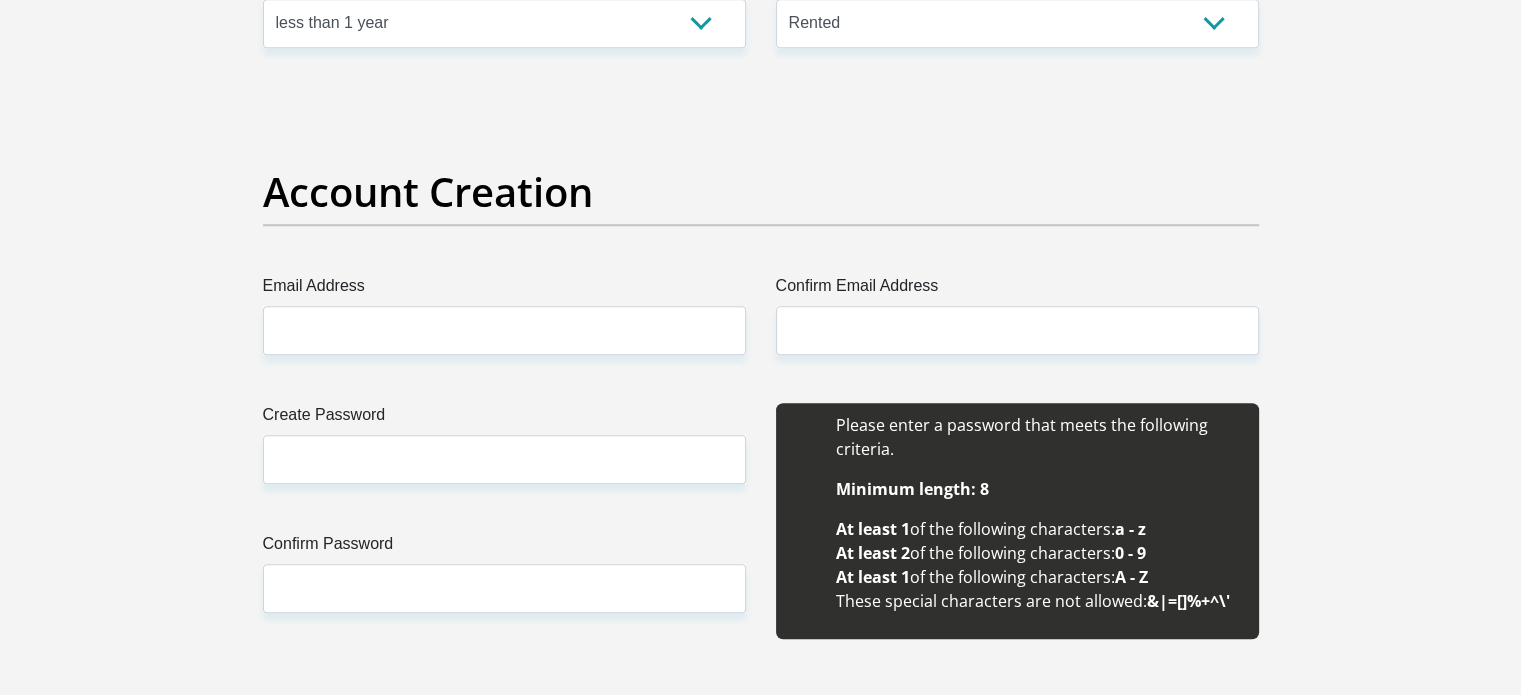 scroll, scrollTop: 1652, scrollLeft: 0, axis: vertical 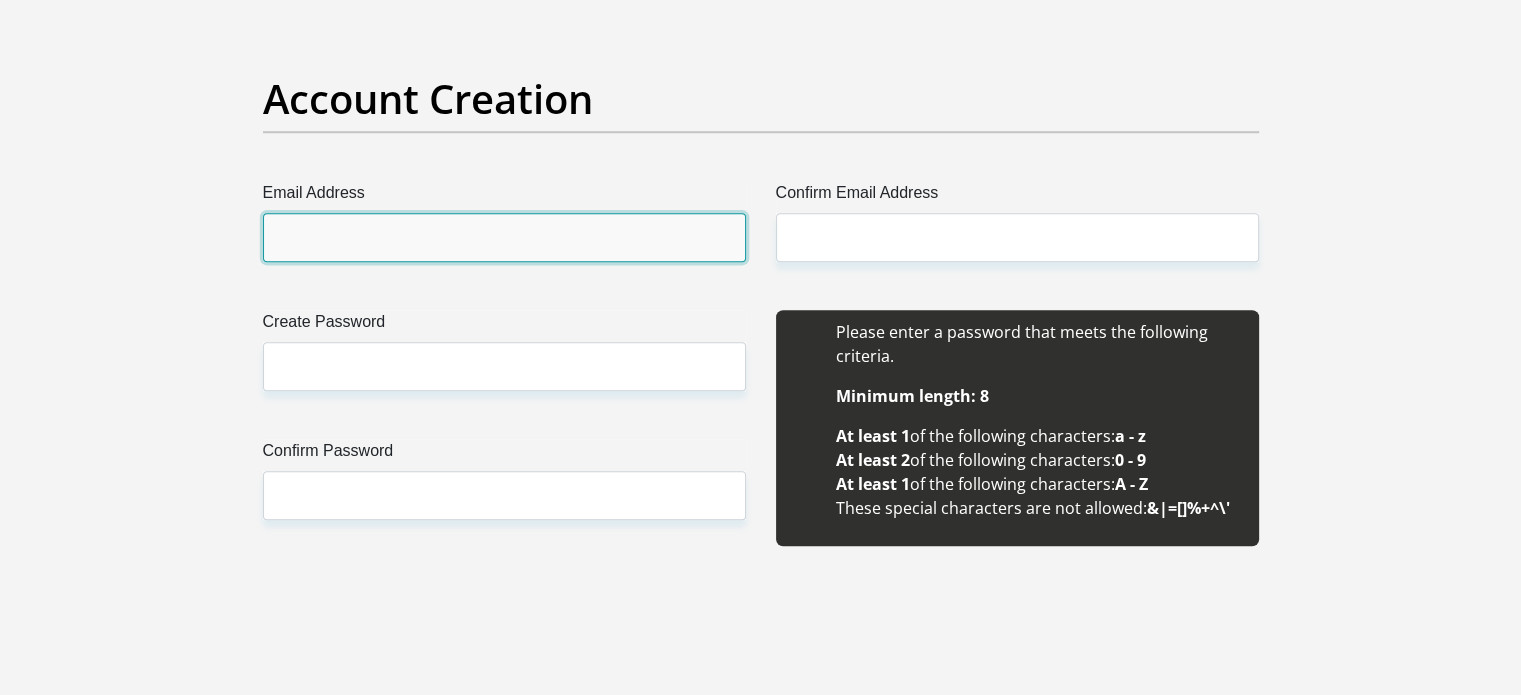 click on "Email Address" at bounding box center (504, 237) 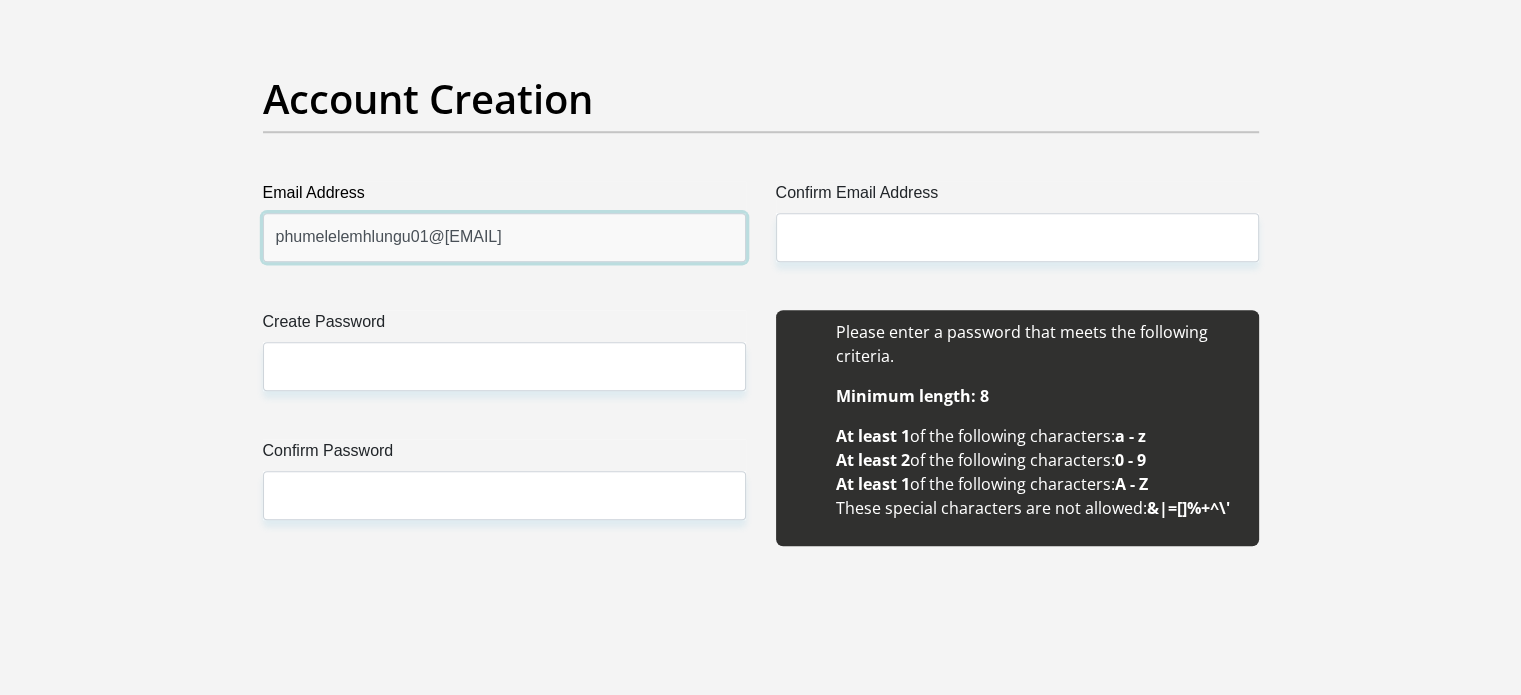 type on "phumelelemhlungu01@[EMAIL]" 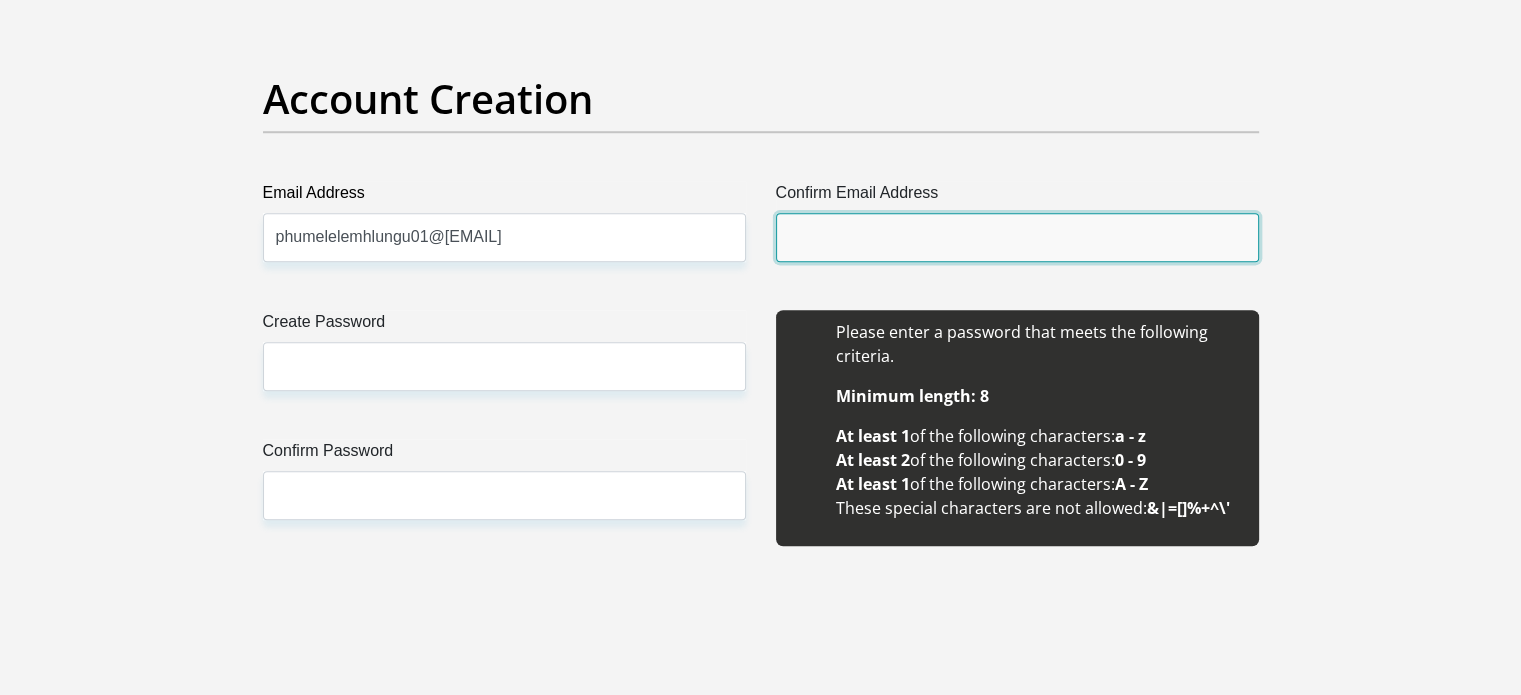 click on "Confirm Email Address" at bounding box center (1017, 237) 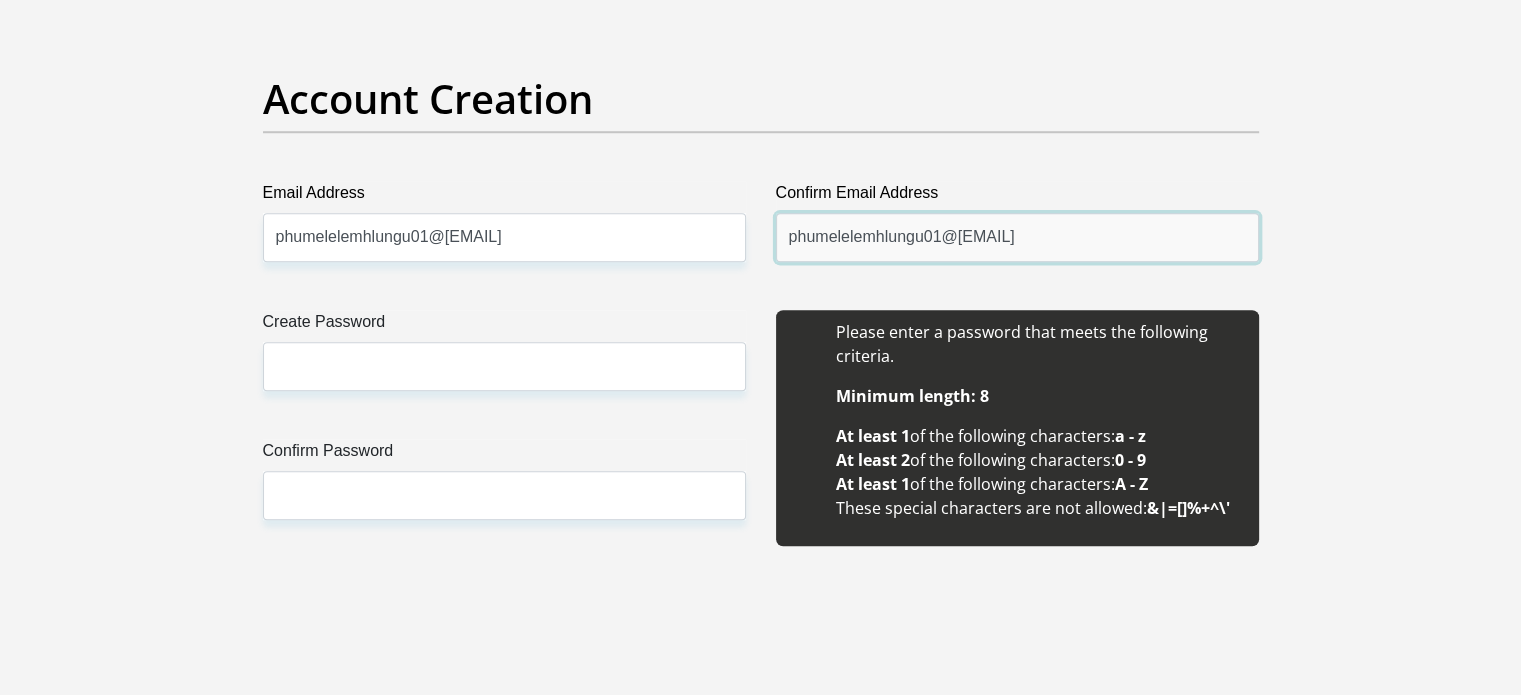 type on "phumelelemhlungu01@[EMAIL]" 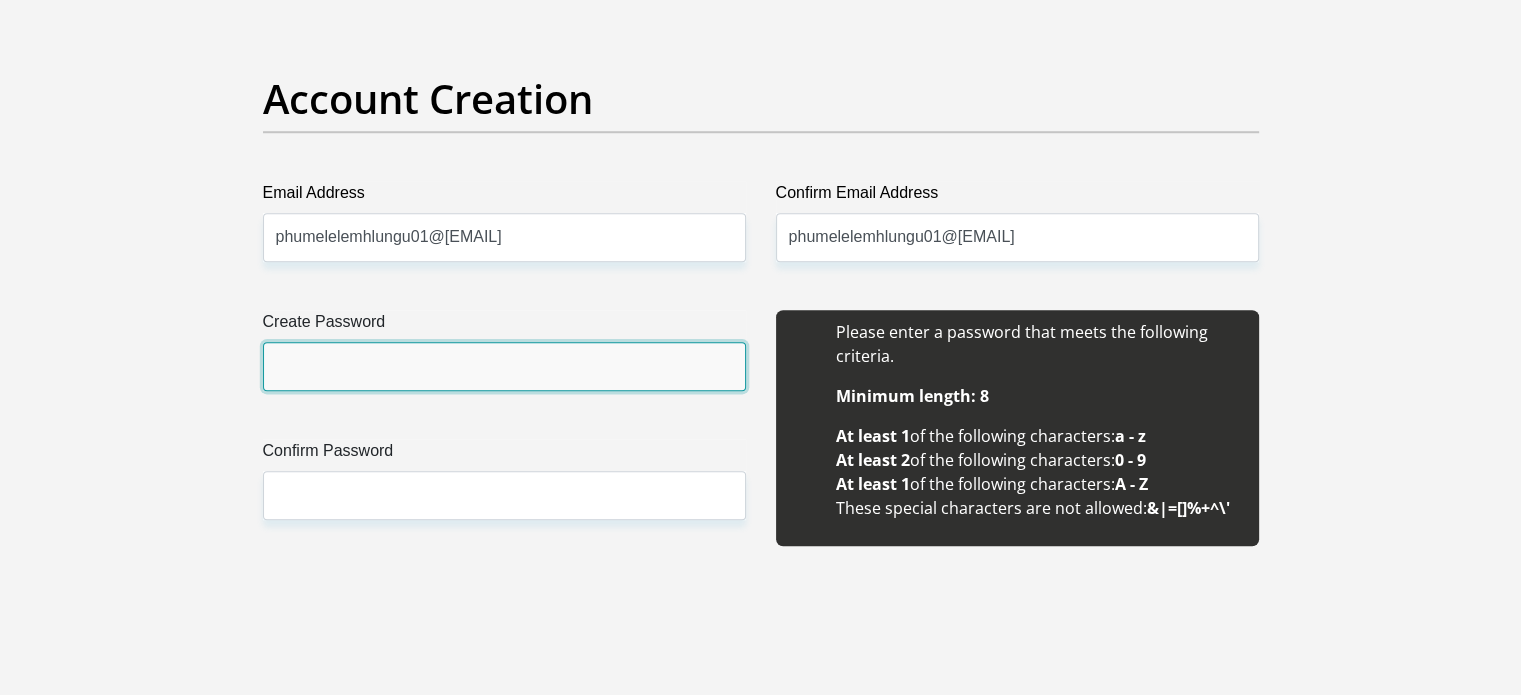 click on "Create Password" at bounding box center [504, 366] 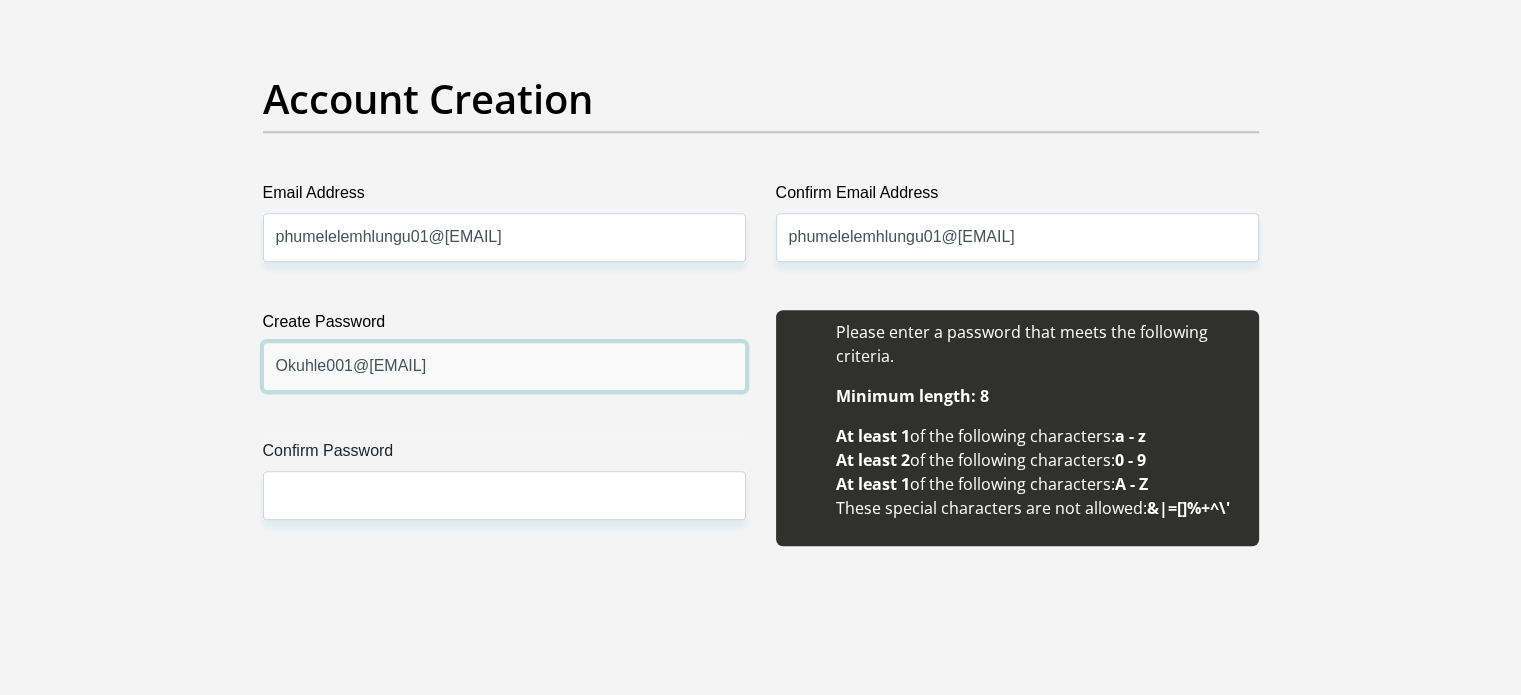 type on "Okuhle001@[EMAIL]" 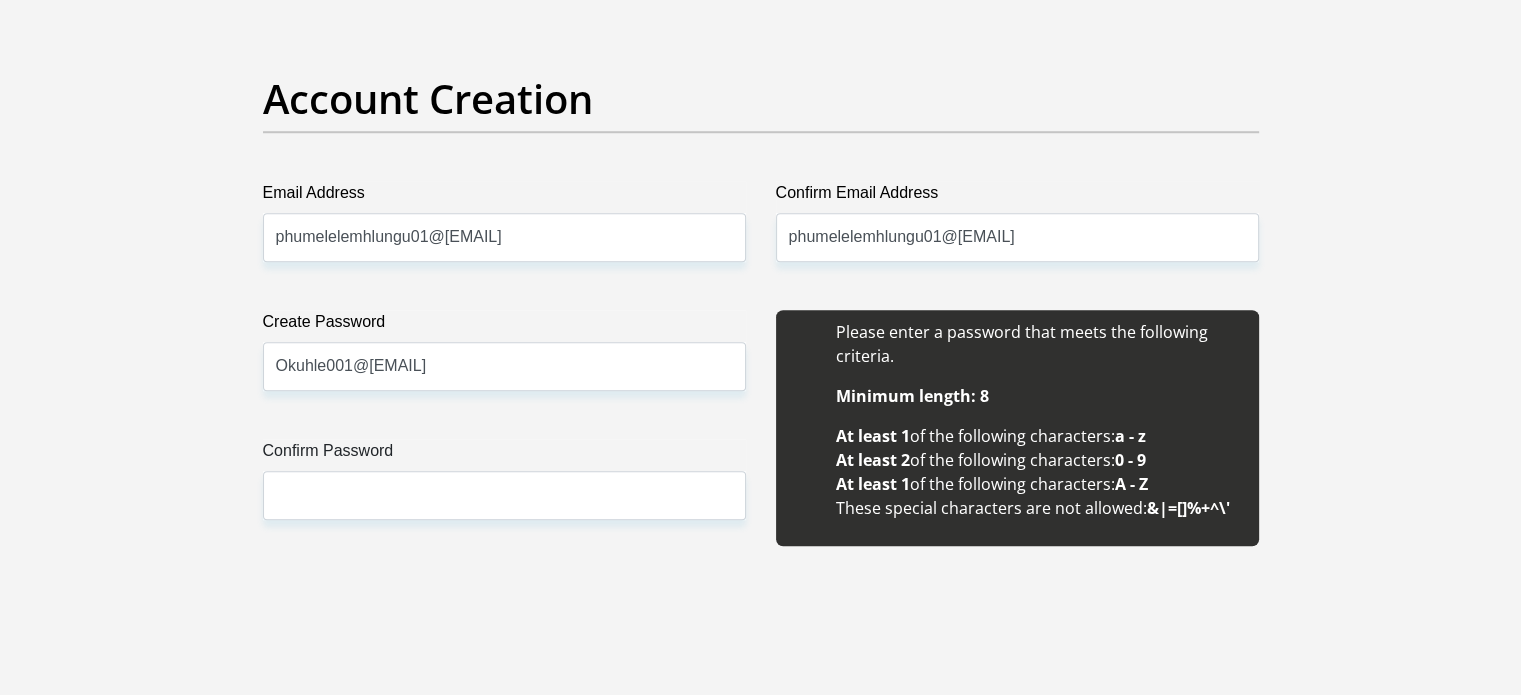 click on "Title
Mr
Ms
Mrs
Dr
Other
First Name
Snethemba
Surname
mhlungu
ID Number
9606241411086
Please input valid ID number
Race
Black
Coloured
Indian
White
Other
Contact Number
0659846087
Please input valid contact number" at bounding box center [760, 1921] 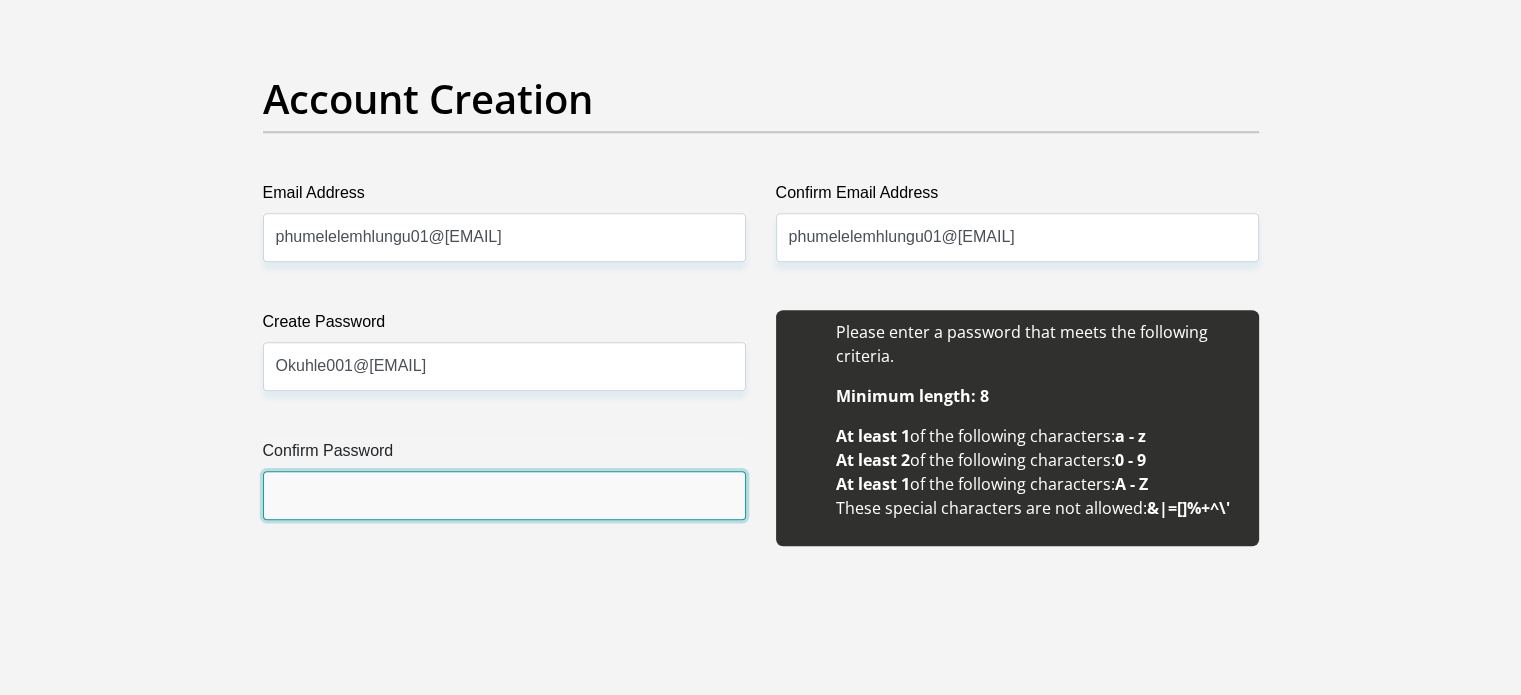 click on "Confirm Password" at bounding box center (504, 495) 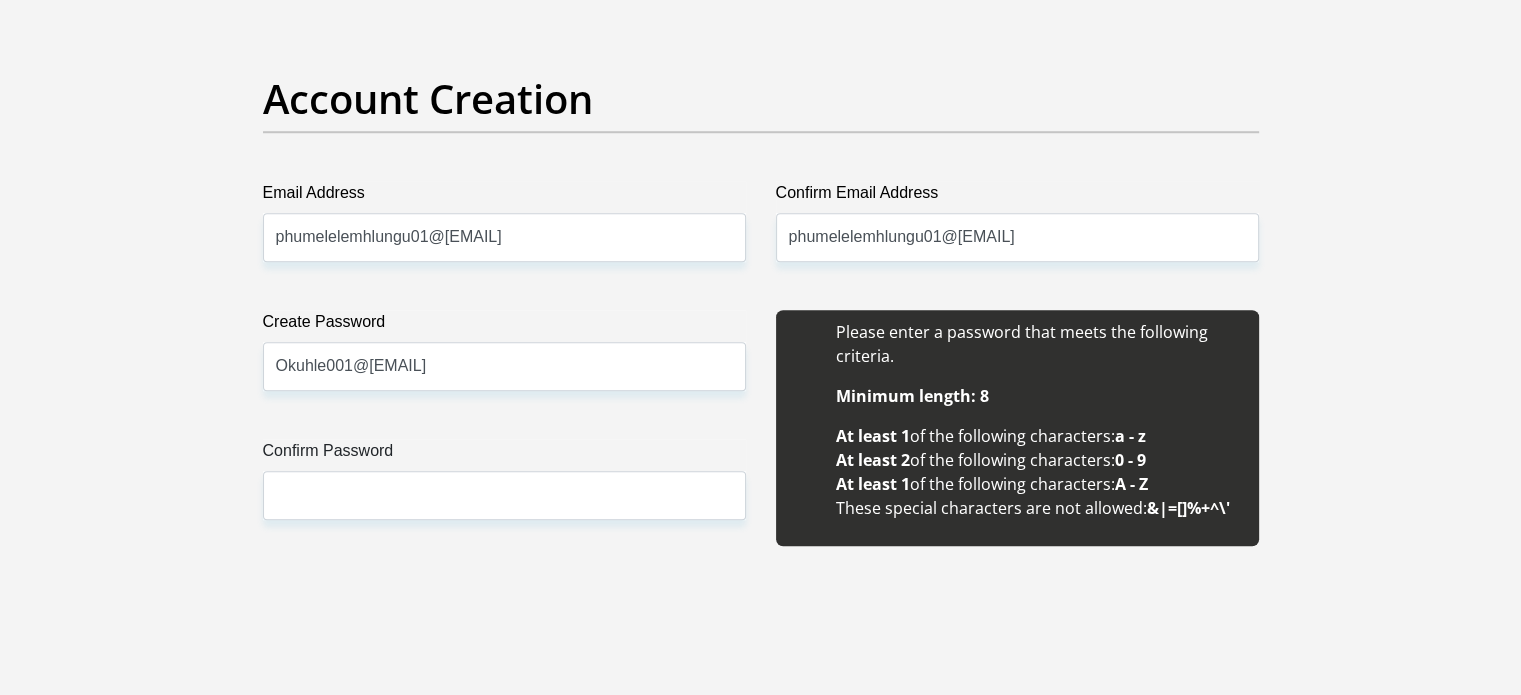 scroll, scrollTop: 2153, scrollLeft: 0, axis: vertical 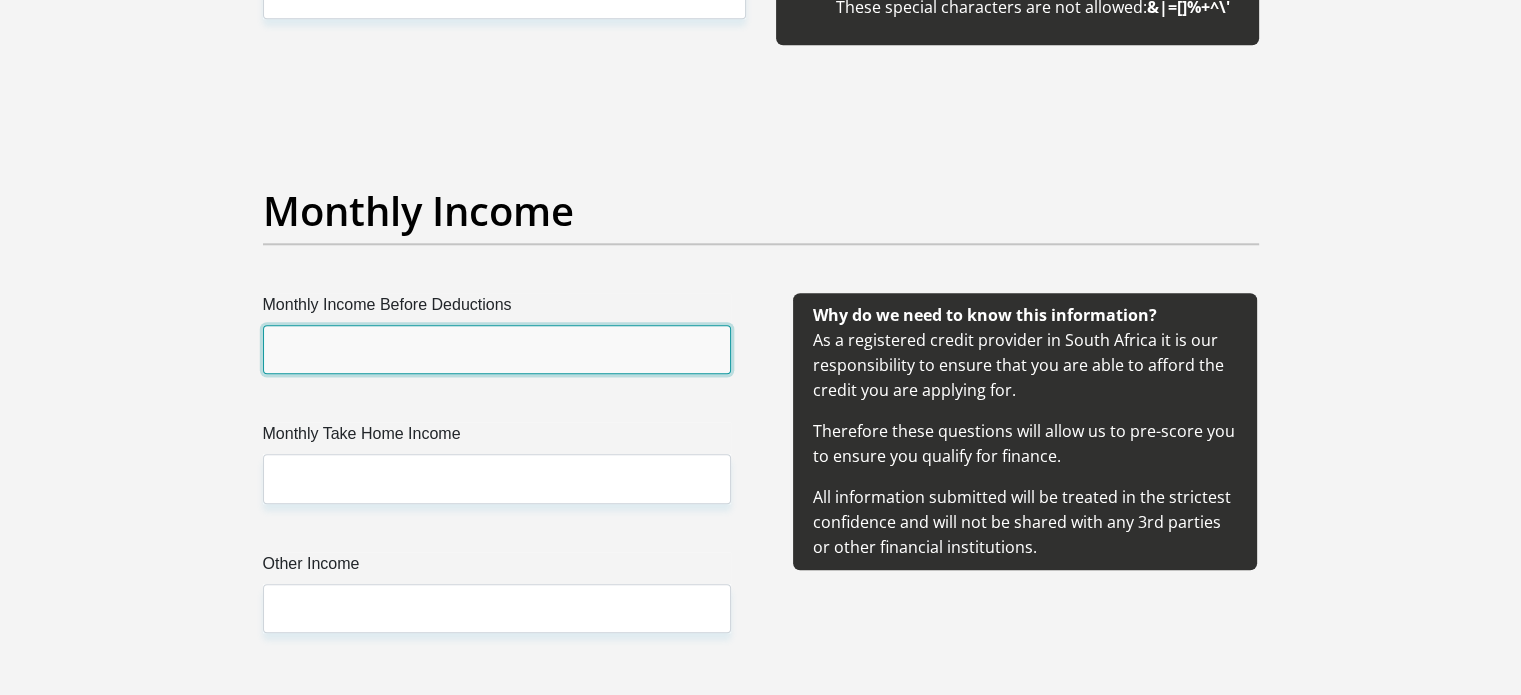 type 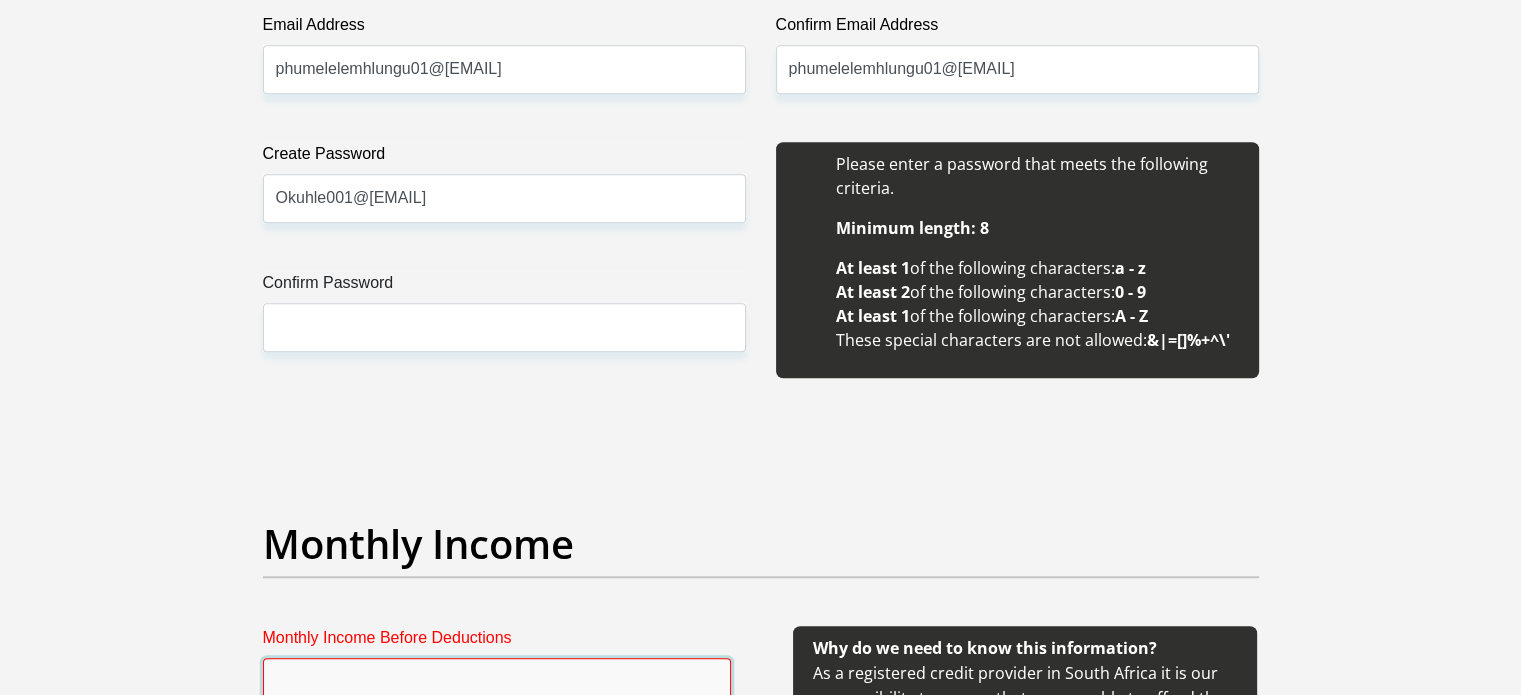 scroll, scrollTop: 1754, scrollLeft: 0, axis: vertical 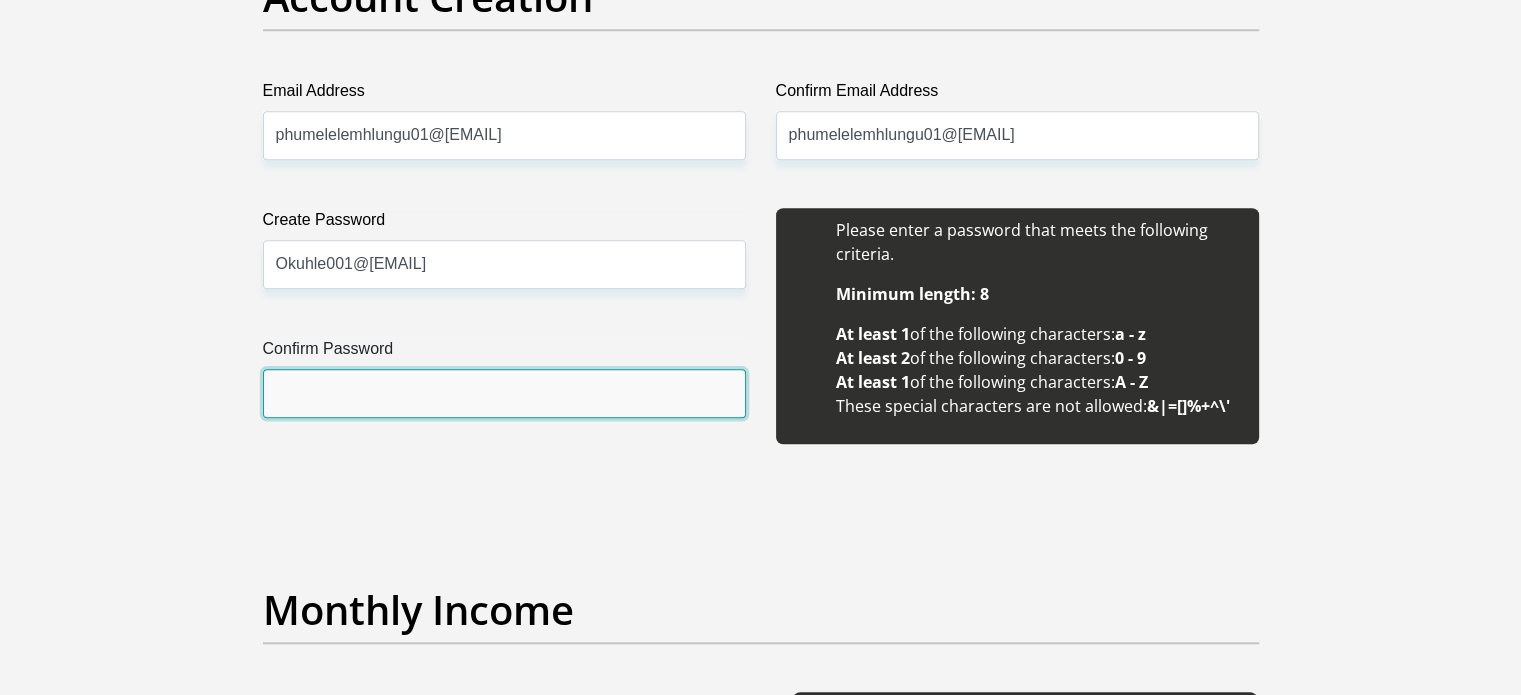 click on "Confirm Password" at bounding box center (504, 393) 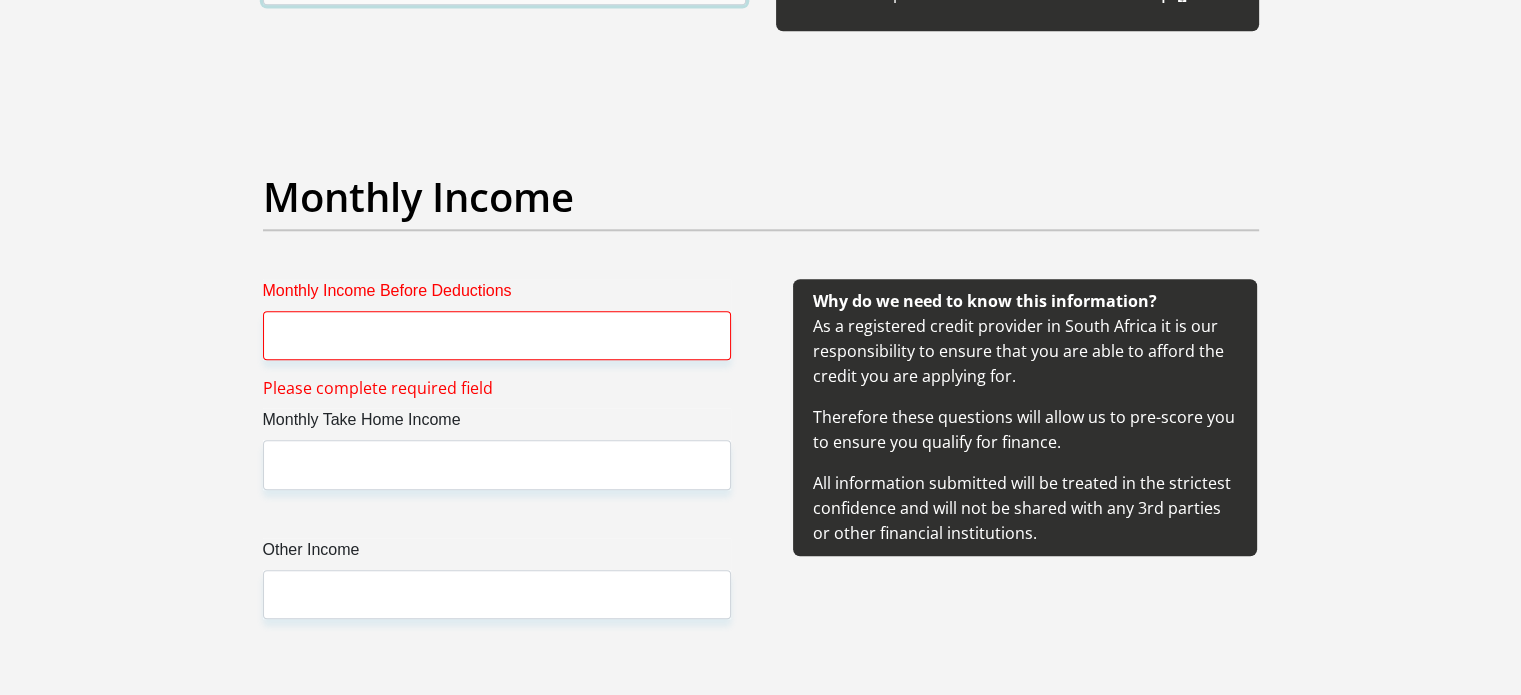 scroll, scrollTop: 2207, scrollLeft: 0, axis: vertical 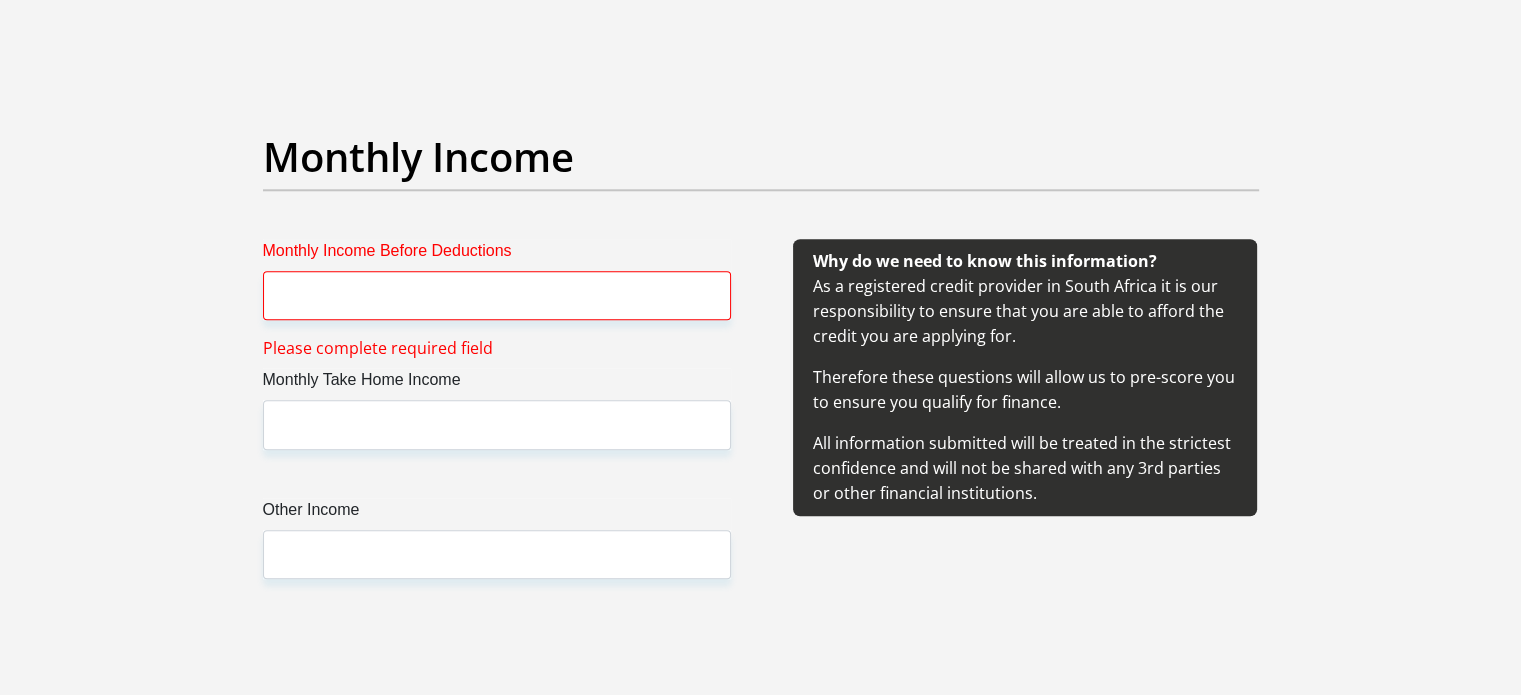 type on "Okuhle001@[EMAIL]" 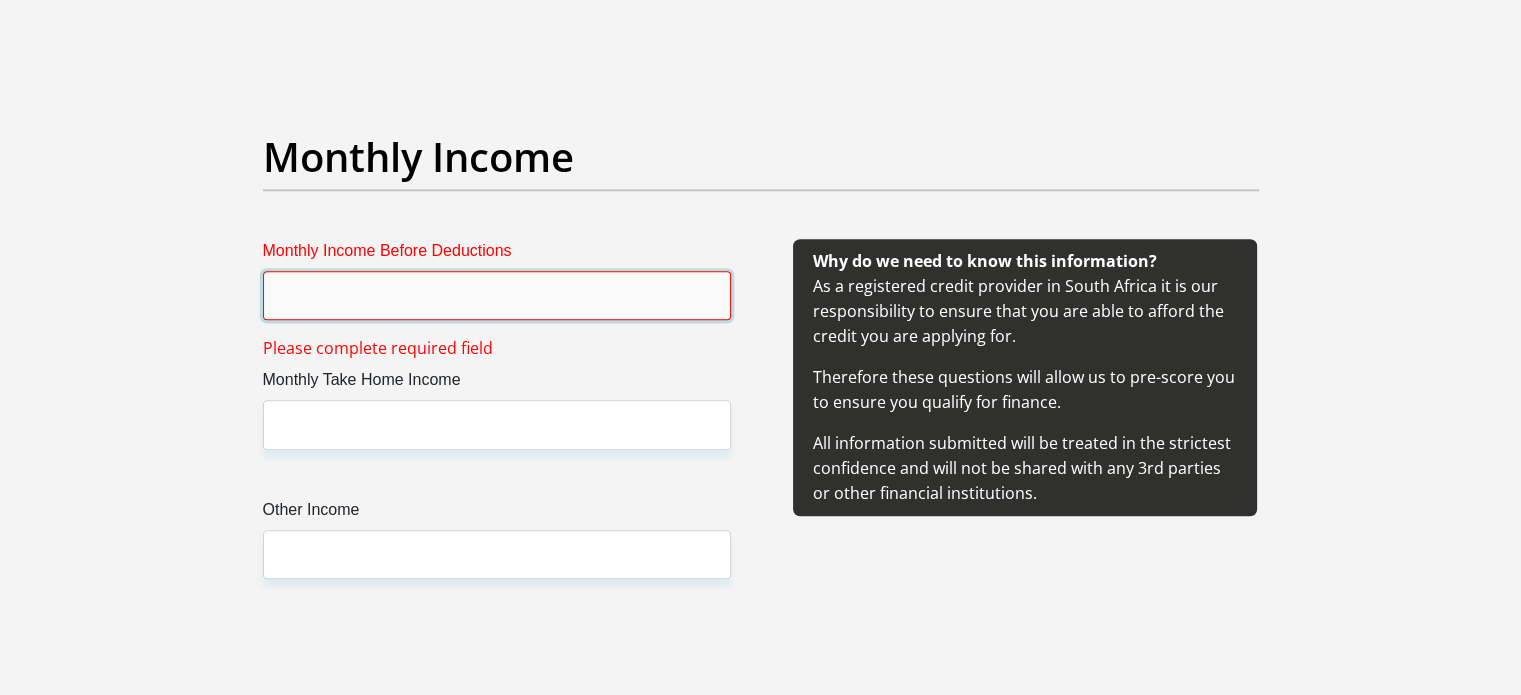 click on "Monthly Income Before Deductions" at bounding box center [497, 295] 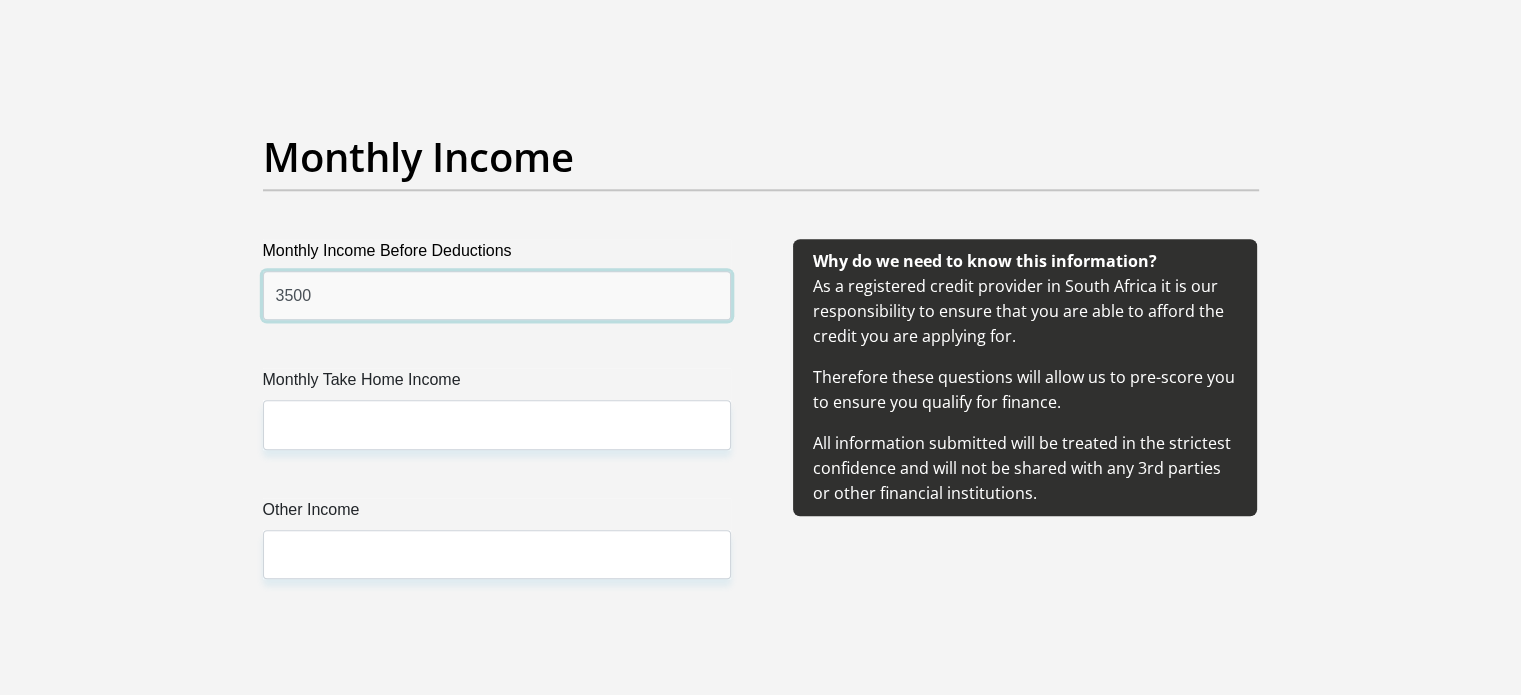 type on "3500" 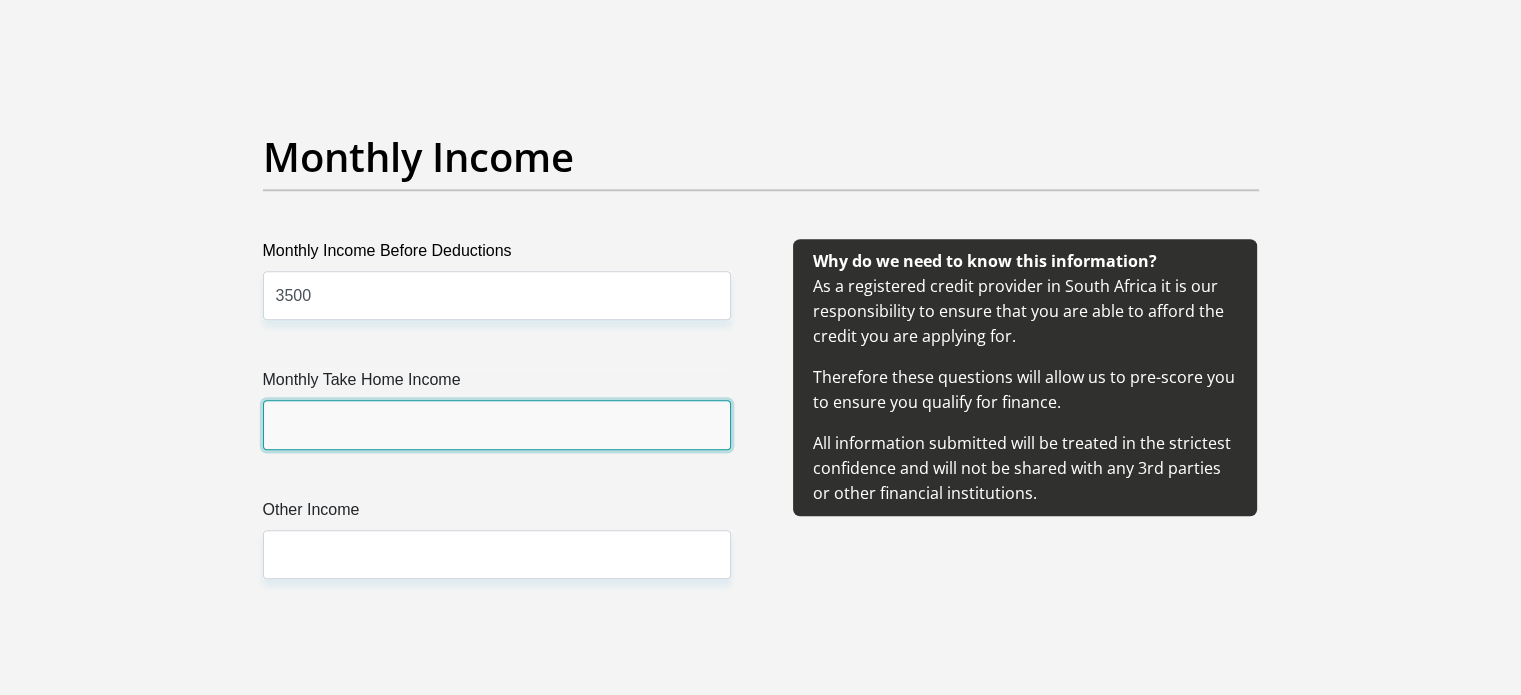 click on "Monthly Take Home Income" at bounding box center [497, 424] 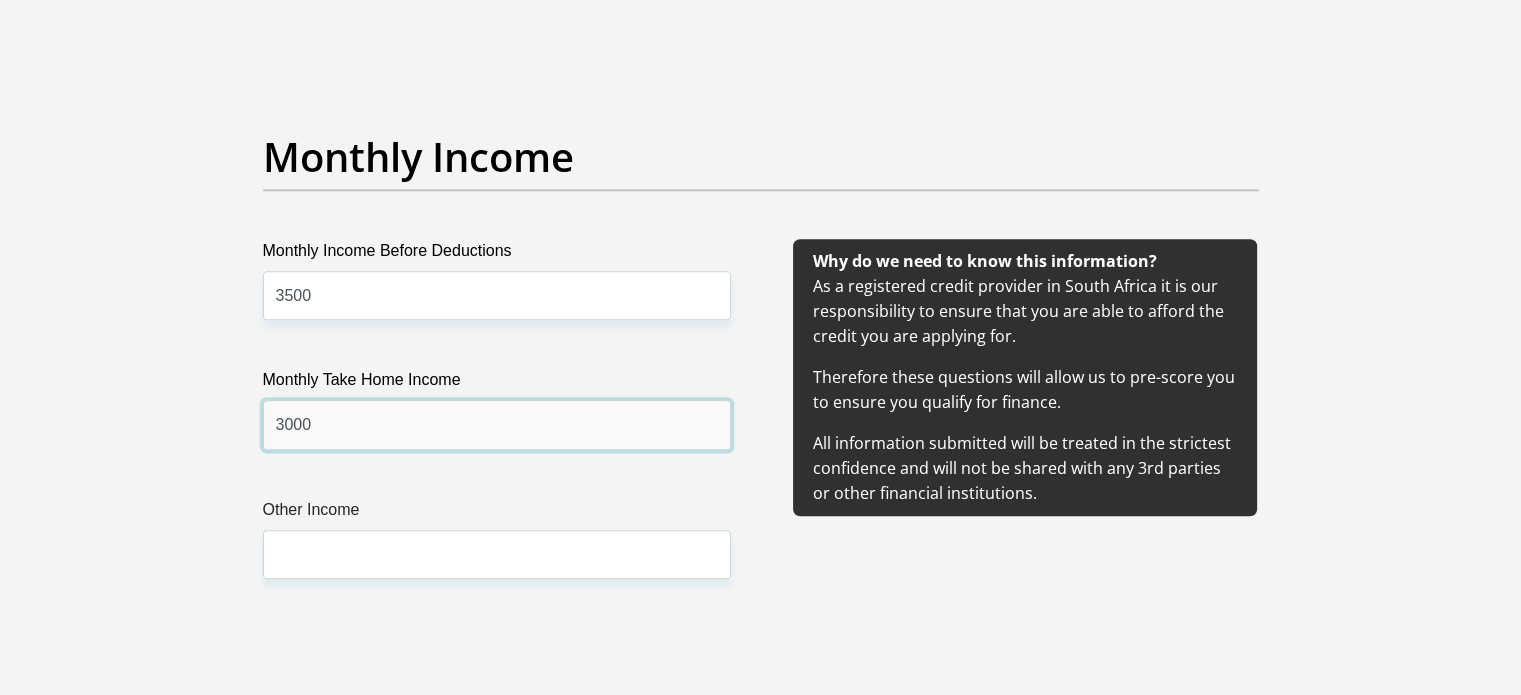 type on "3000" 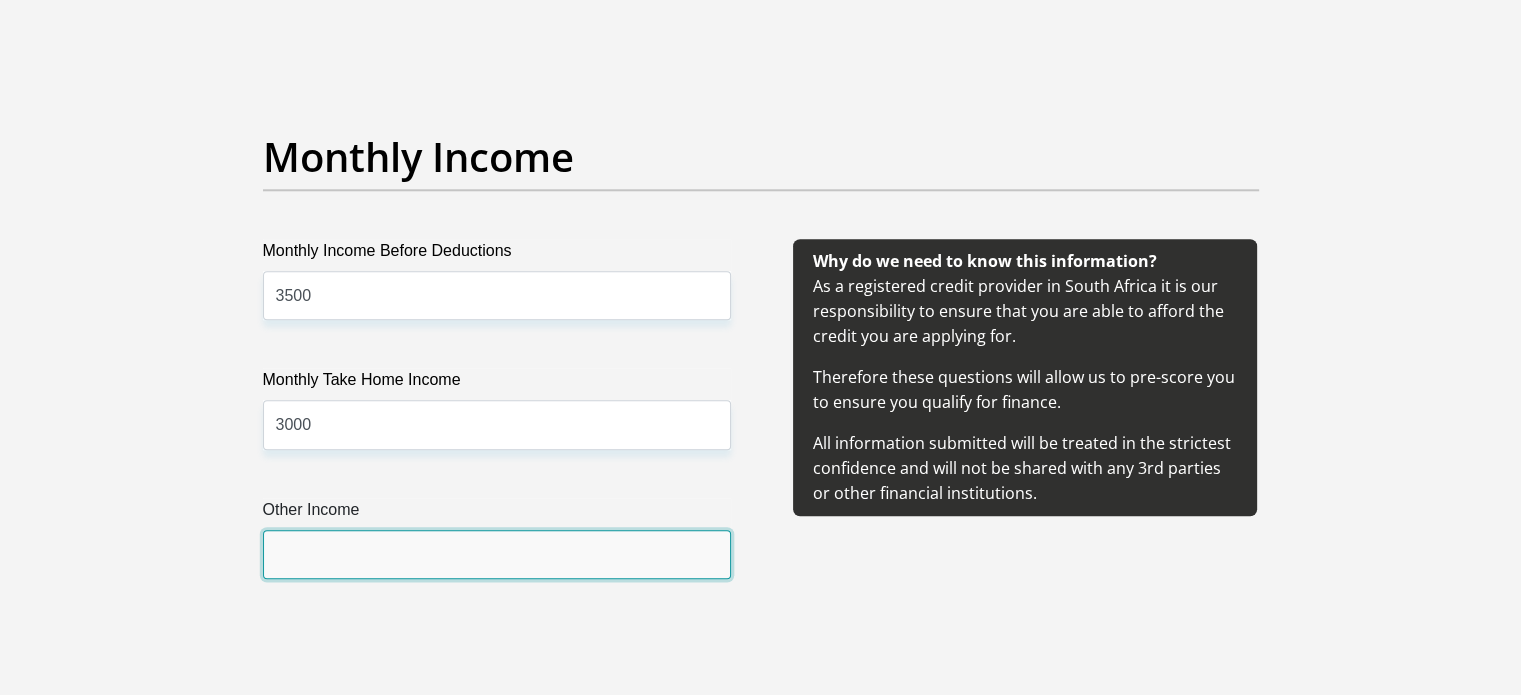 click on "Other Income" at bounding box center [497, 554] 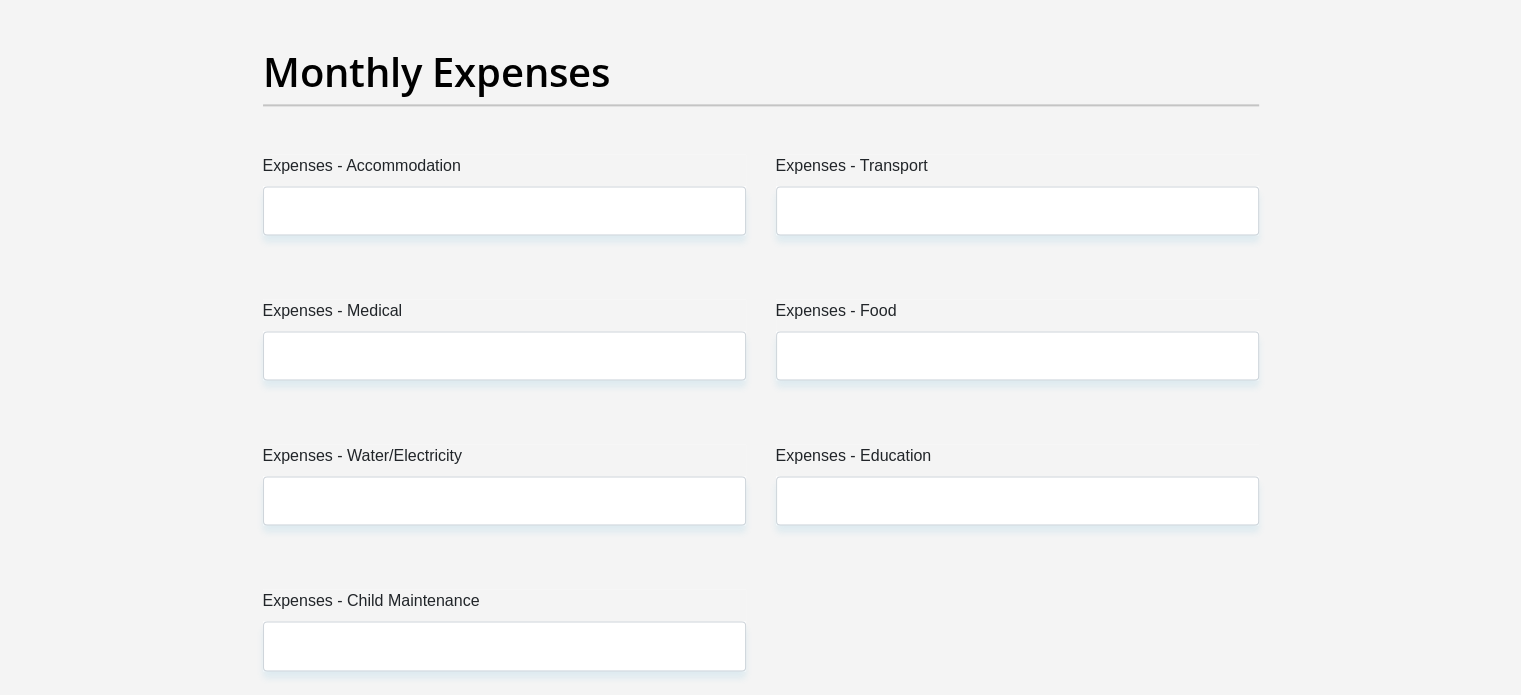 scroll, scrollTop: 2859, scrollLeft: 0, axis: vertical 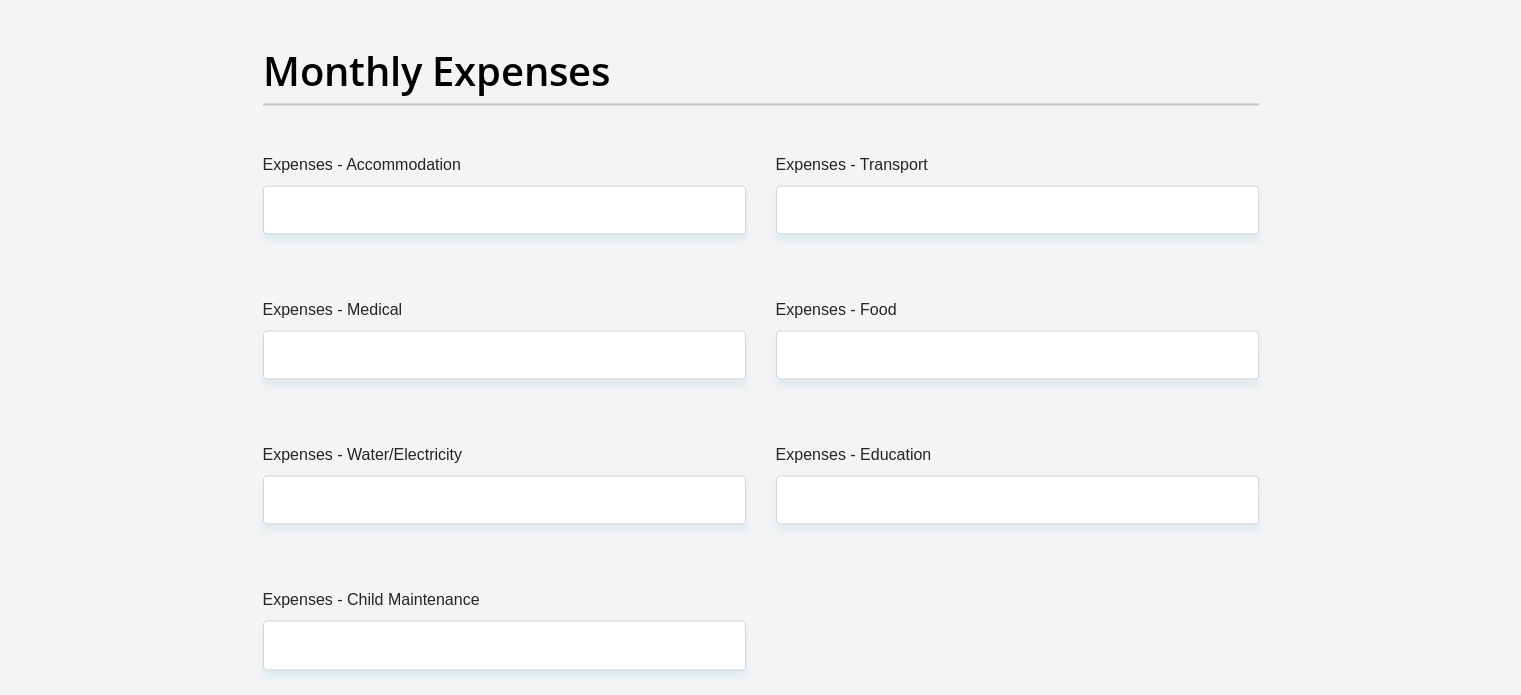 type on "560" 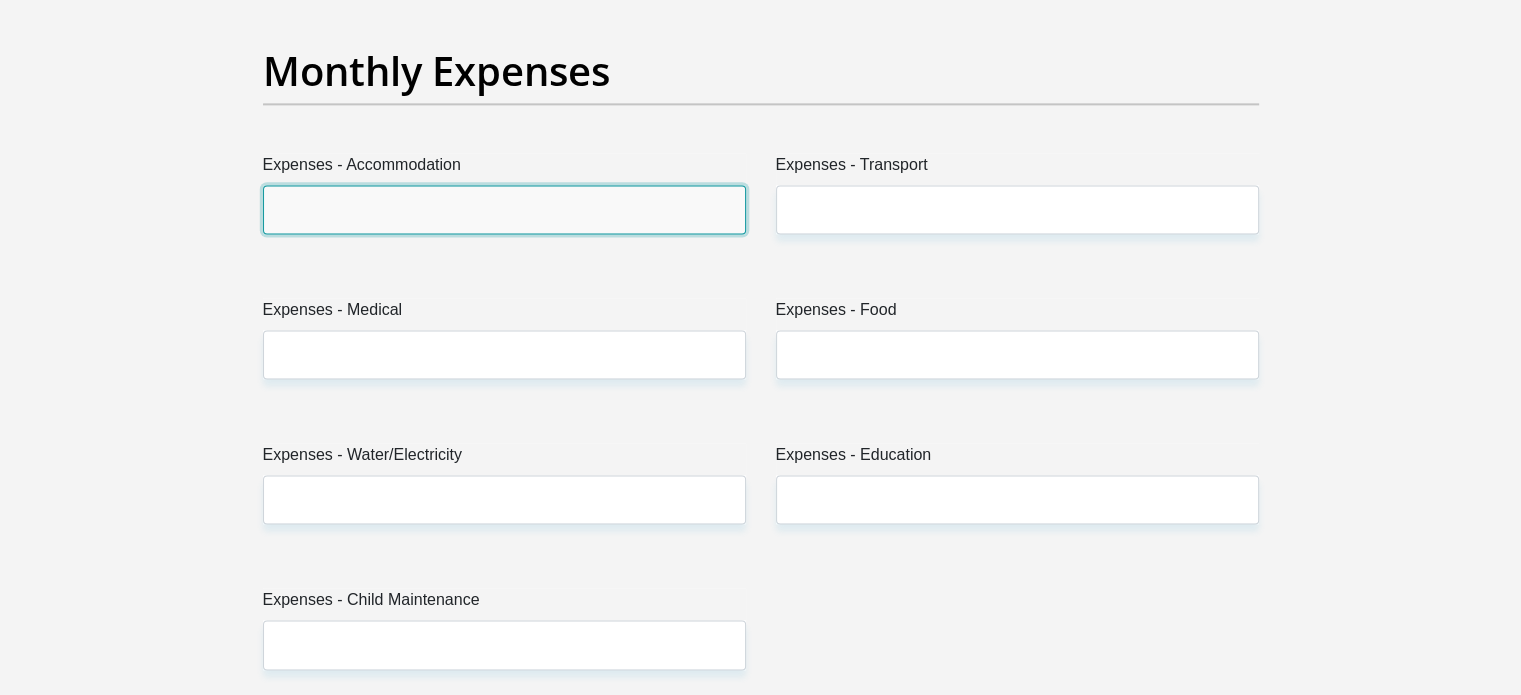 click on "Expenses - Accommodation" at bounding box center (504, 209) 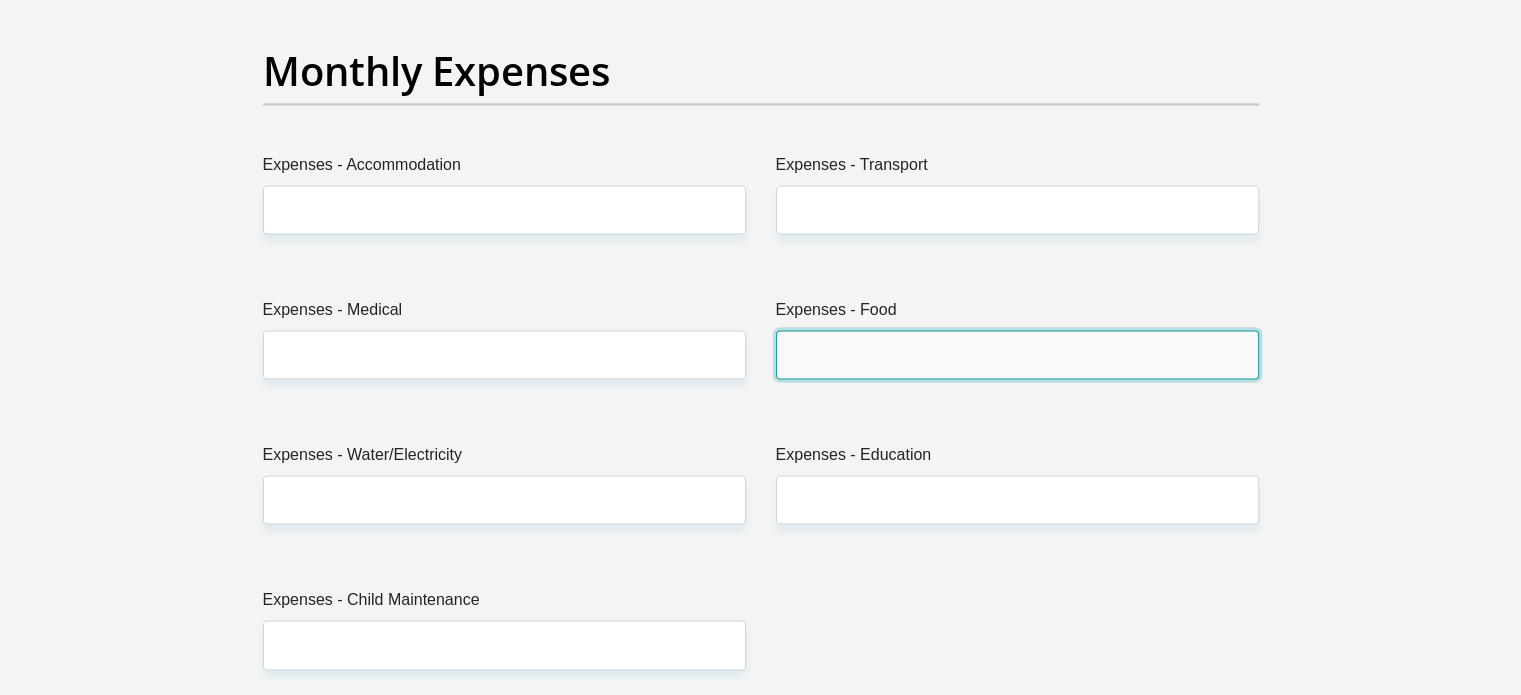click on "Expenses - Food" at bounding box center [1017, 354] 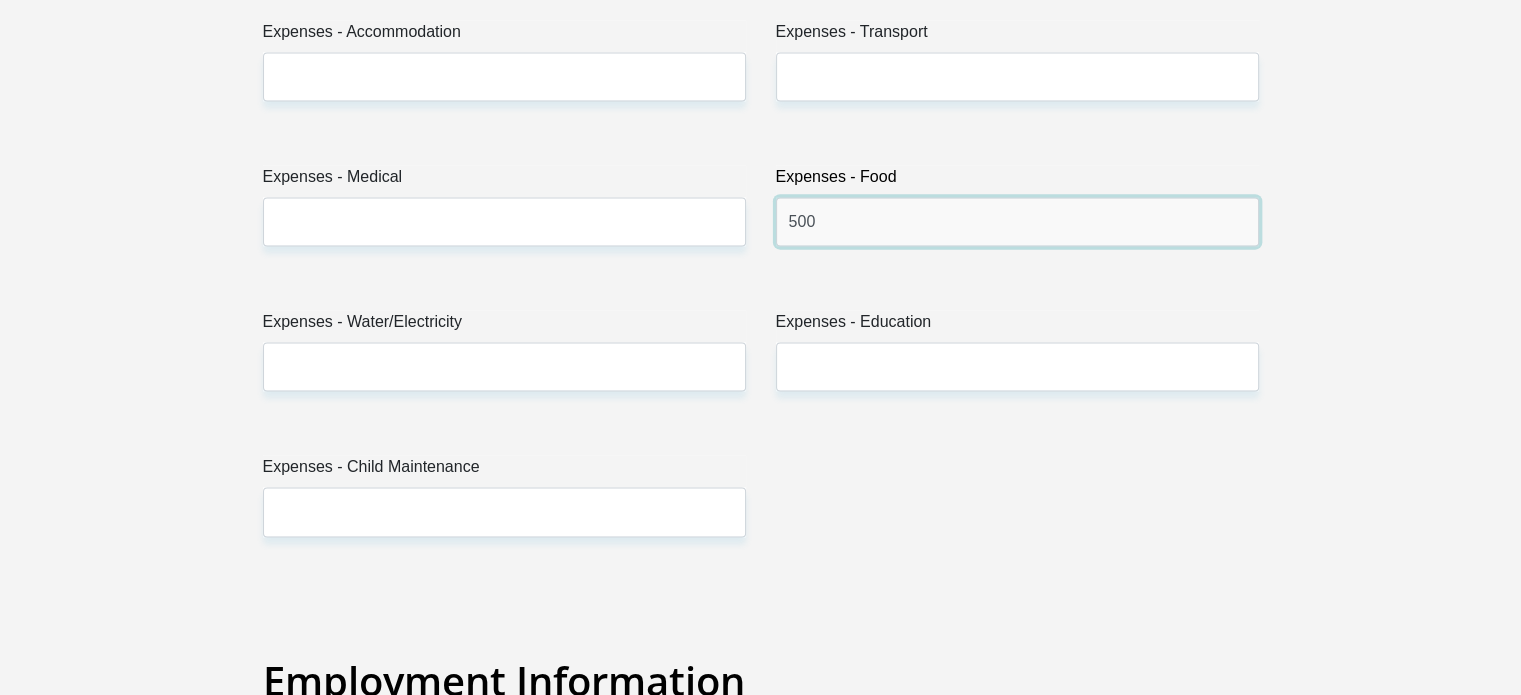 scroll, scrollTop: 3085, scrollLeft: 0, axis: vertical 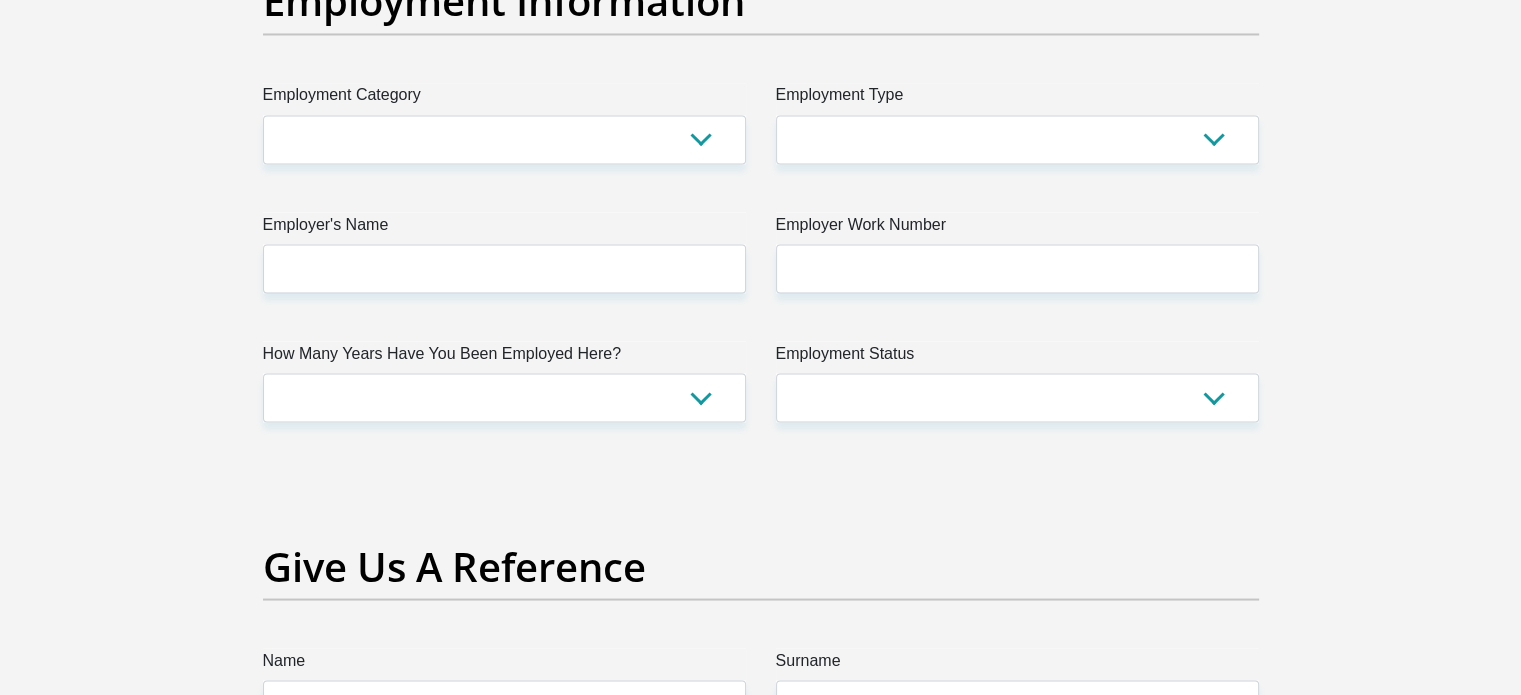 type on "500" 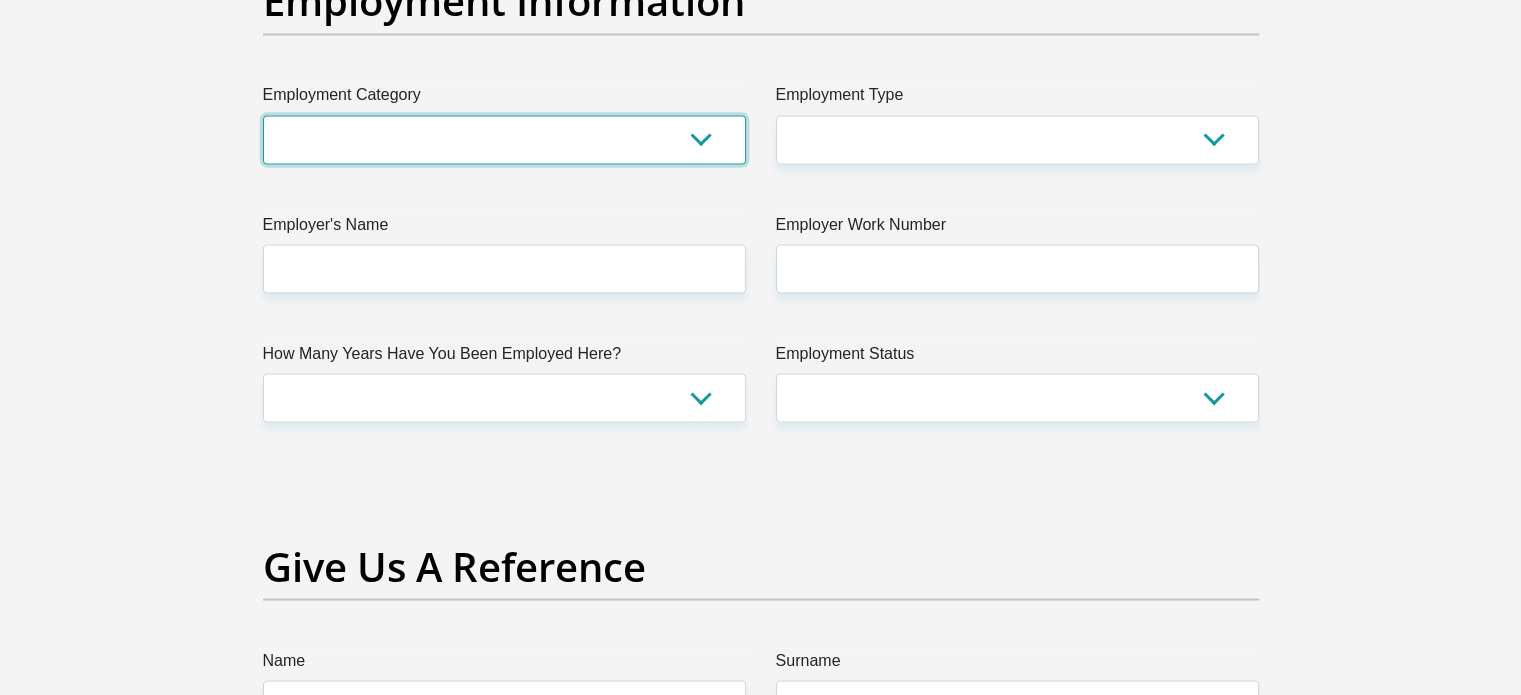 click on "AGRICULTURE
ALCOHOL & TOBACCO
CONSTRUCTION MATERIALS
METALLURGY
EQUIPMENT FOR RENEWABLE ENERGY
SPECIALIZED CONTRACTORS
CAR
GAMING (INCL. INTERNET
OTHER WHOLESALE
UNLICENSED PHARMACEUTICALS
CURRENCY EXCHANGE HOUSES
OTHER FINANCIAL INSTITUTIONS & INSURANCE
REAL ESTATE AGENTS
OIL & GAS
OTHER MATERIALS (E.G. IRON ORE)
PRECIOUS STONES & PRECIOUS METALS
POLITICAL ORGANIZATIONS
RELIGIOUS ORGANIZATIONS(NOT SECTS)
ACTI. HAVING BUSINESS DEAL WITH PUBLIC ADMINISTRATION
LAUNDROMATS" at bounding box center (504, 139) 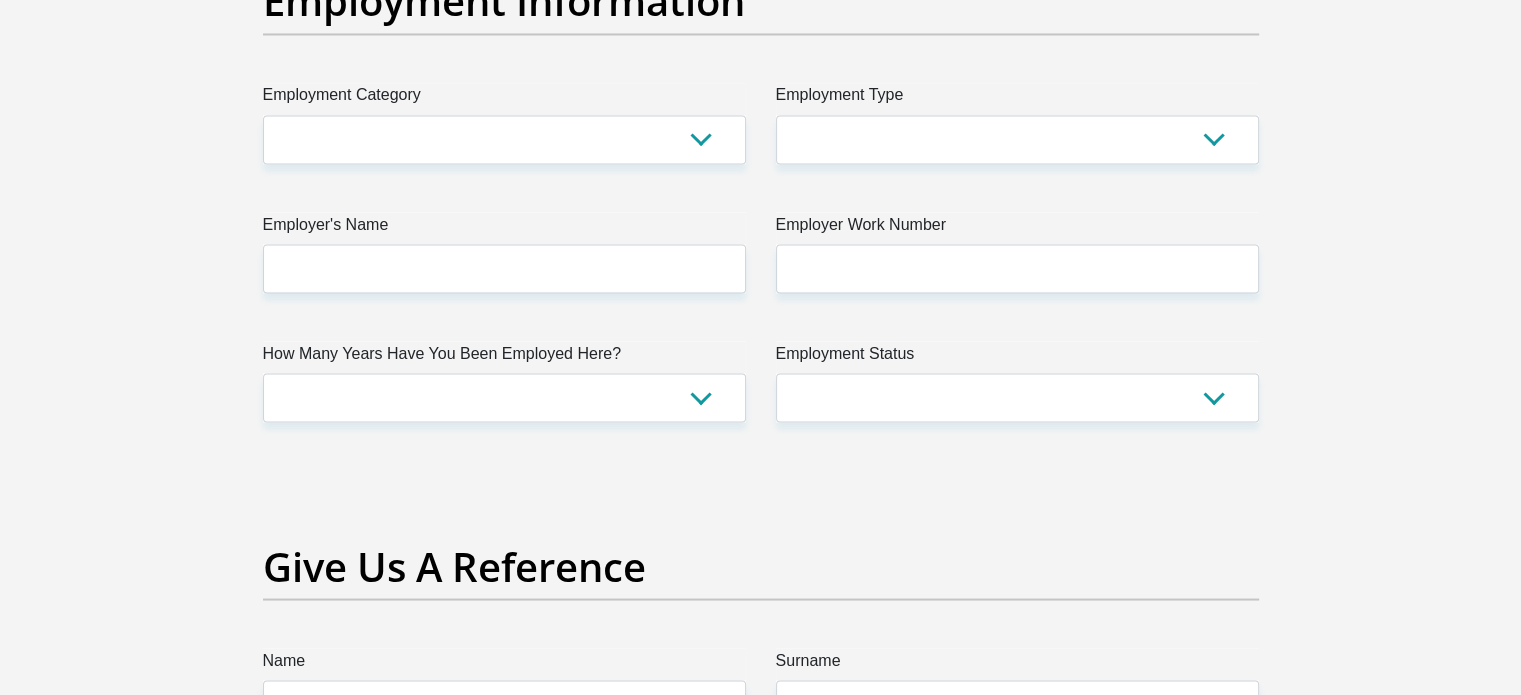 click on "Title
Mr
Ms
Mrs
Dr
Other
First Name
Snethemba
Surname
mhlungu
ID Number
9606241411086
Please input valid ID number
Race
Black
Coloured
Indian
White
Other
Contact Number
0659846087
Please input valid contact number" at bounding box center (760, -99) 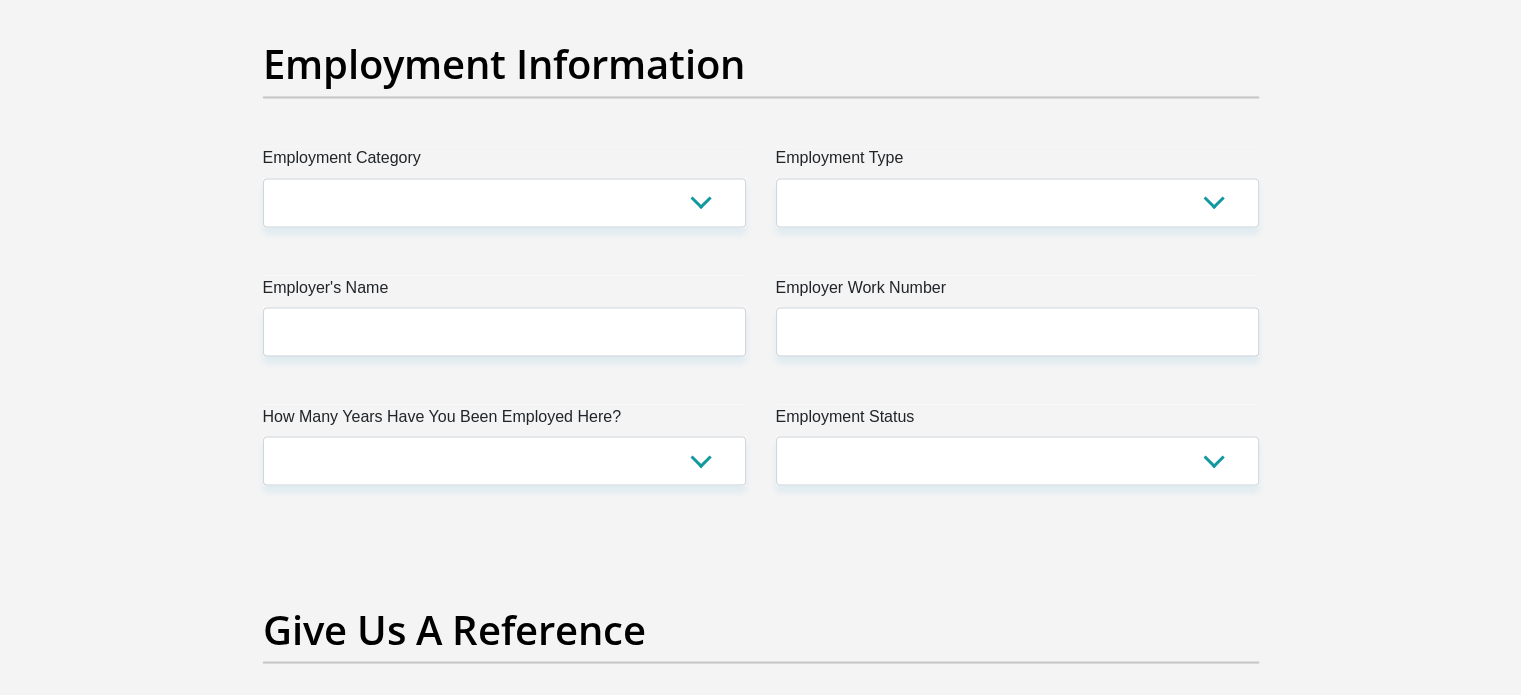 scroll, scrollTop: 3592, scrollLeft: 0, axis: vertical 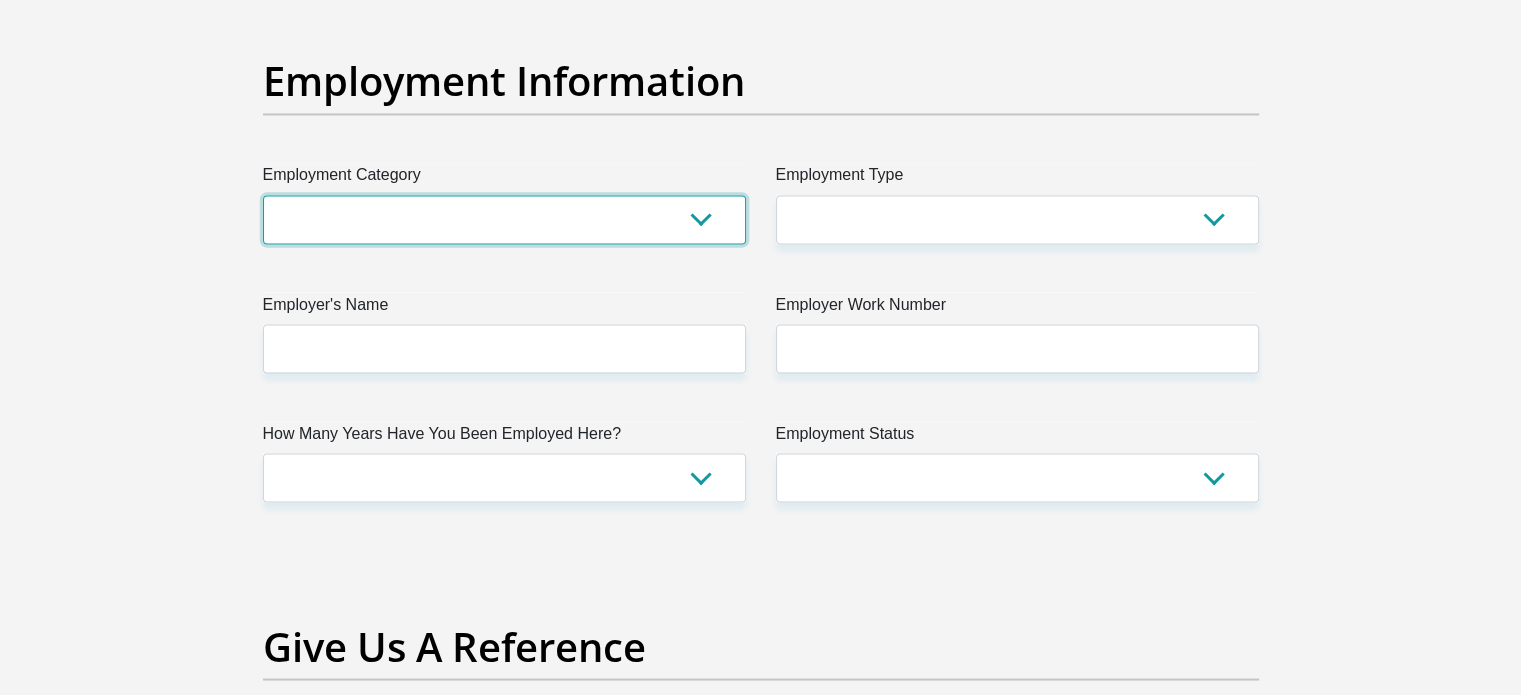 click on "AGRICULTURE
ALCOHOL & TOBACCO
CONSTRUCTION MATERIALS
METALLURGY
EQUIPMENT FOR RENEWABLE ENERGY
SPECIALIZED CONTRACTORS
CAR
GAMING (INCL. INTERNET
OTHER WHOLESALE
UNLICENSED PHARMACEUTICALS
CURRENCY EXCHANGE HOUSES
OTHER FINANCIAL INSTITUTIONS & INSURANCE
REAL ESTATE AGENTS
OIL & GAS
OTHER MATERIALS (E.G. IRON ORE)
PRECIOUS STONES & PRECIOUS METALS
POLITICAL ORGANIZATIONS
RELIGIOUS ORGANIZATIONS(NOT SECTS)
ACTI. HAVING BUSINESS DEAL WITH PUBLIC ADMINISTRATION
LAUNDROMATS" at bounding box center [504, 219] 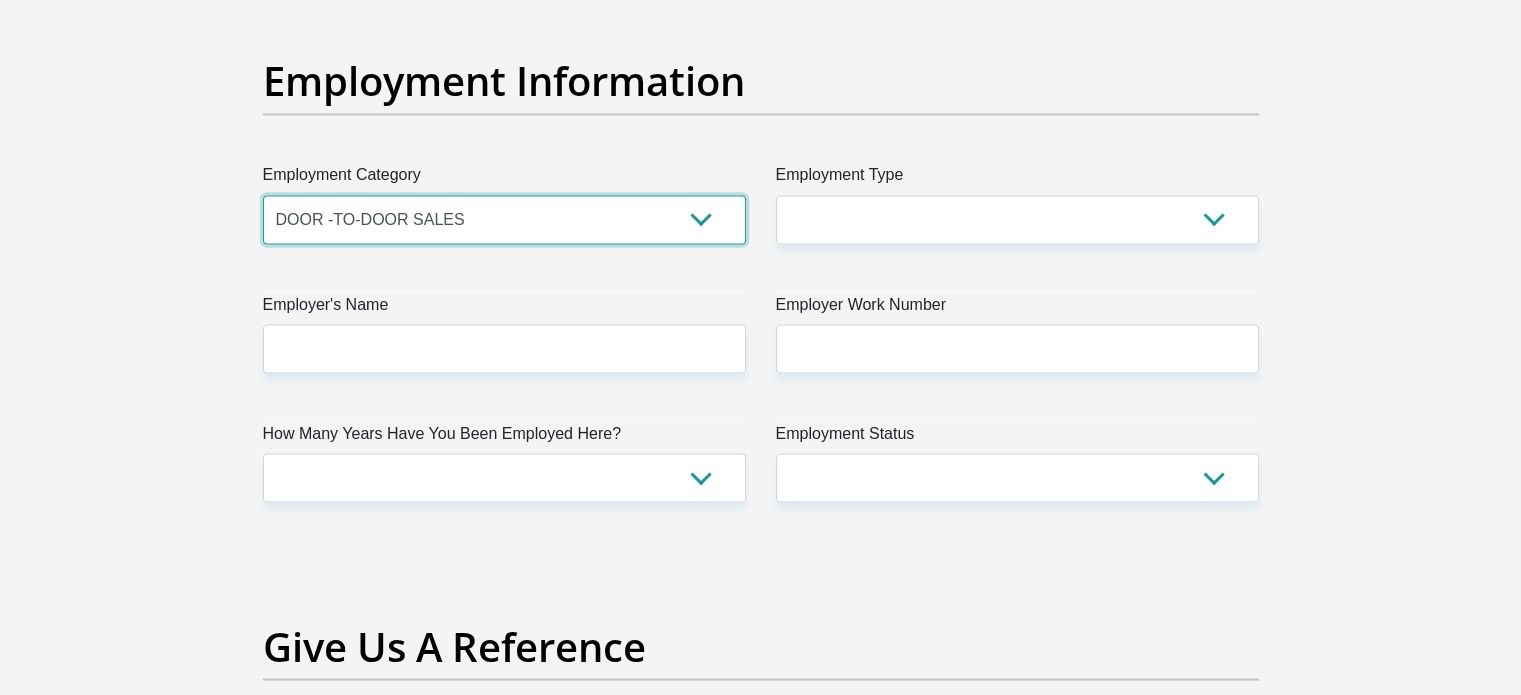 click on "AGRICULTURE
ALCOHOL & TOBACCO
CONSTRUCTION MATERIALS
METALLURGY
EQUIPMENT FOR RENEWABLE ENERGY
SPECIALIZED CONTRACTORS
CAR
GAMING (INCL. INTERNET
OTHER WHOLESALE
UNLICENSED PHARMACEUTICALS
CURRENCY EXCHANGE HOUSES
OTHER FINANCIAL INSTITUTIONS & INSURANCE
REAL ESTATE AGENTS
OIL & GAS
OTHER MATERIALS (E.G. IRON ORE)
PRECIOUS STONES & PRECIOUS METALS
POLITICAL ORGANIZATIONS
RELIGIOUS ORGANIZATIONS(NOT SECTS)
ACTI. HAVING BUSINESS DEAL WITH PUBLIC ADMINISTRATION
LAUNDROMATS" at bounding box center [504, 219] 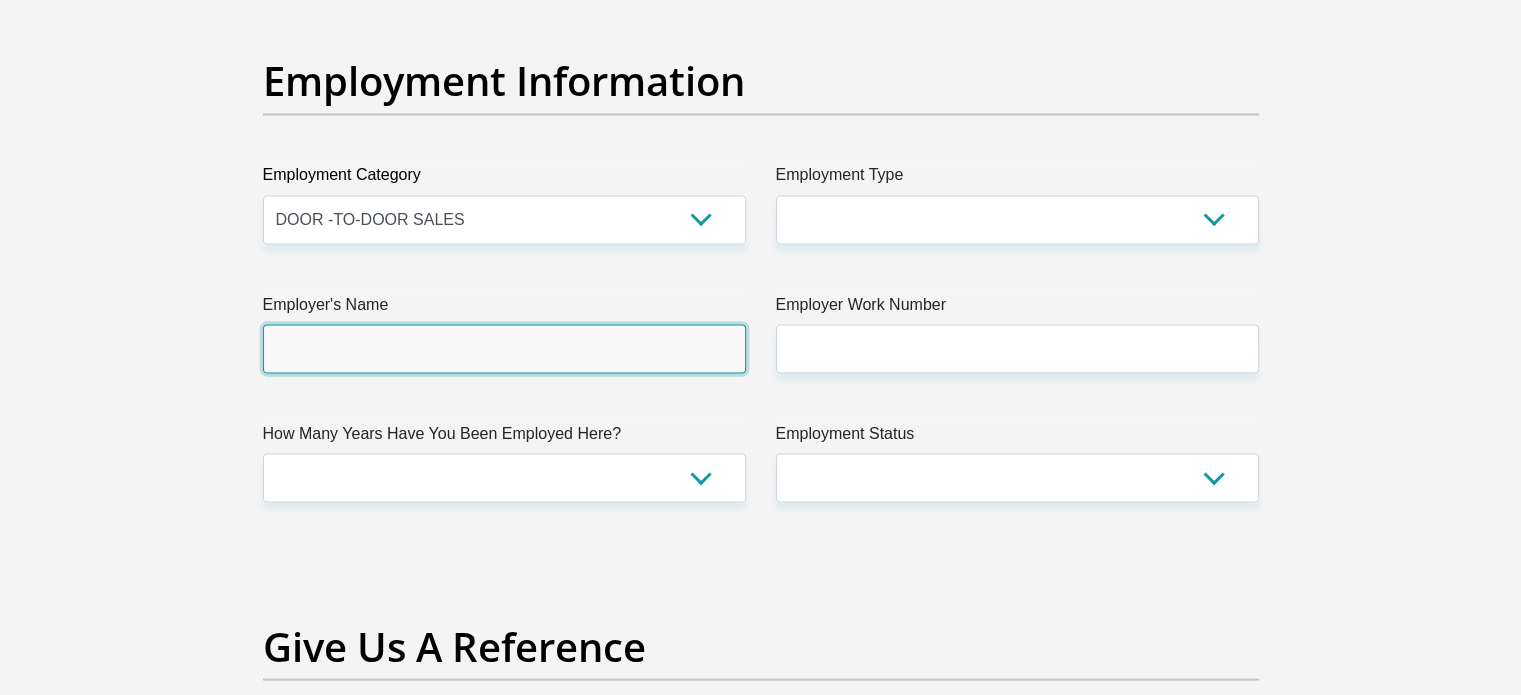click on "Employer's Name" at bounding box center [504, 348] 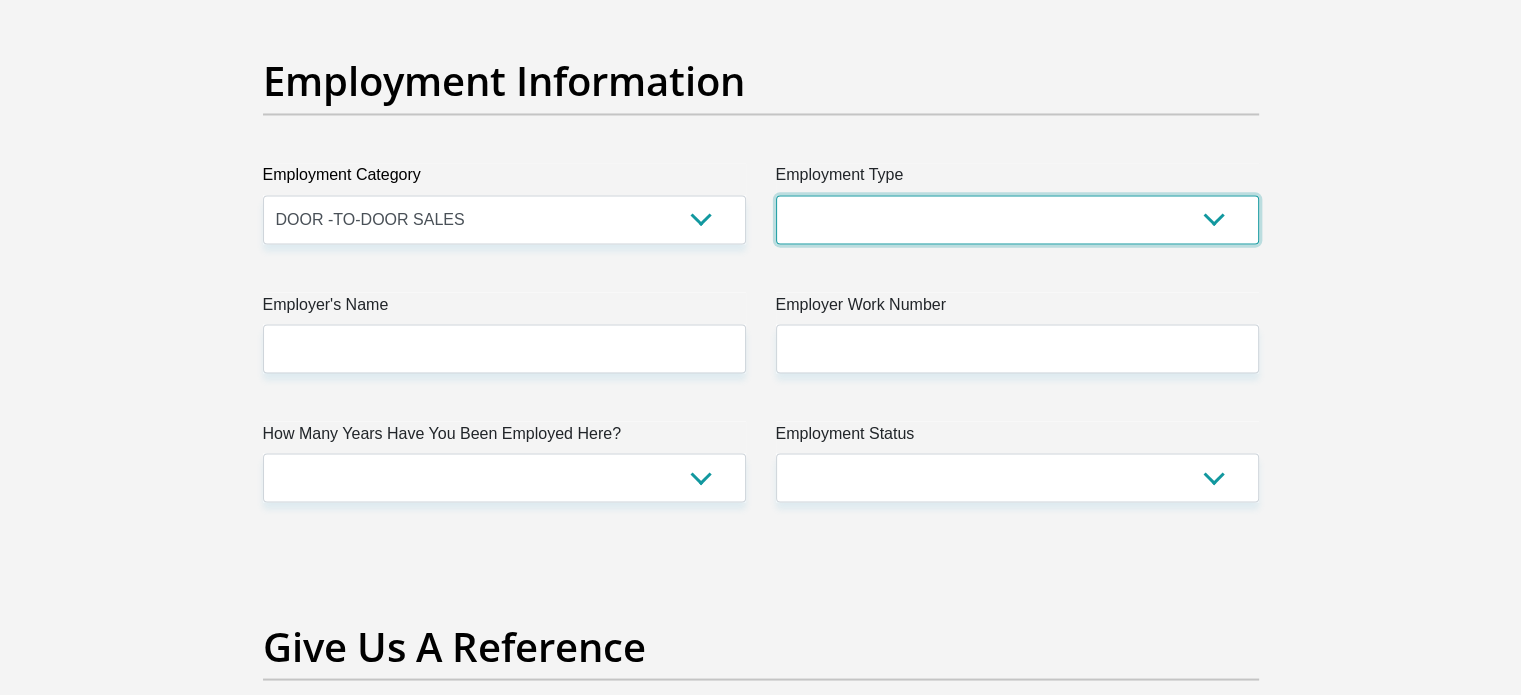 click on "College/Lecturer
Craft Seller
Creative
Driver
Executive
Farmer
Forces - Non Commissioned
Forces - Officer
Hawker
Housewife
Labourer
Licenced Professional
Manager
Miner
Non Licenced Professional
Office Staff/Clerk
Outside Worker
Pensioner
Permanent Teacher
Production/Manufacturing
Sales
Self-Employed
Semi-Professional Worker
Service Industry  Social Worker  Student" at bounding box center (1017, 219) 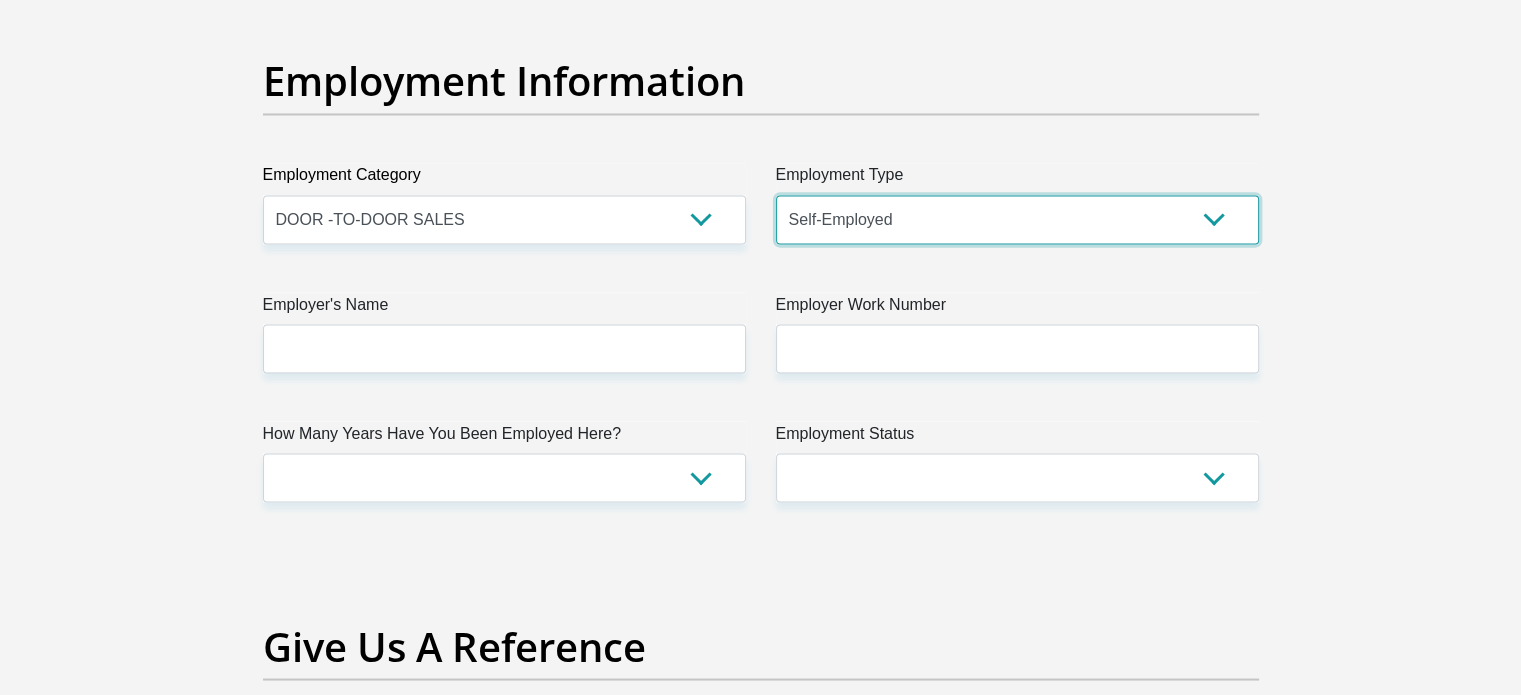 click on "College/Lecturer
Craft Seller
Creative
Driver
Executive
Farmer
Forces - Non Commissioned
Forces - Officer
Hawker
Housewife
Labourer
Licenced Professional
Manager
Miner
Non Licenced Professional
Office Staff/Clerk
Outside Worker
Pensioner
Permanent Teacher
Production/Manufacturing
Sales
Self-Employed
Semi-Professional Worker
Service Industry  Social Worker  Student" at bounding box center [1017, 219] 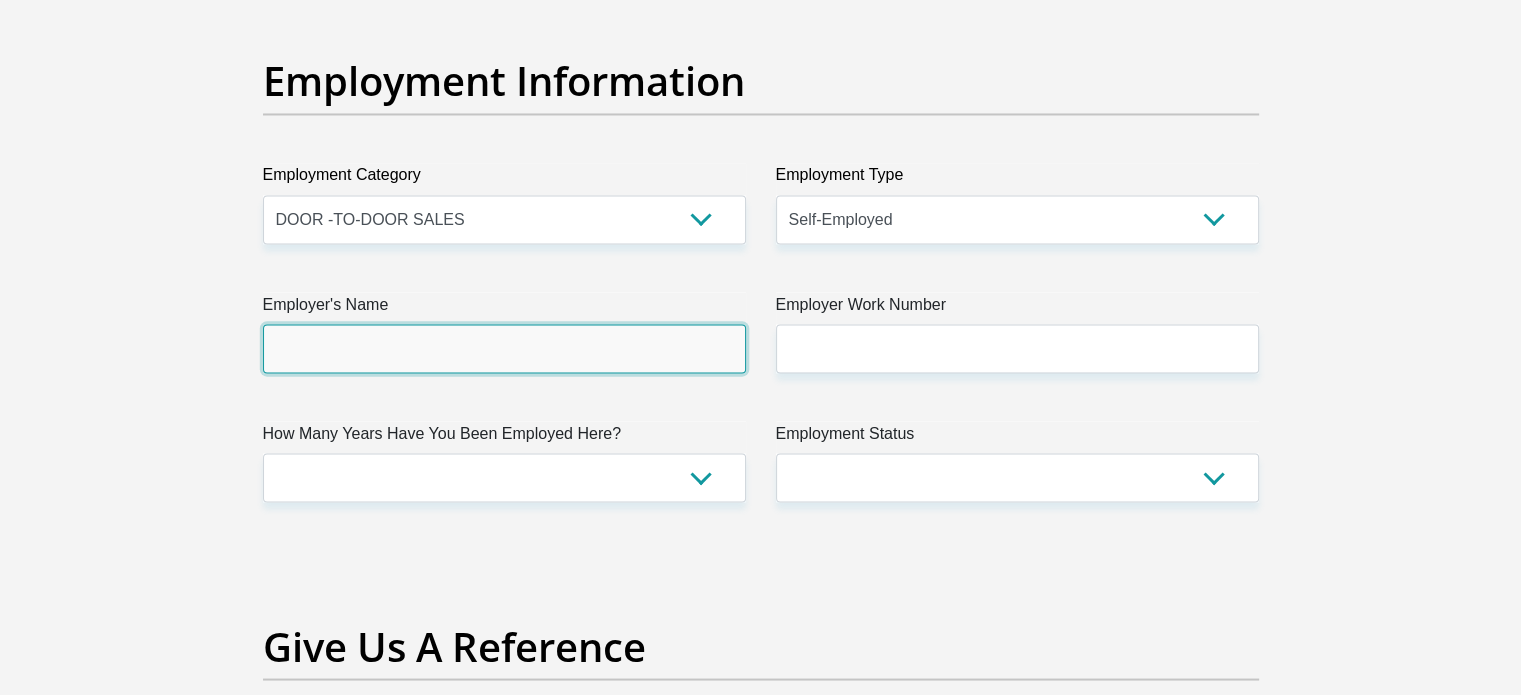 click on "Employer's Name" at bounding box center [504, 348] 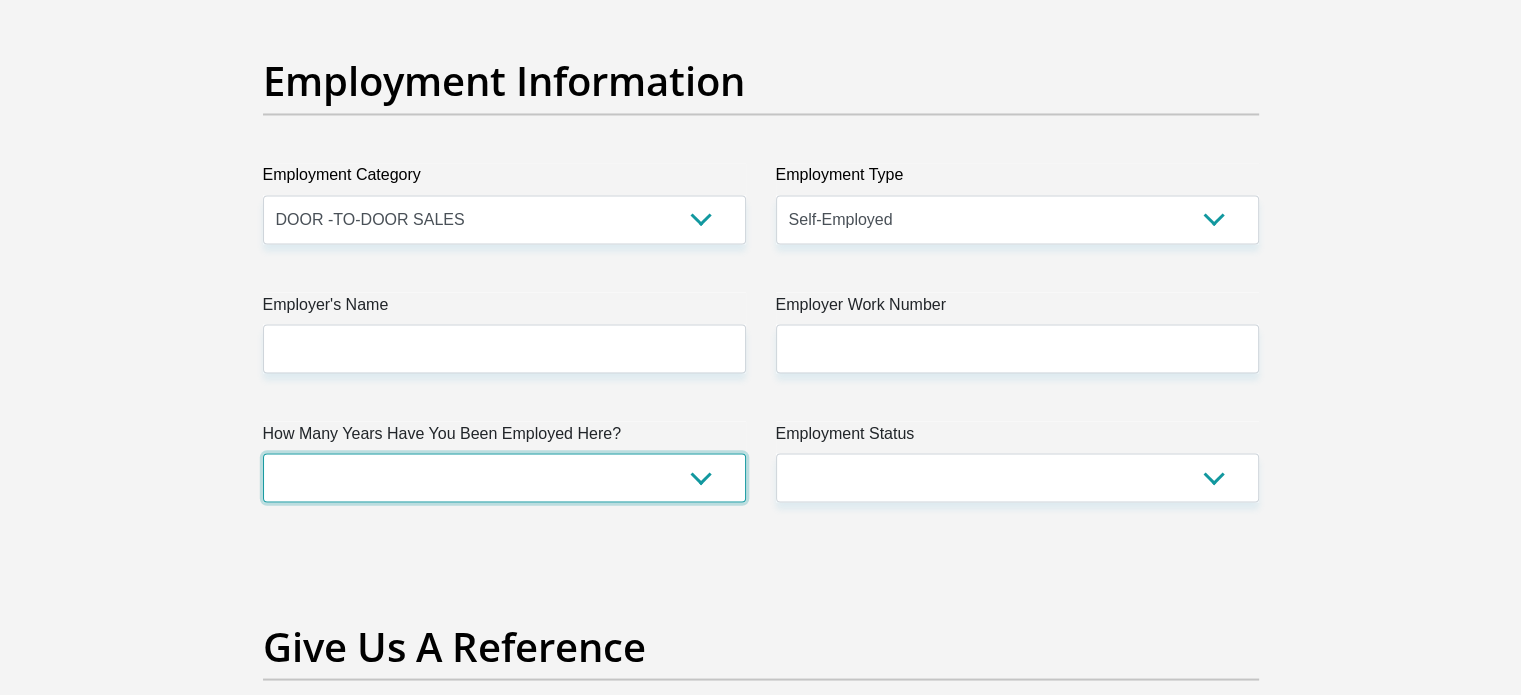 click on "less than 1 year
1-3 years
3-5 years
5+ years" at bounding box center [504, 477] 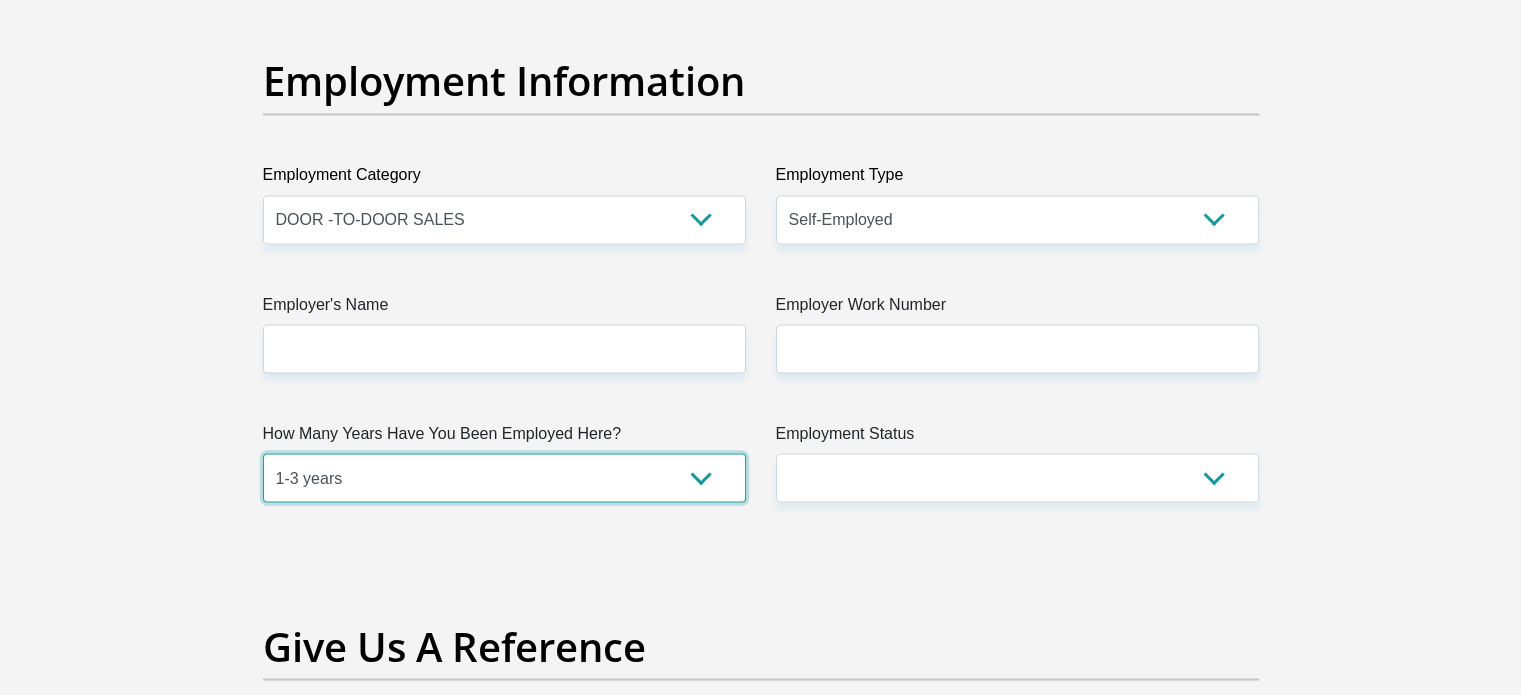 click on "less than 1 year
1-3 years
3-5 years
5+ years" at bounding box center [504, 477] 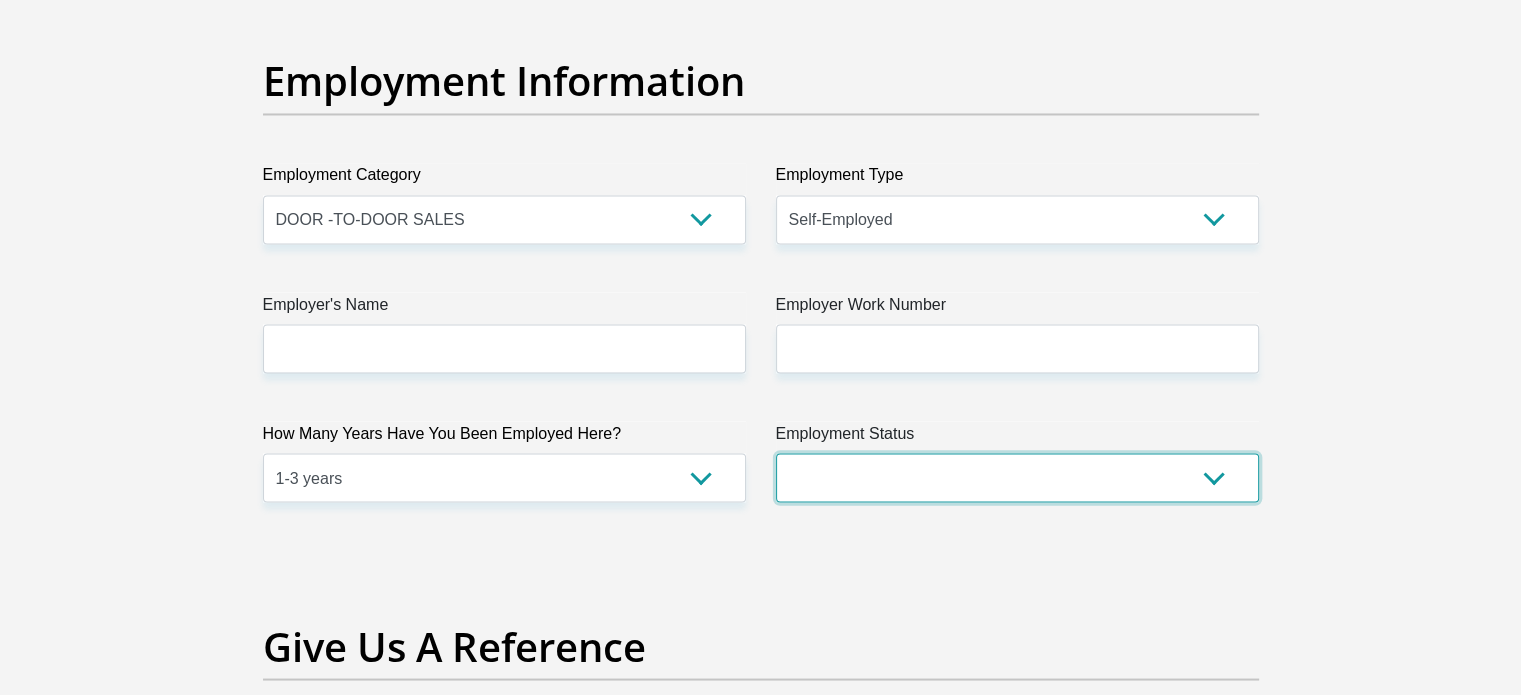click on "Permanent/Full-time
Part-time/Casual
Contract Worker
Self-Employed
Housewife
Retired
Student
Medically Boarded
Disability
Unemployed" at bounding box center (1017, 477) 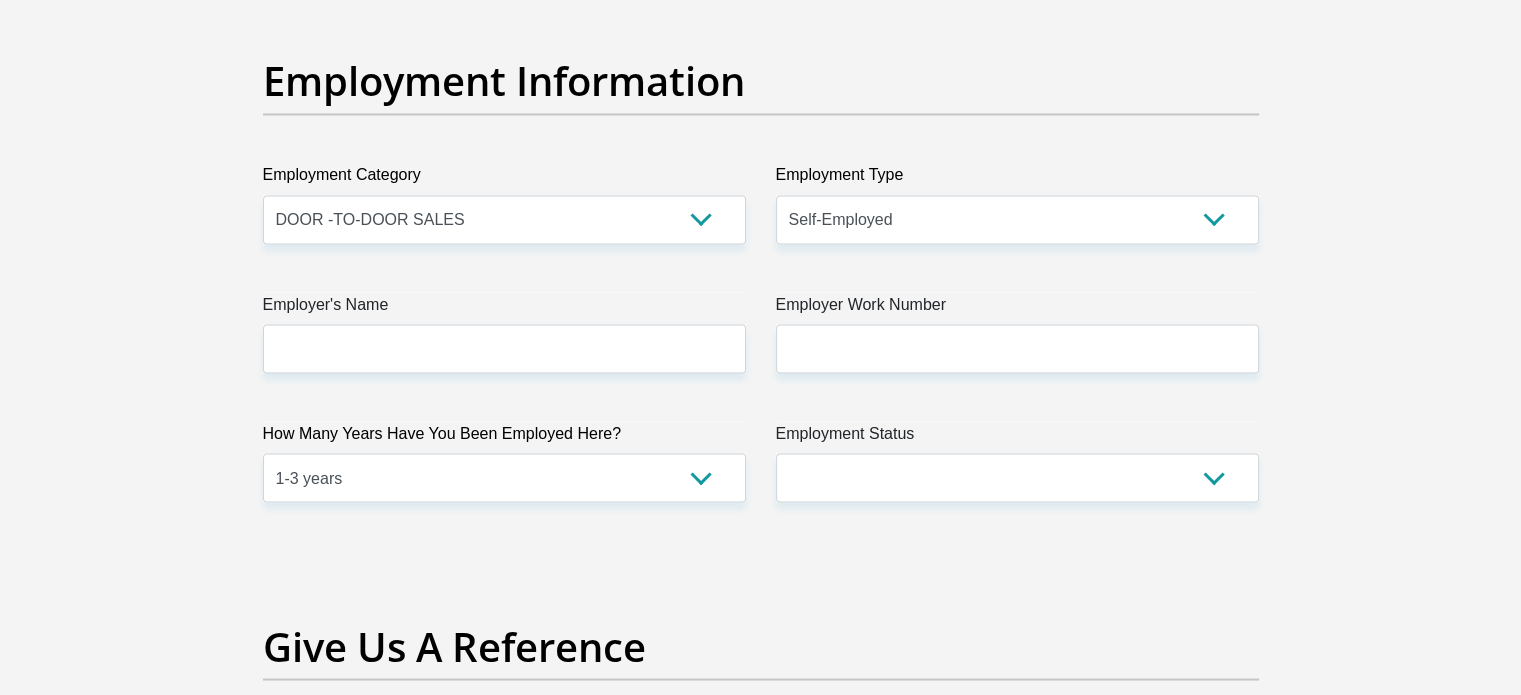 click on "Title
Mr
Ms
Mrs
Dr
Other
First Name
Snethemba
Surname
mhlungu
ID Number
9606241411086
Please input valid ID number
Race
Black
Coloured
Indian
White
Other
Contact Number
0659846087
Please input valid contact number
Nationality
South Africa
Afghanistan
Aland Islands  Albania  Angola" at bounding box center [761, -25] 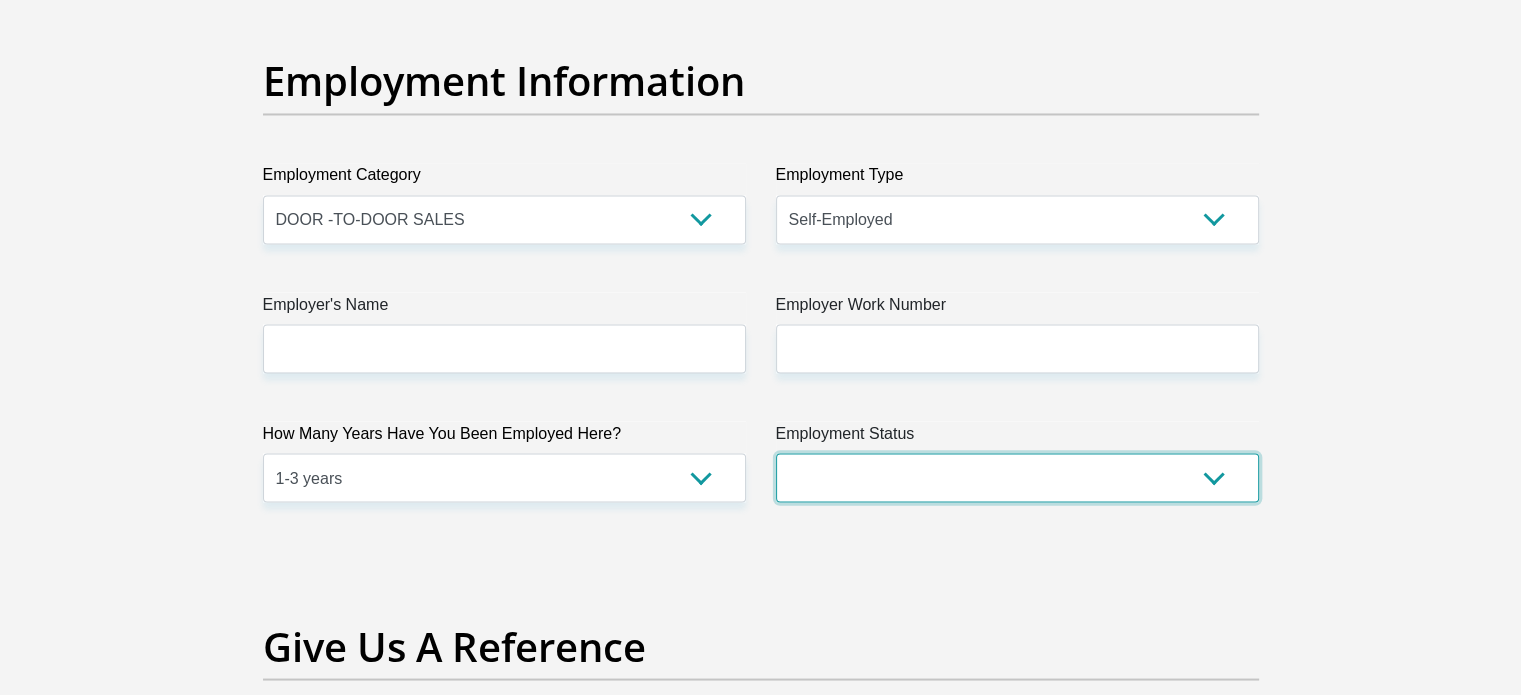 click on "Permanent/Full-time
Part-time/Casual
Contract Worker
Self-Employed
Housewife
Retired
Student
Medically Boarded
Disability
Unemployed" at bounding box center [1017, 477] 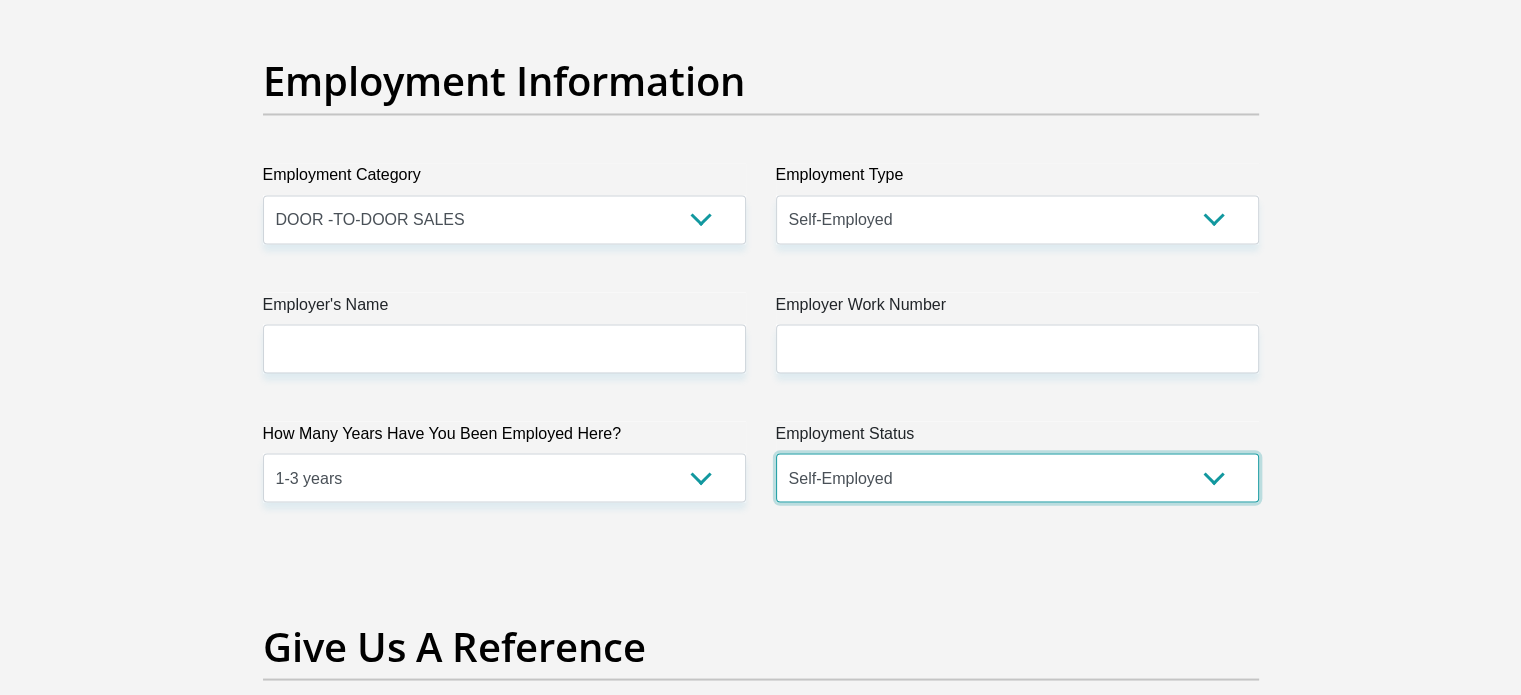 click on "Permanent/Full-time
Part-time/Casual
Contract Worker
Self-Employed
Housewife
Retired
Student
Medically Boarded
Disability
Unemployed" at bounding box center (1017, 477) 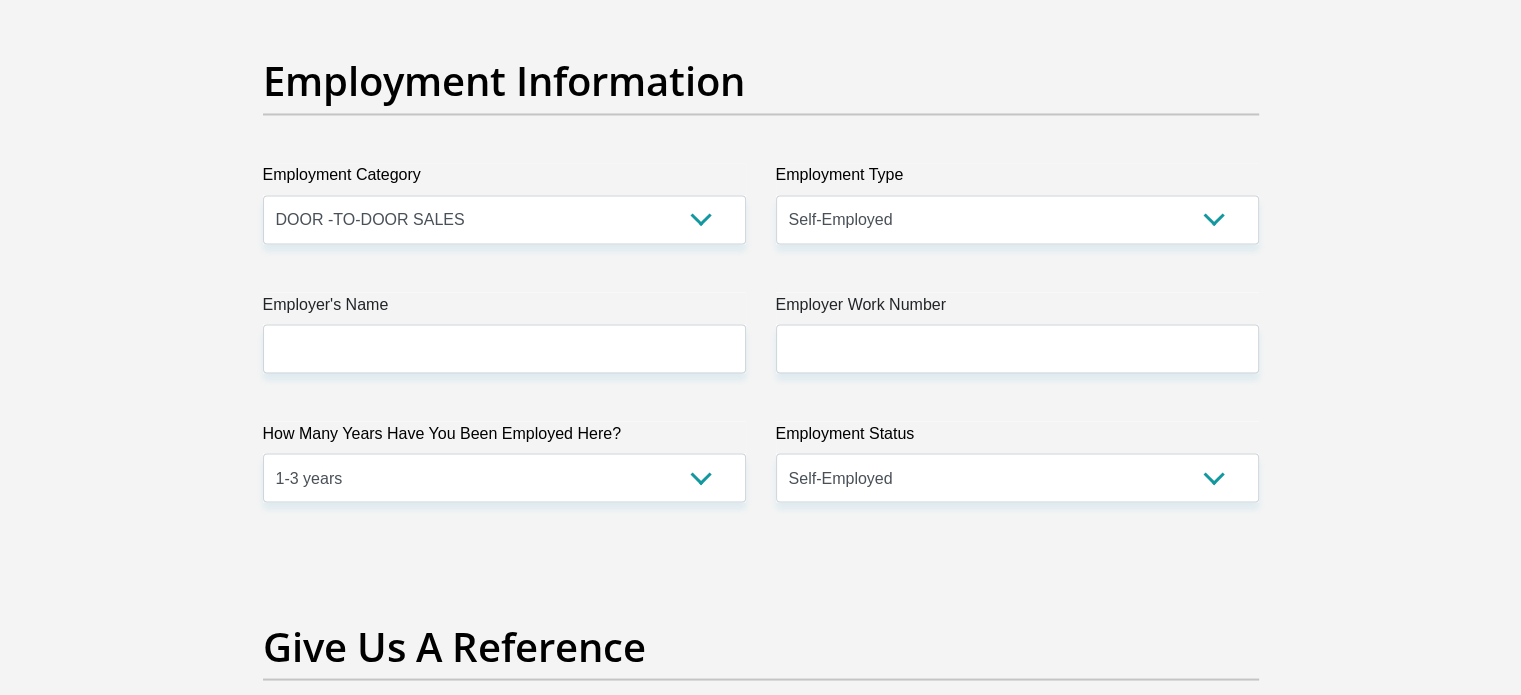 drag, startPoint x: 1516, startPoint y: 690, endPoint x: 1527, endPoint y: 687, distance: 11.401754 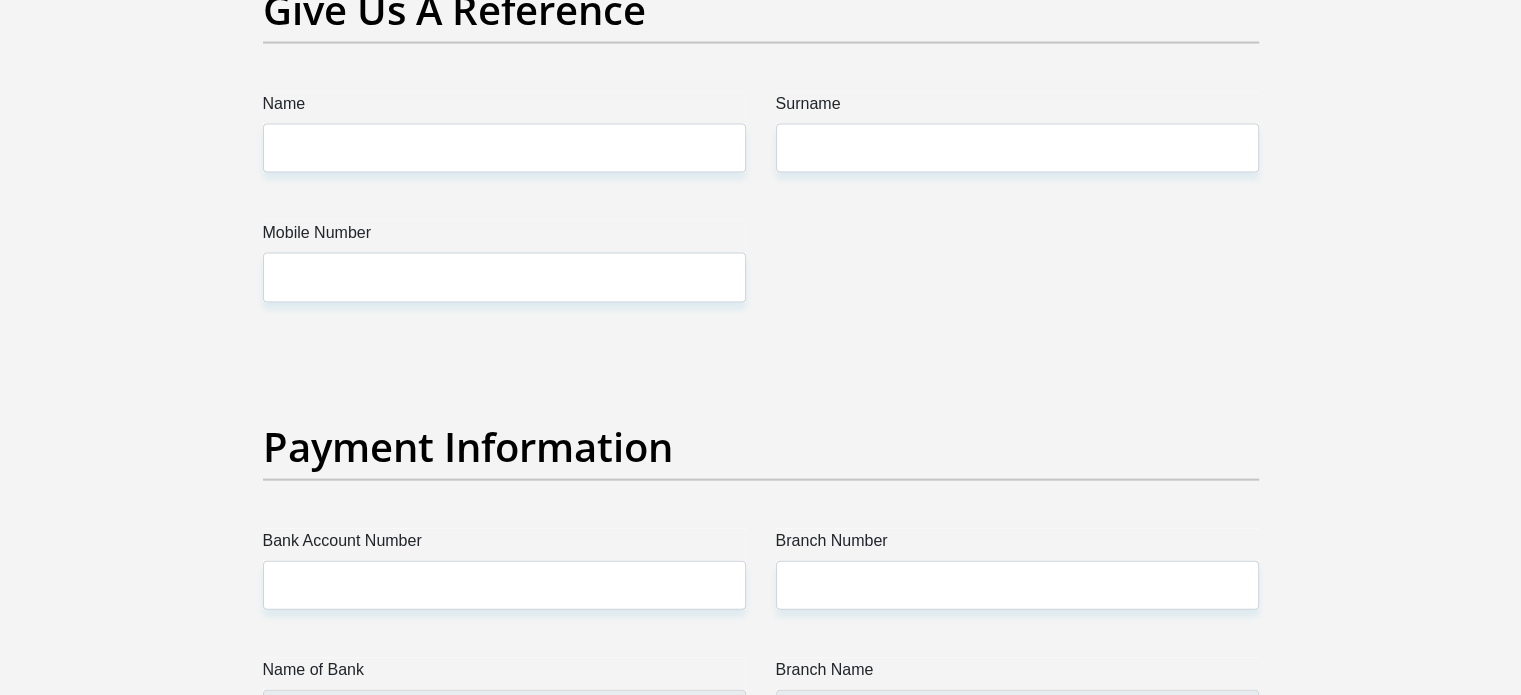 scroll, scrollTop: 4244, scrollLeft: 0, axis: vertical 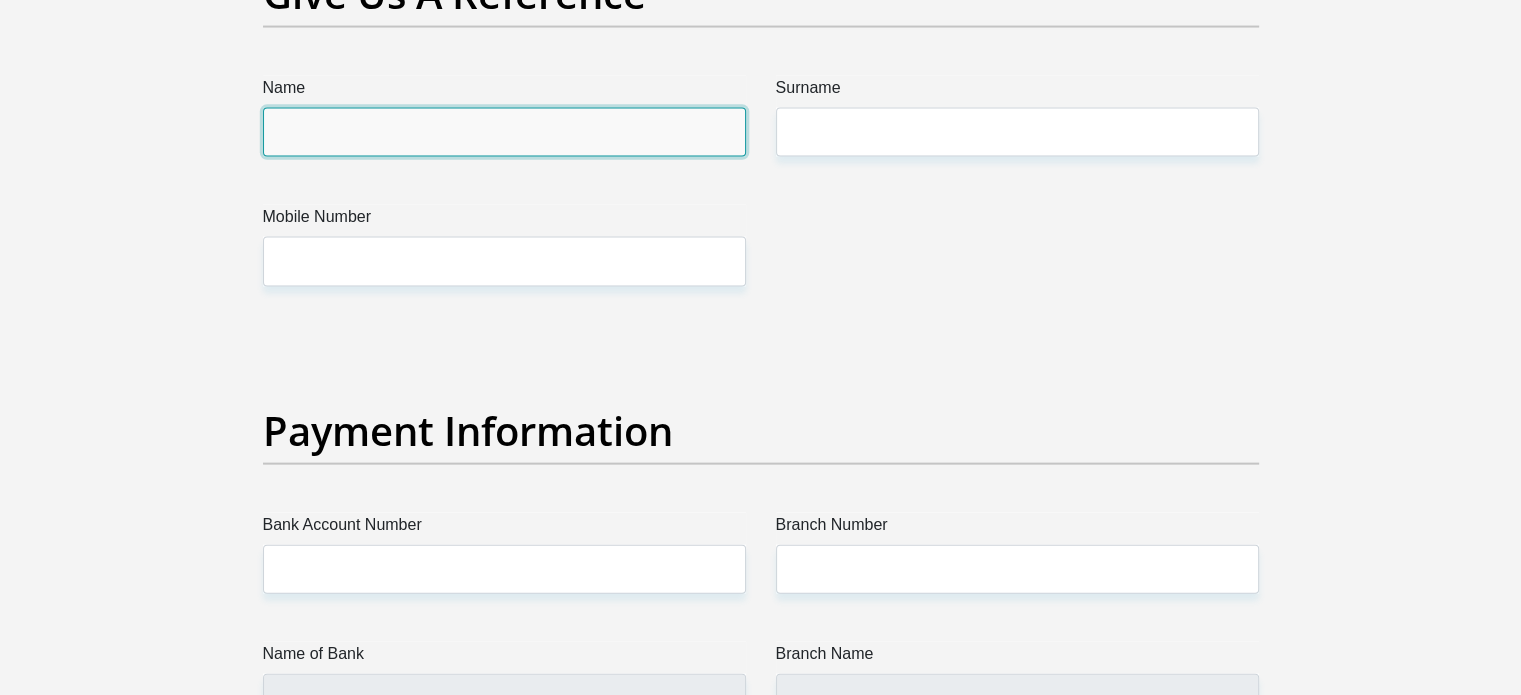 click on "Name" at bounding box center [504, 132] 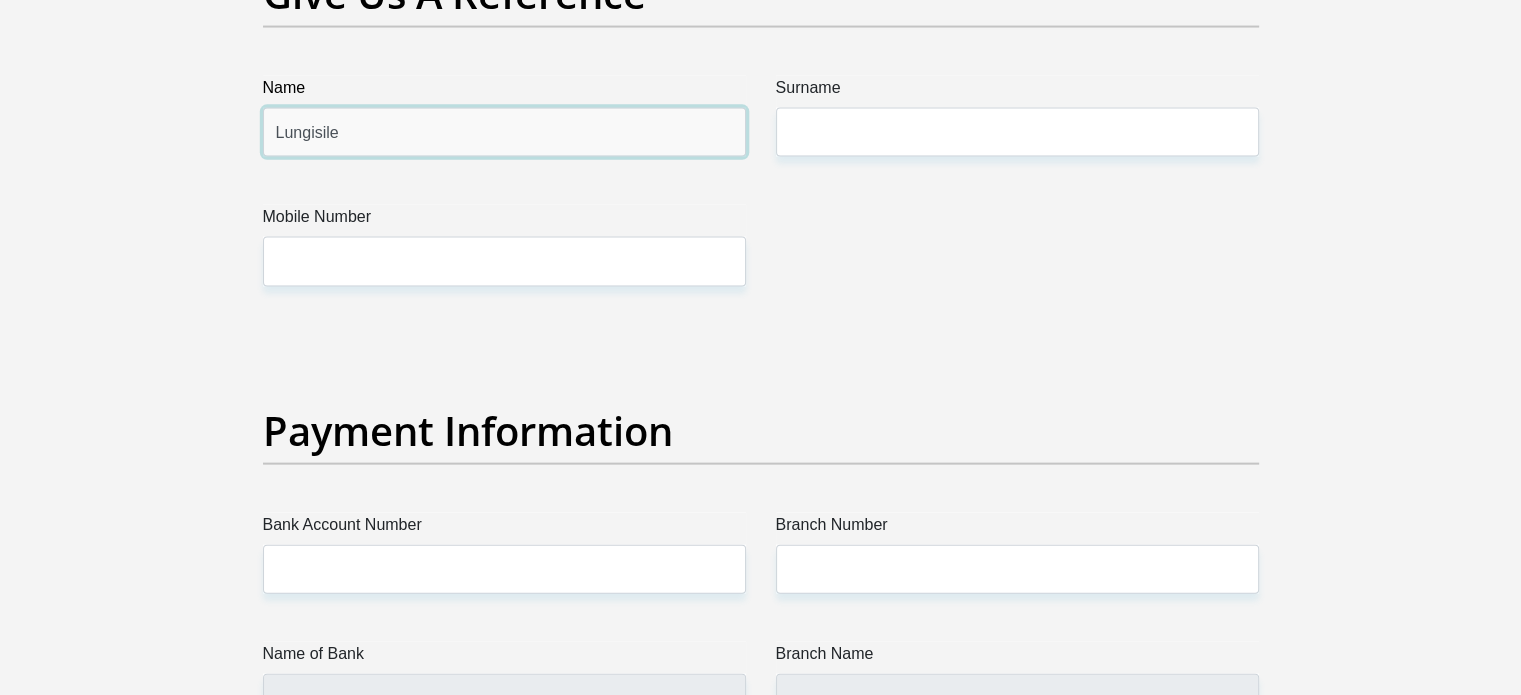type on "Lungisile" 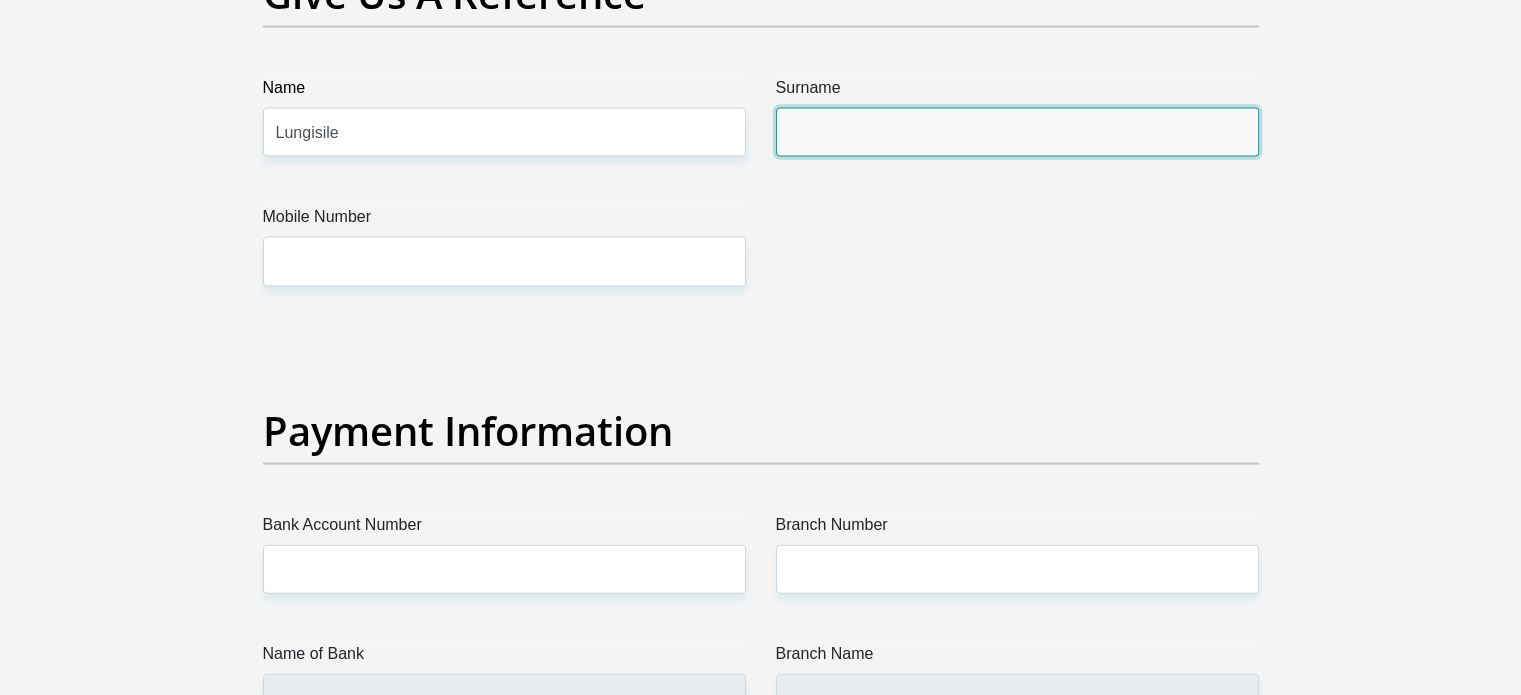 click on "Surname" at bounding box center (1017, 132) 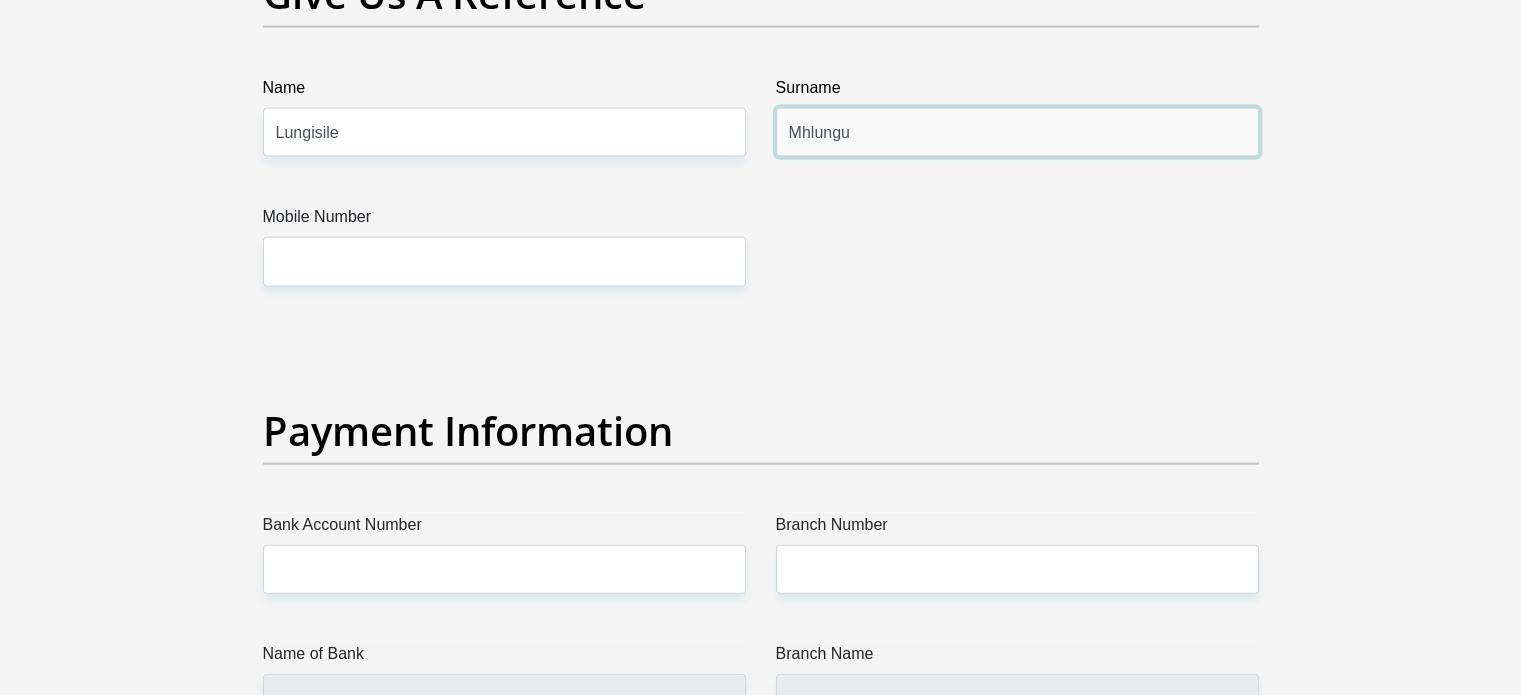 type on "Mhlungu" 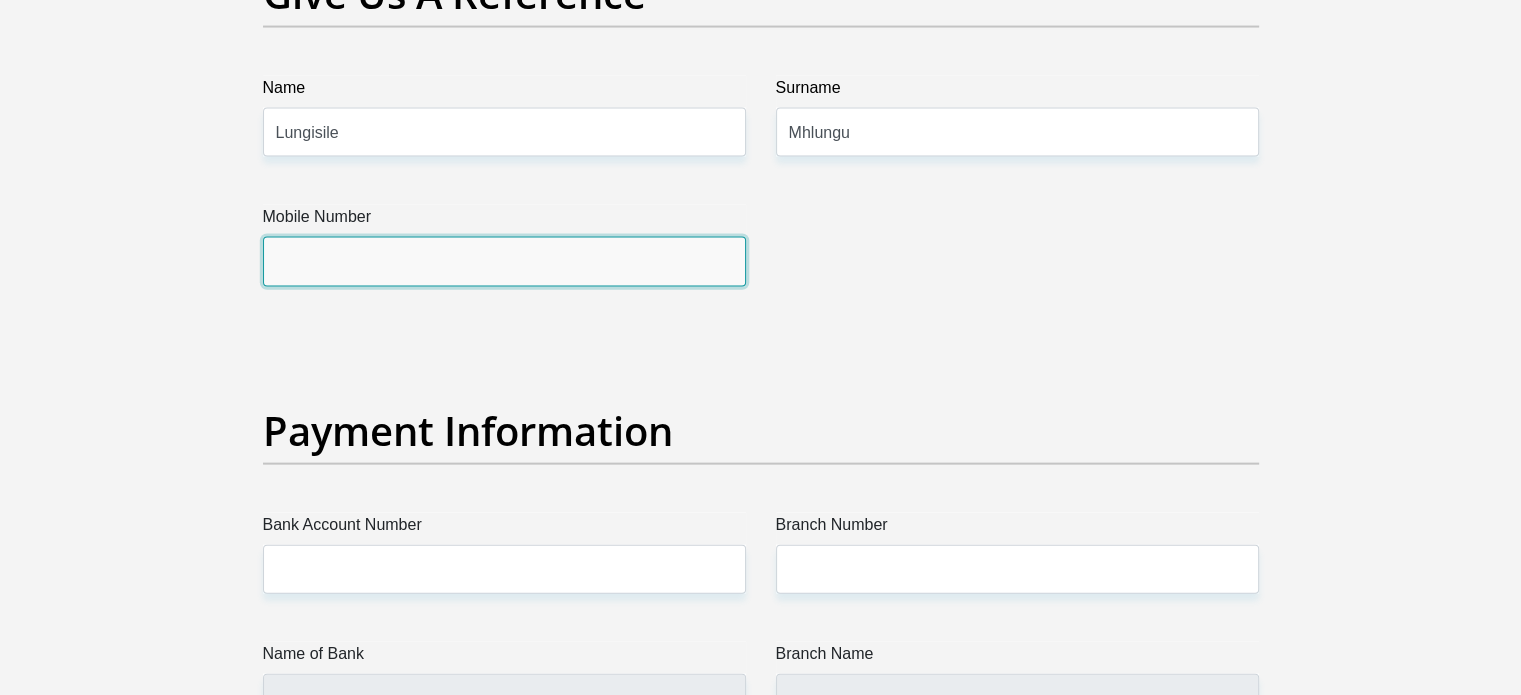 click on "Mobile Number" at bounding box center (504, 261) 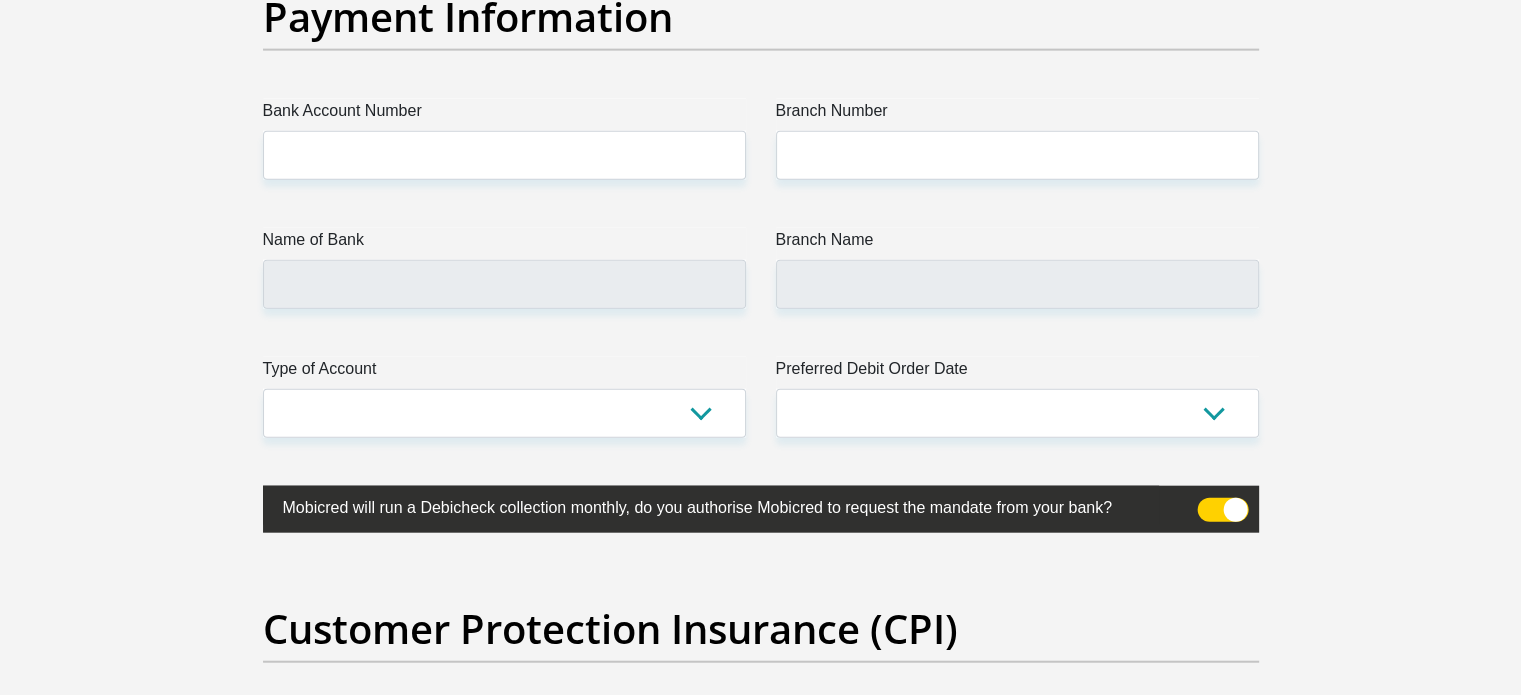 scroll, scrollTop: 4698, scrollLeft: 0, axis: vertical 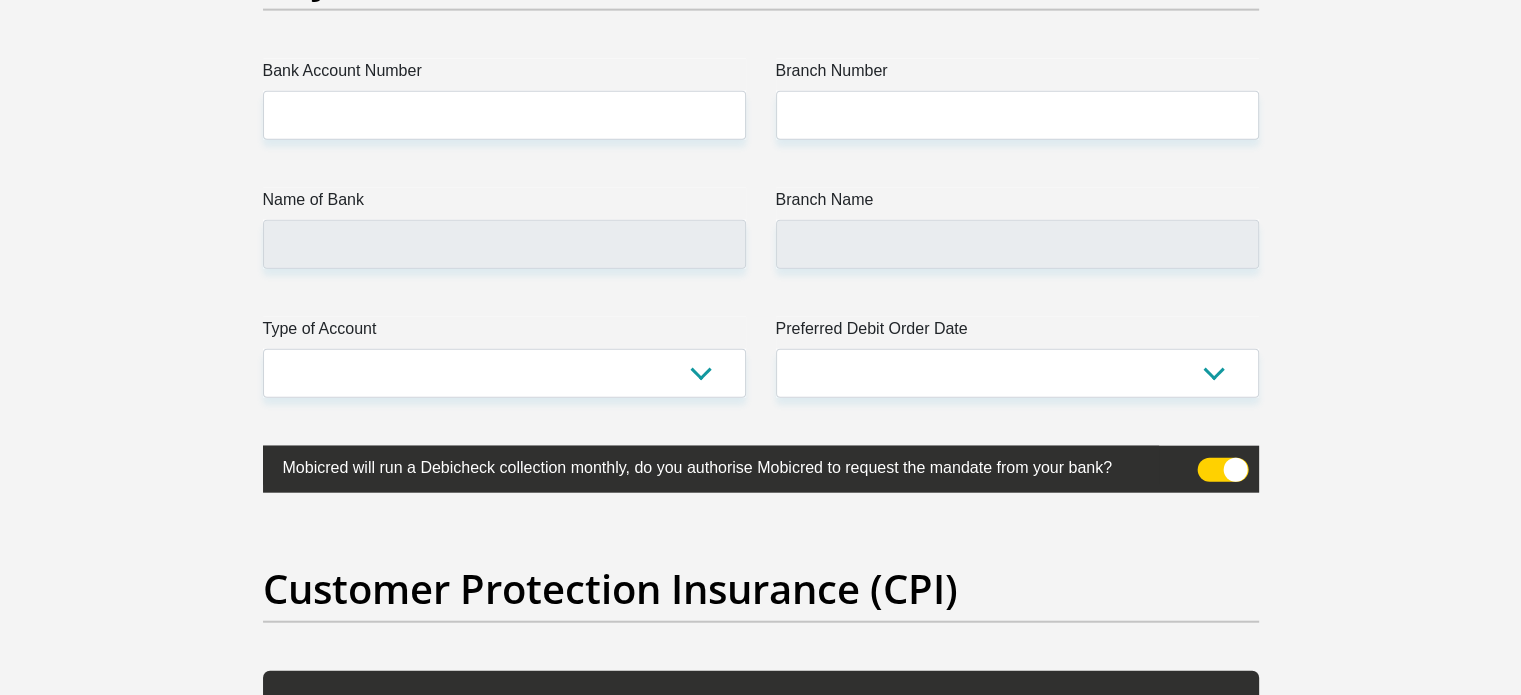 type on "0710786533" 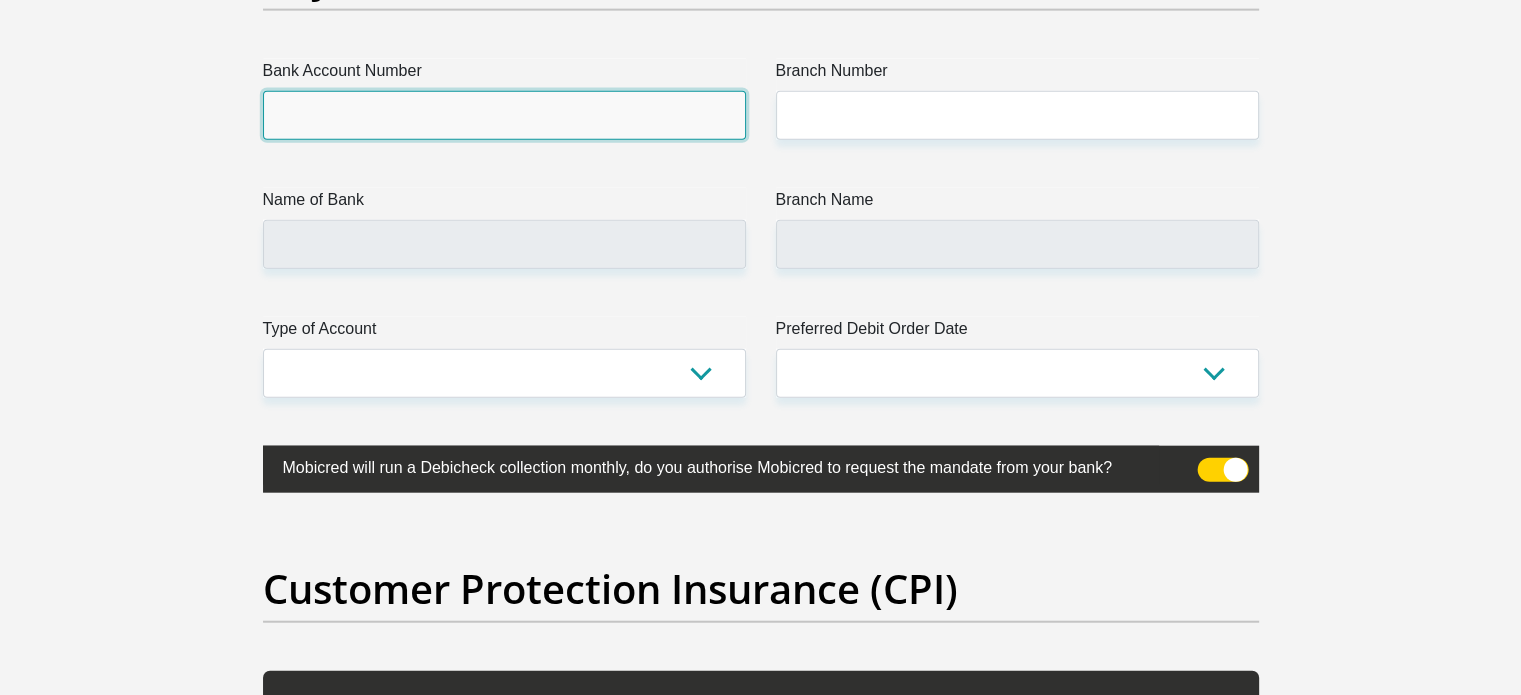 click on "Bank Account Number" at bounding box center [504, 115] 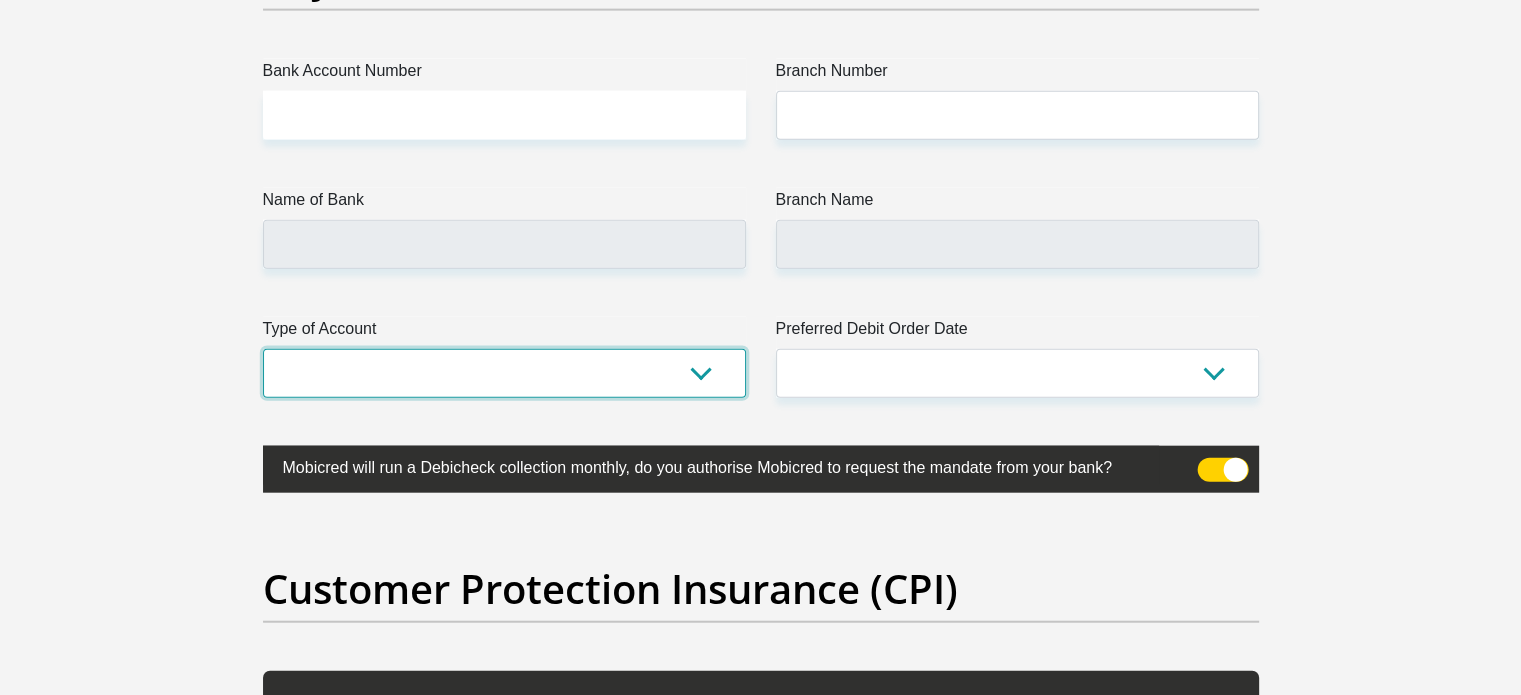 click on "Cheque
Savings" at bounding box center [504, 373] 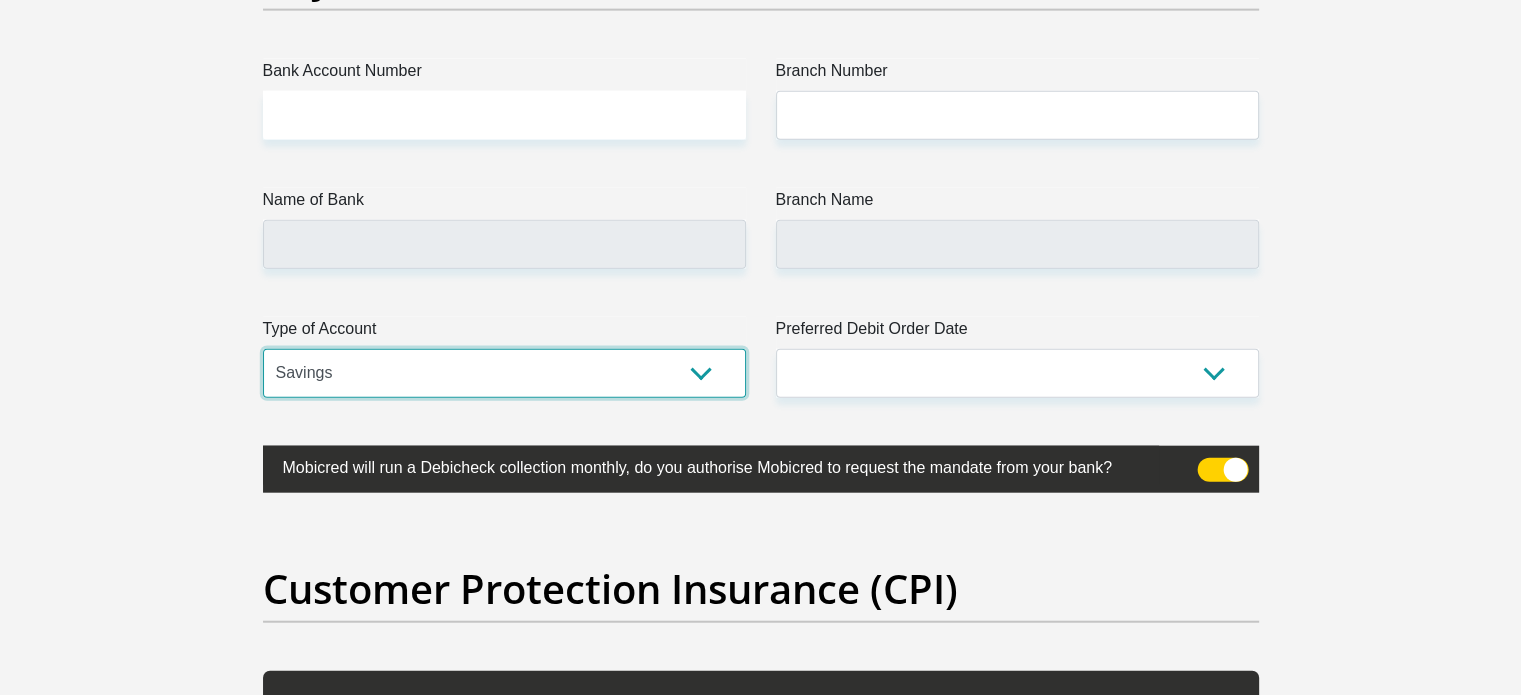 click on "Cheque
Savings" at bounding box center [504, 373] 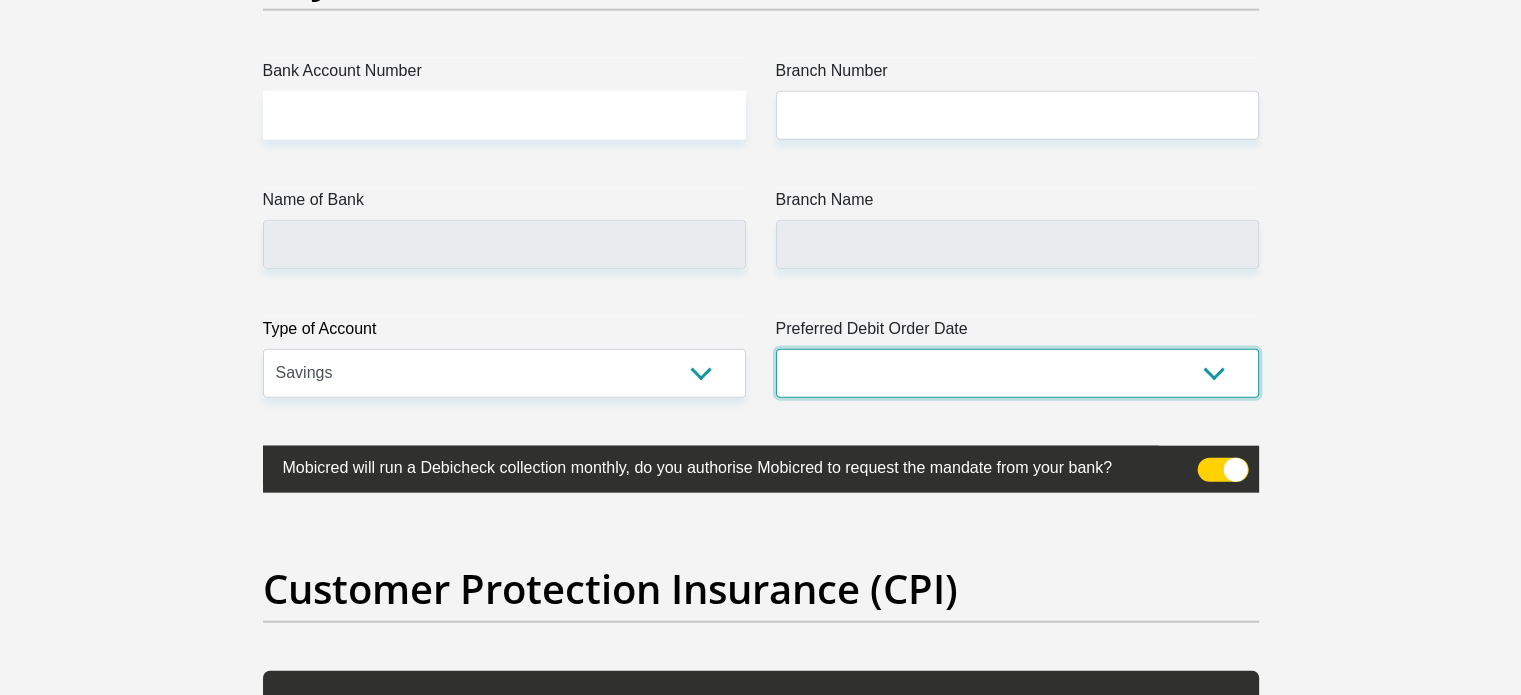click on "1st
2nd
3rd
4th
5th
7th
18th
19th
20th
21st
22nd
23rd
24th
25th
26th
27th
28th
29th
30th" at bounding box center [1017, 373] 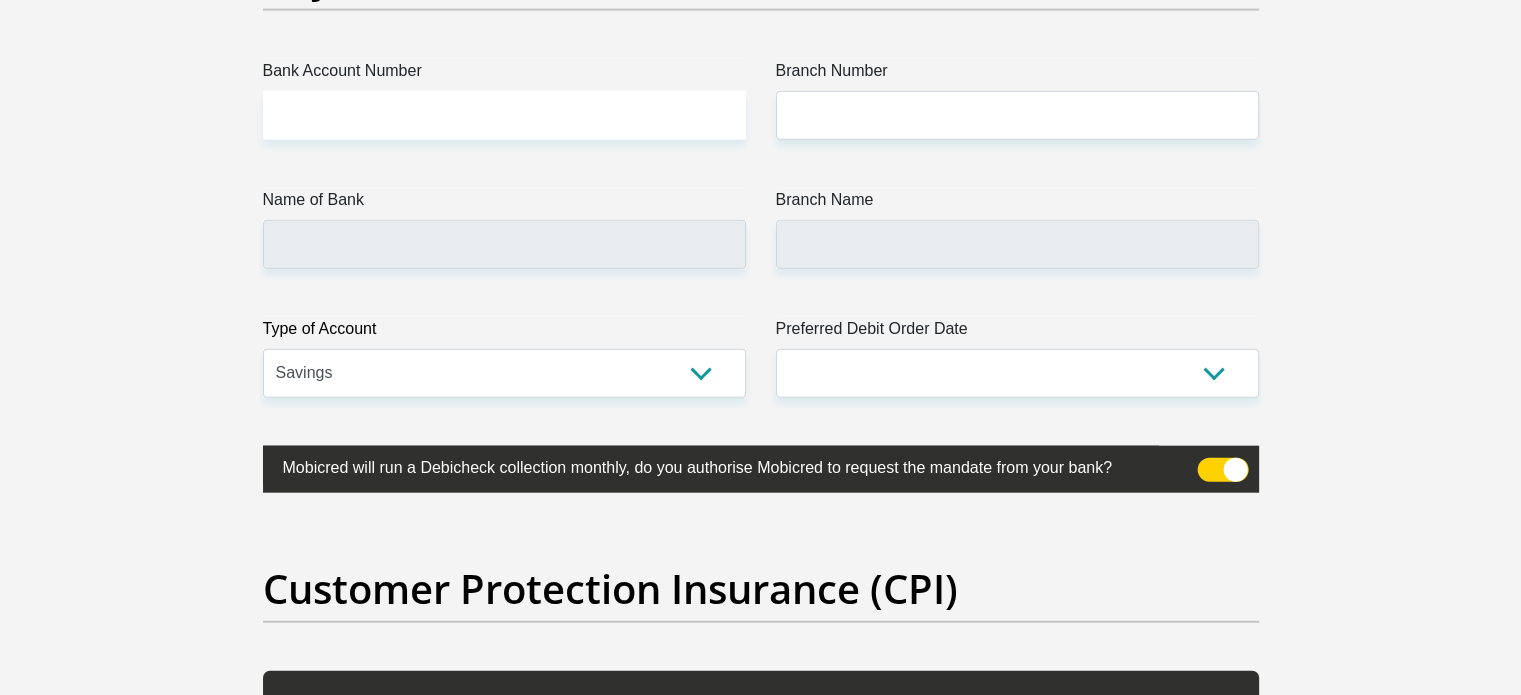 click on "Title
Mr
Ms
Mrs
Dr
Other
First Name
Snethemba
Surname
mhlungu
ID Number
9606241411086
Please input valid ID number
Race
Black
Coloured
Indian
White
Other
Contact Number
0659846087
Please input valid contact number" at bounding box center [760, -1125] 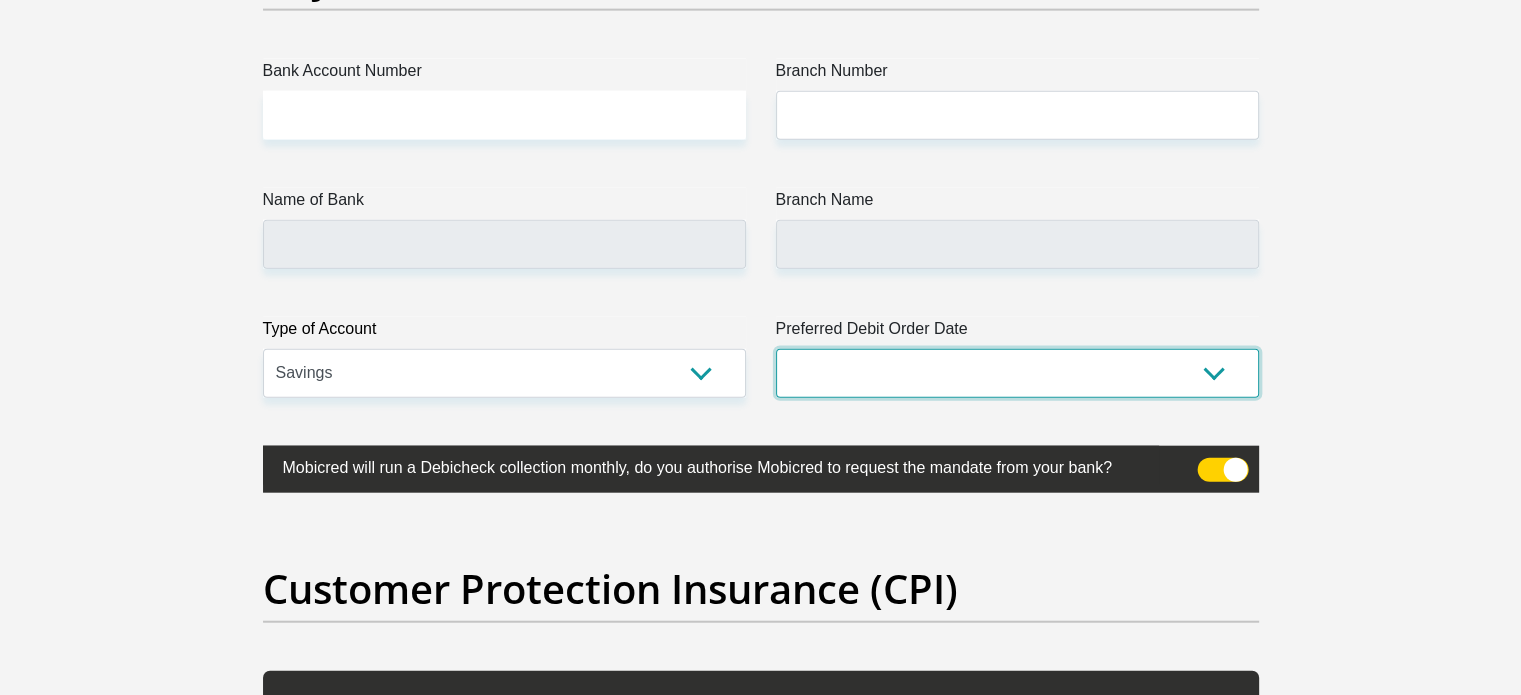 click on "1st
2nd
3rd
4th
5th
7th
18th
19th
20th
21st
22nd
23rd
24th
25th
26th
27th
28th
29th
30th" at bounding box center (1017, 373) 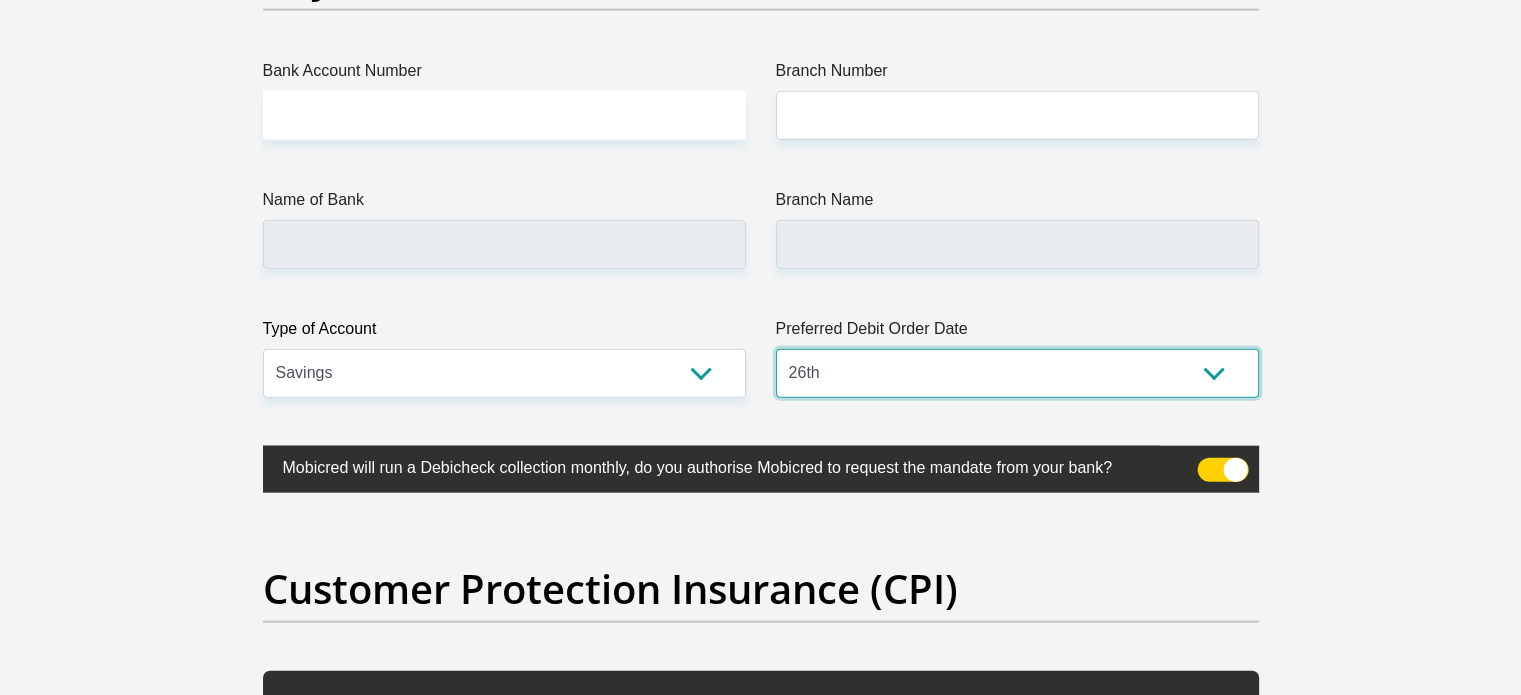 click on "1st
2nd
3rd
4th
5th
7th
18th
19th
20th
21st
22nd
23rd
24th
25th
26th
27th
28th
29th
30th" at bounding box center [1017, 373] 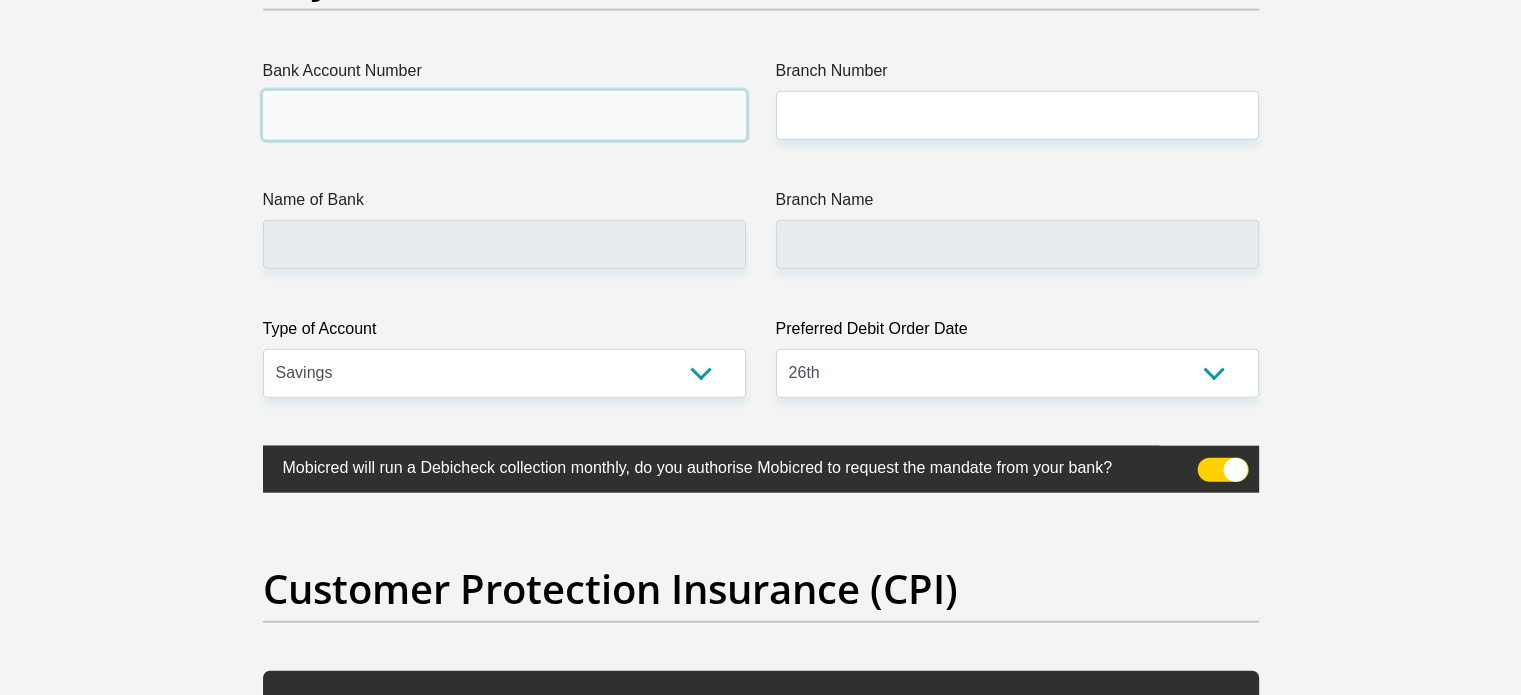 click on "Bank Account Number" at bounding box center [504, 115] 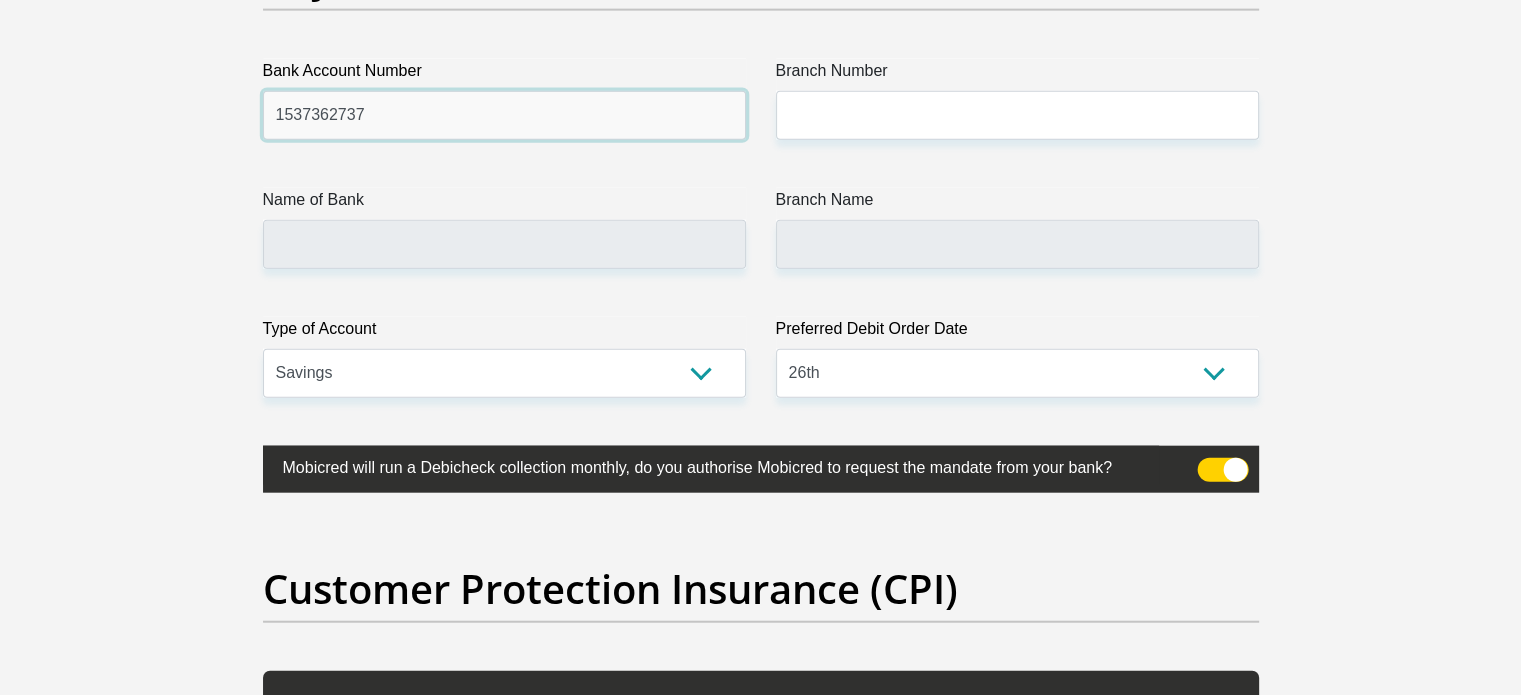 type on "1537362737" 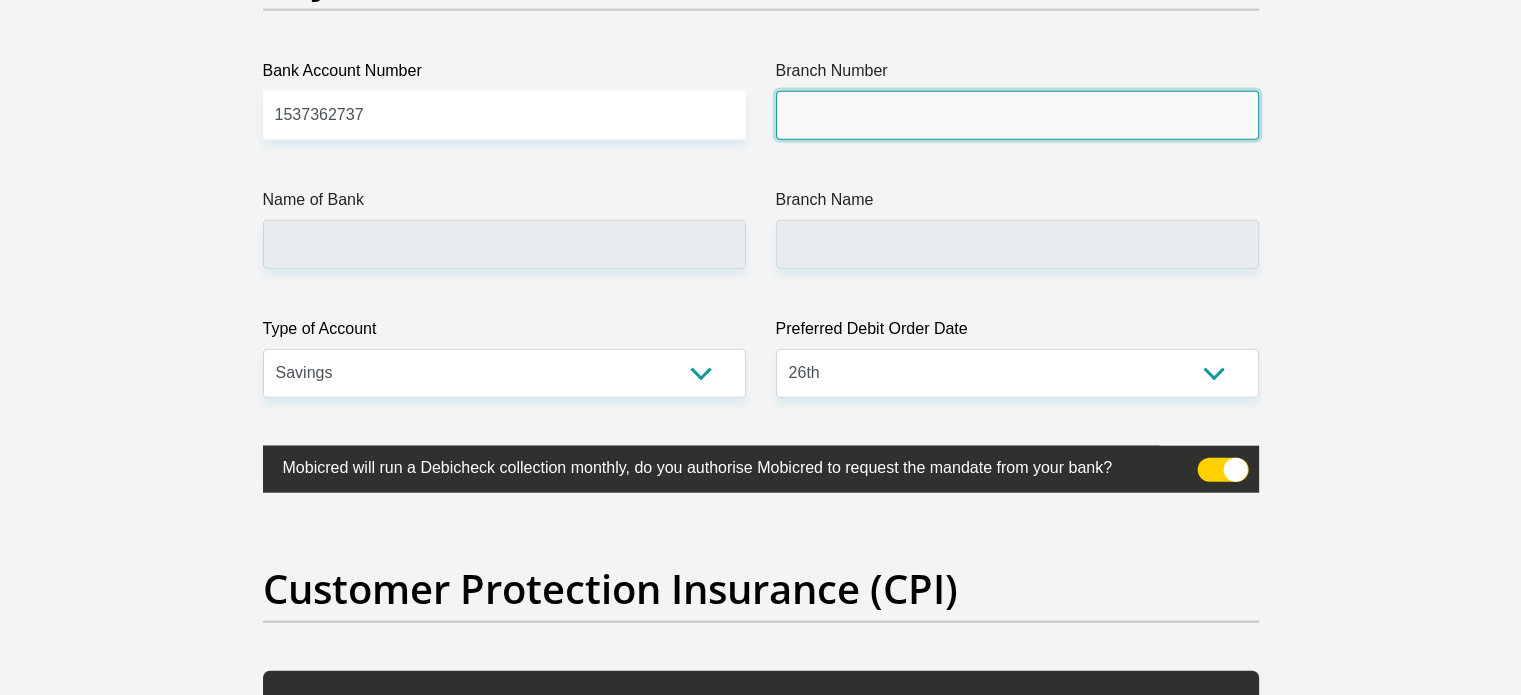 click on "Branch Number" at bounding box center [1017, 115] 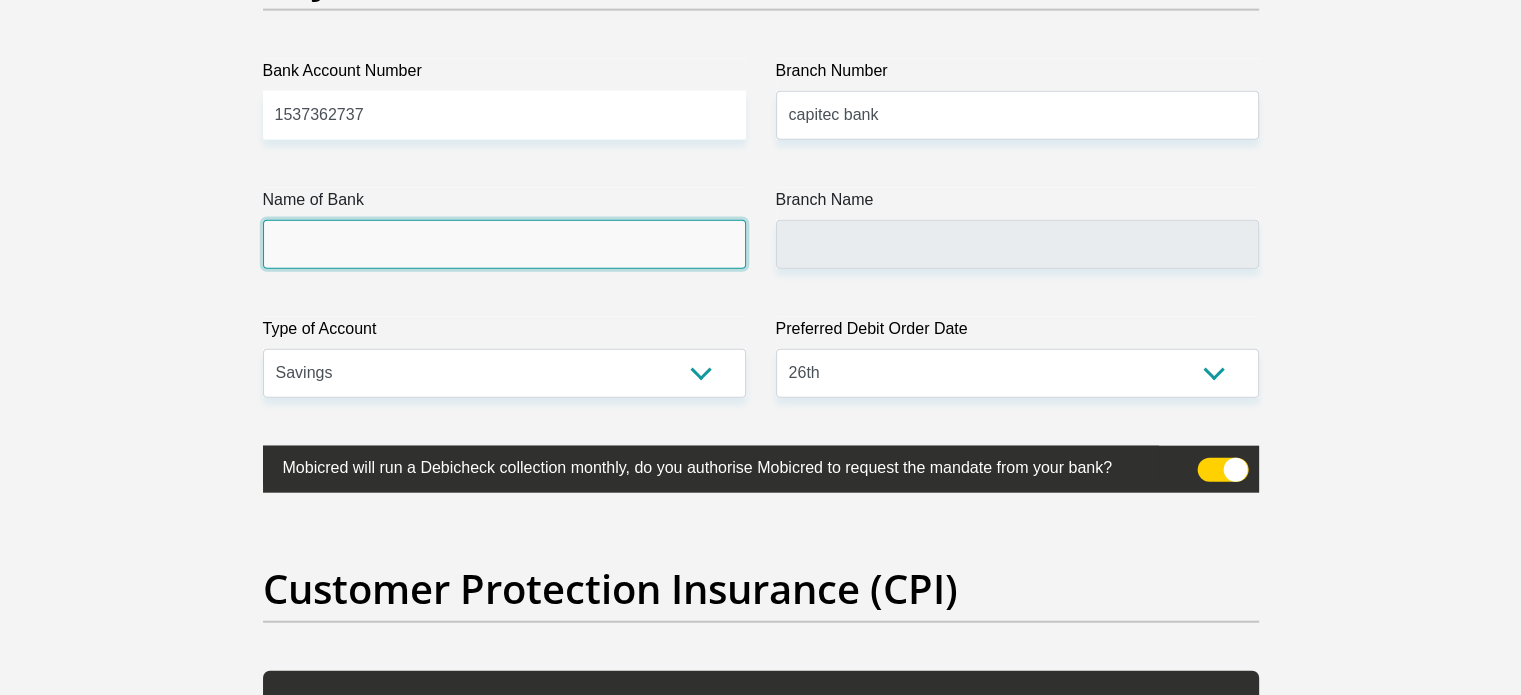 click on "Name of Bank" at bounding box center [504, 244] 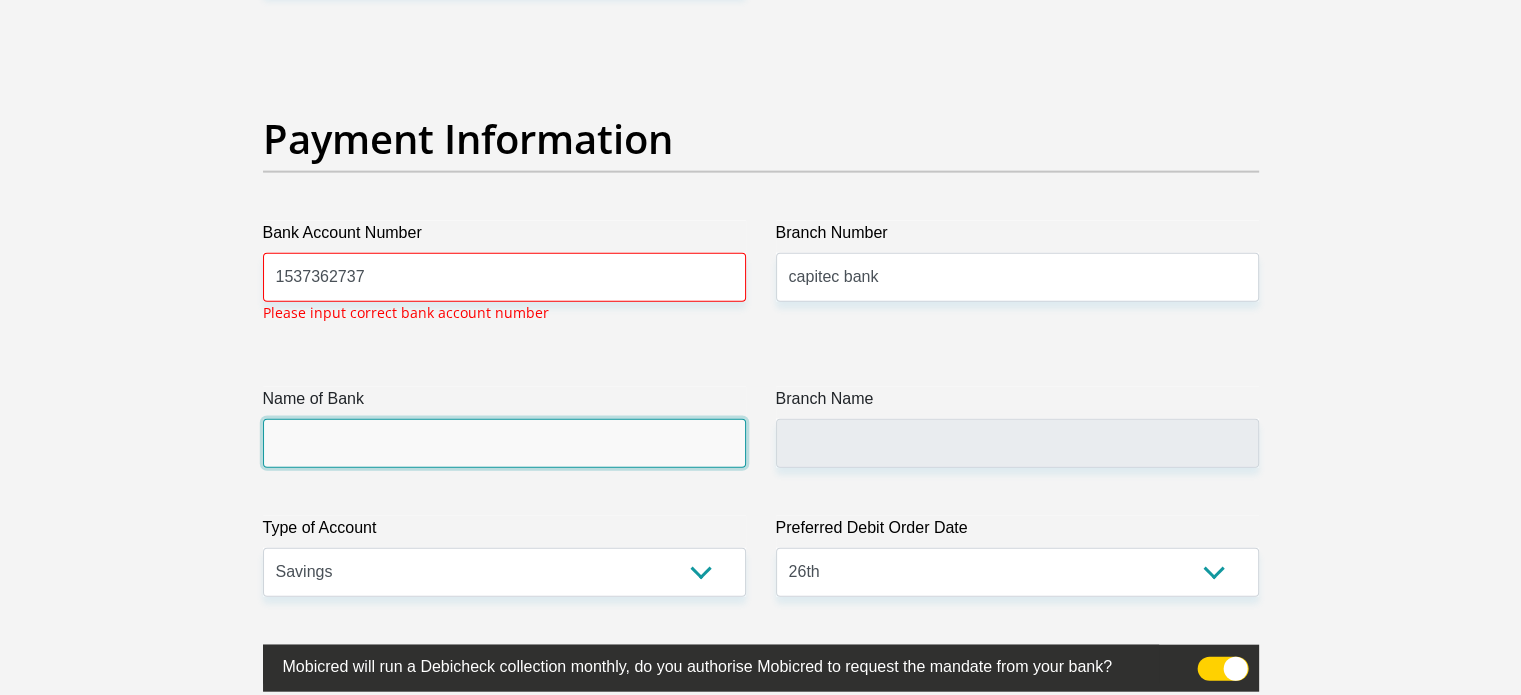 scroll, scrollTop: 4535, scrollLeft: 0, axis: vertical 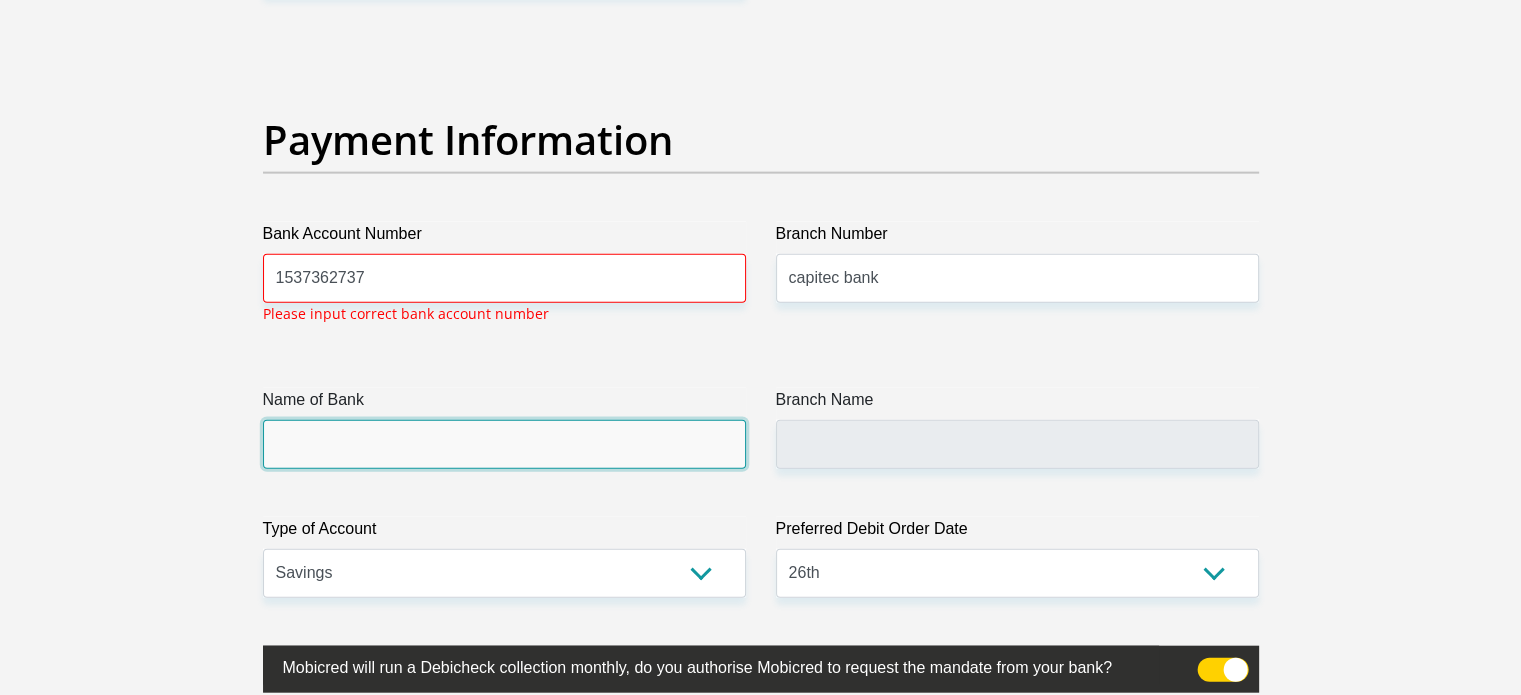 click on "Name of Bank" at bounding box center (504, 444) 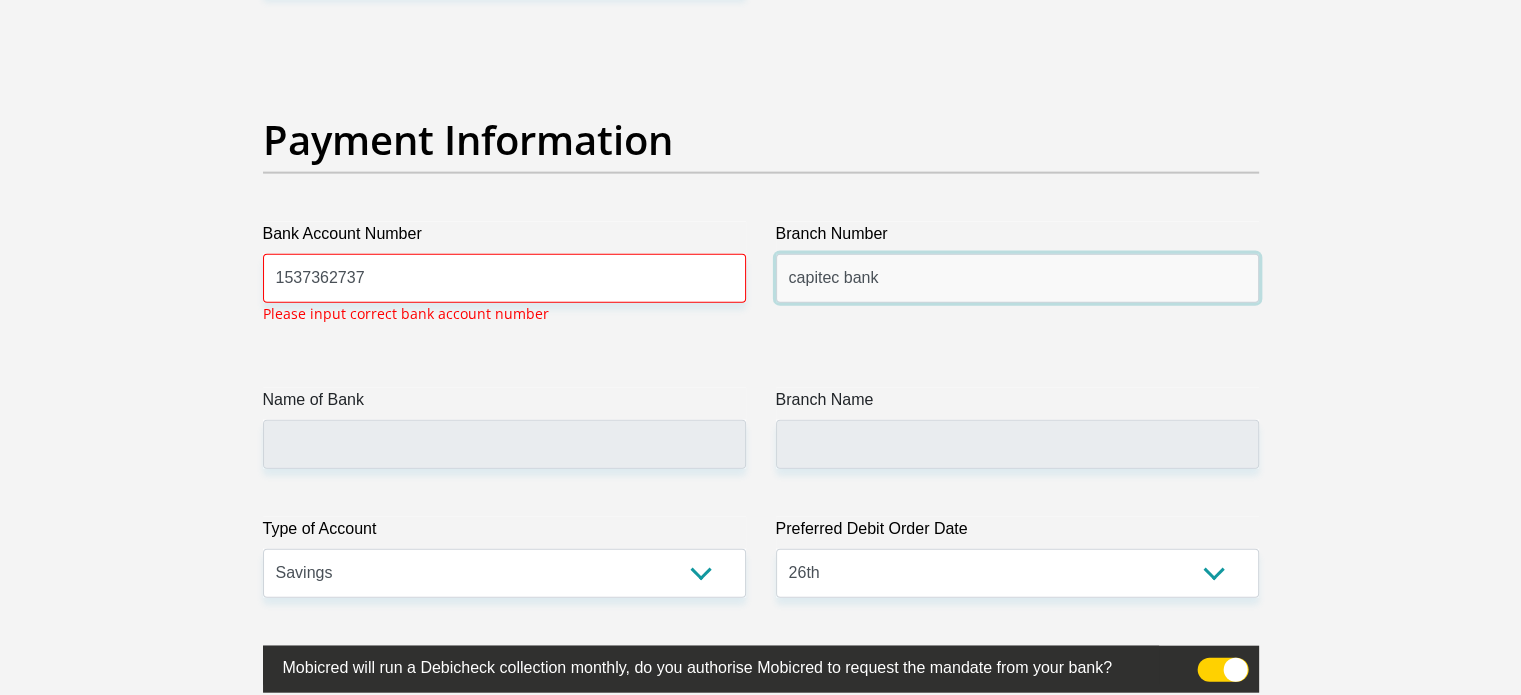click on "capitec bank" at bounding box center [1017, 278] 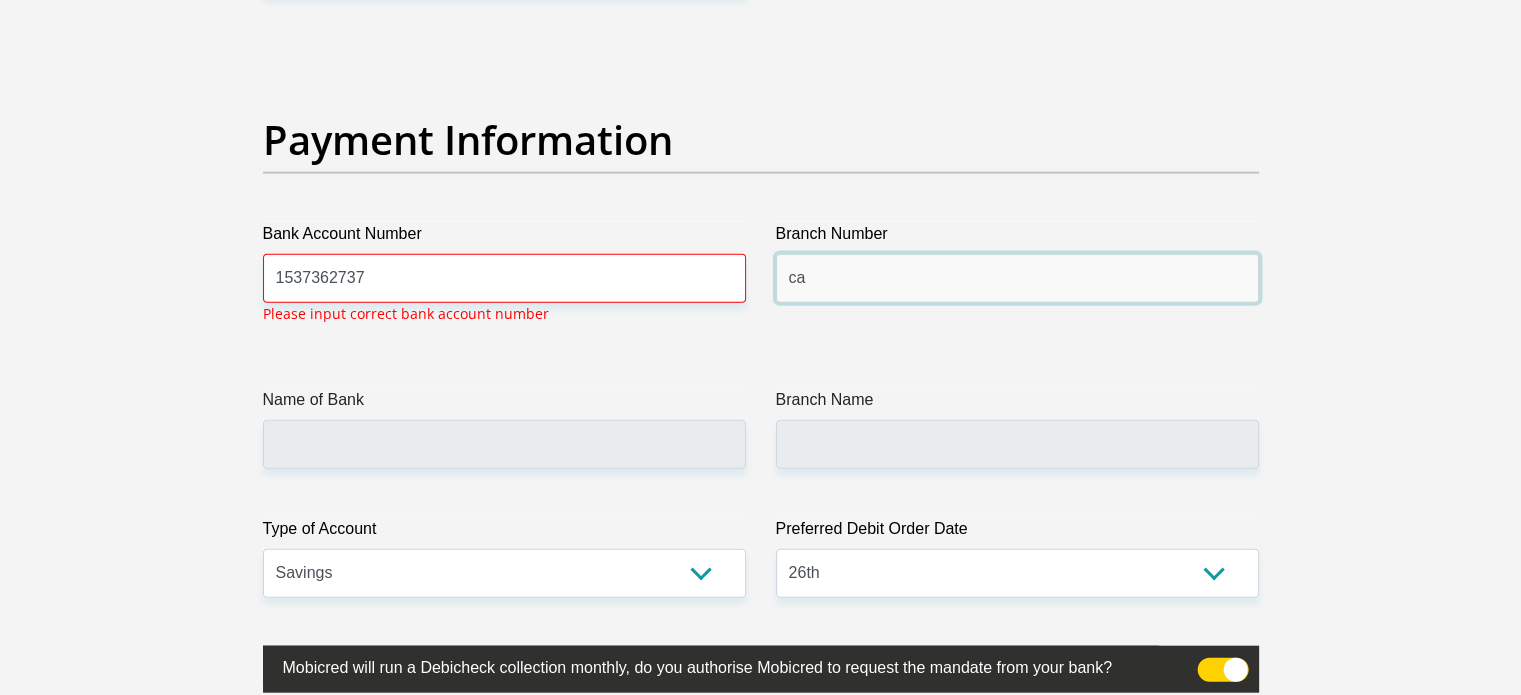 type on "c" 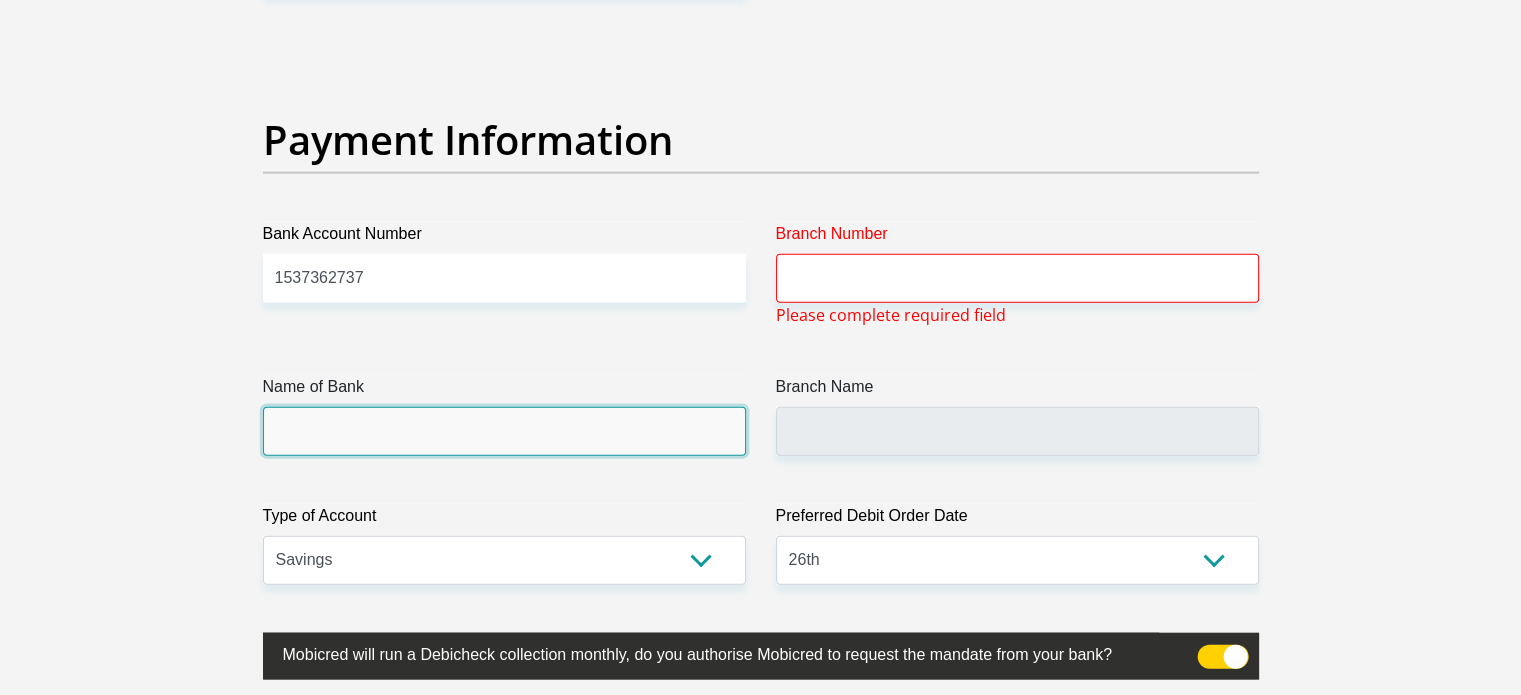 click on "Title
Mr
Ms
Mrs
Dr
Other
First Name
Snethemba
Surname
mhlungu
ID Number
9606241411086
Please input valid ID number
Race
Black
Coloured
Indian
White
Other
Contact Number
0659846087
Please input valid contact number
Nationality
South Africa
Afghanistan
Aland Islands  Albania  Angola" at bounding box center (761, -956) 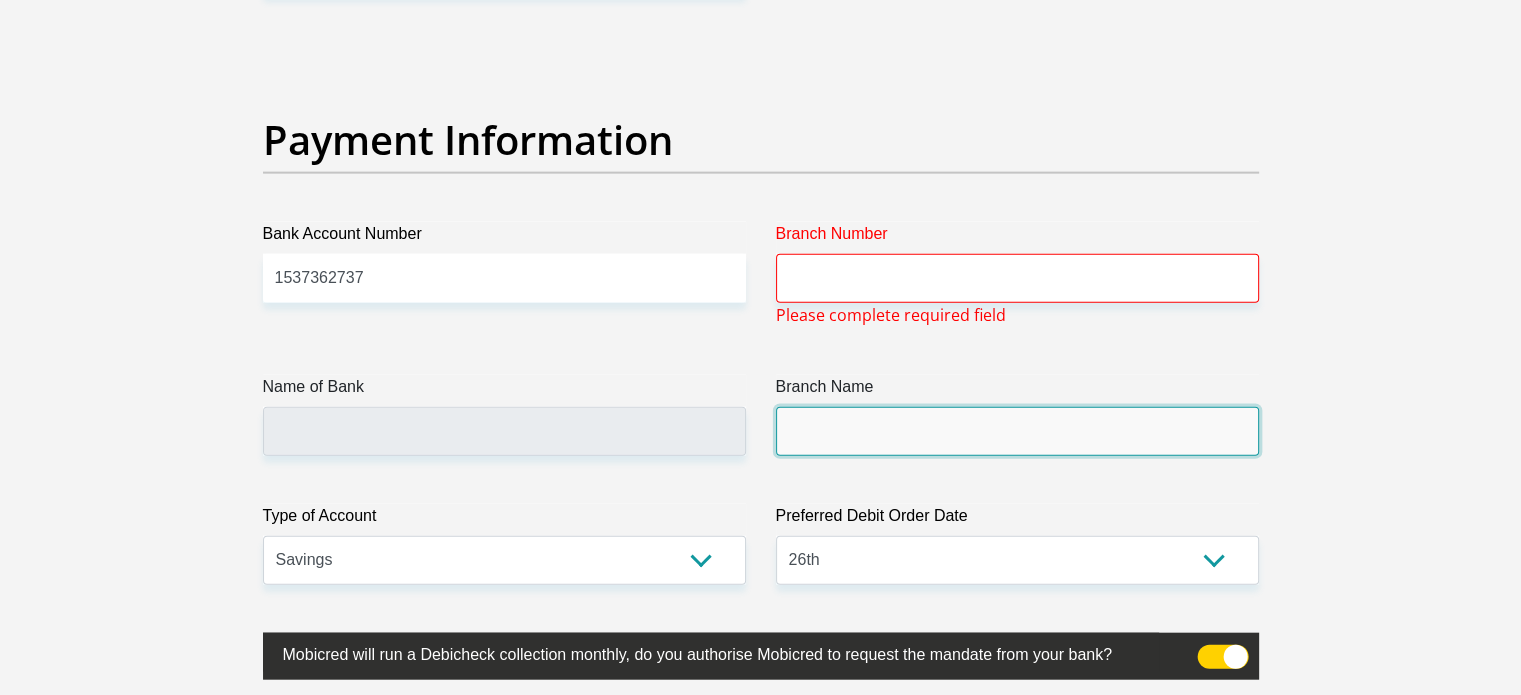 click on "Branch Name" at bounding box center (1017, 431) 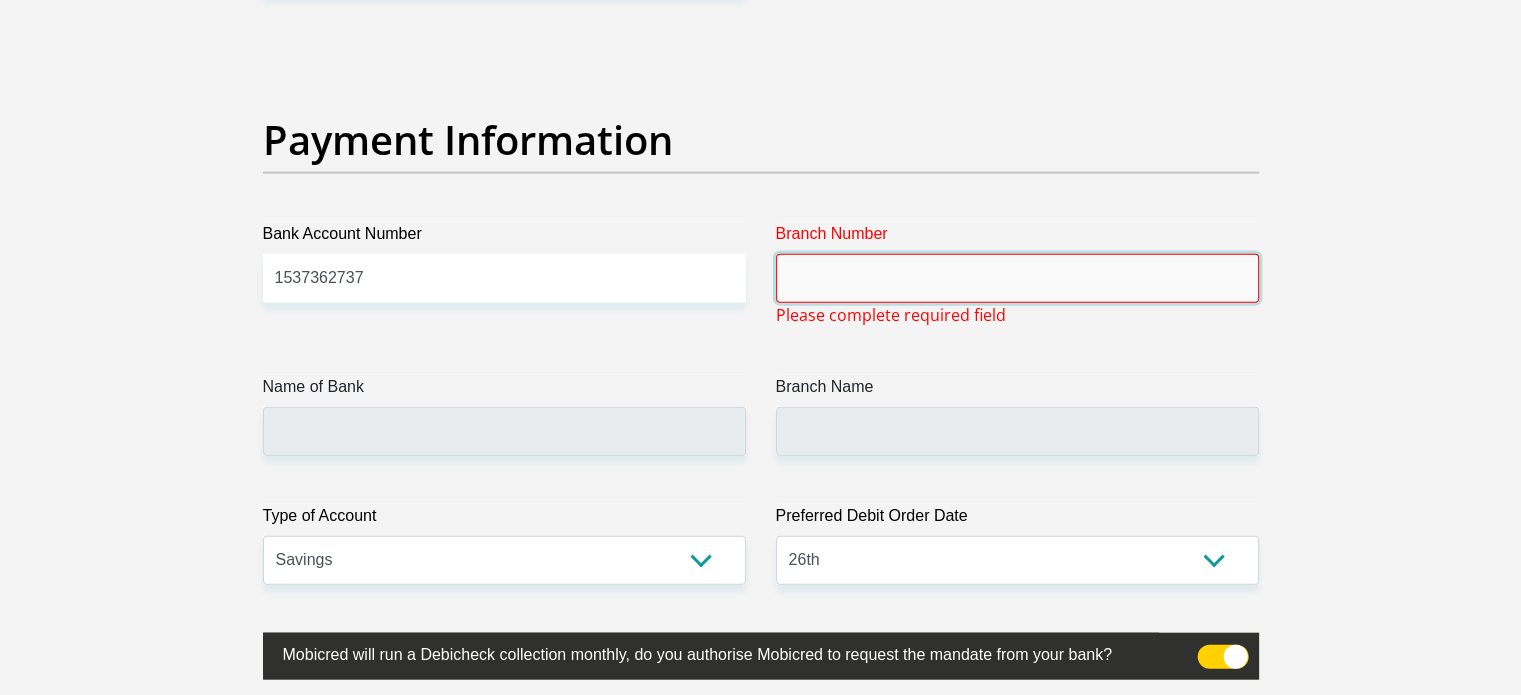 click on "Branch Number" at bounding box center [1017, 278] 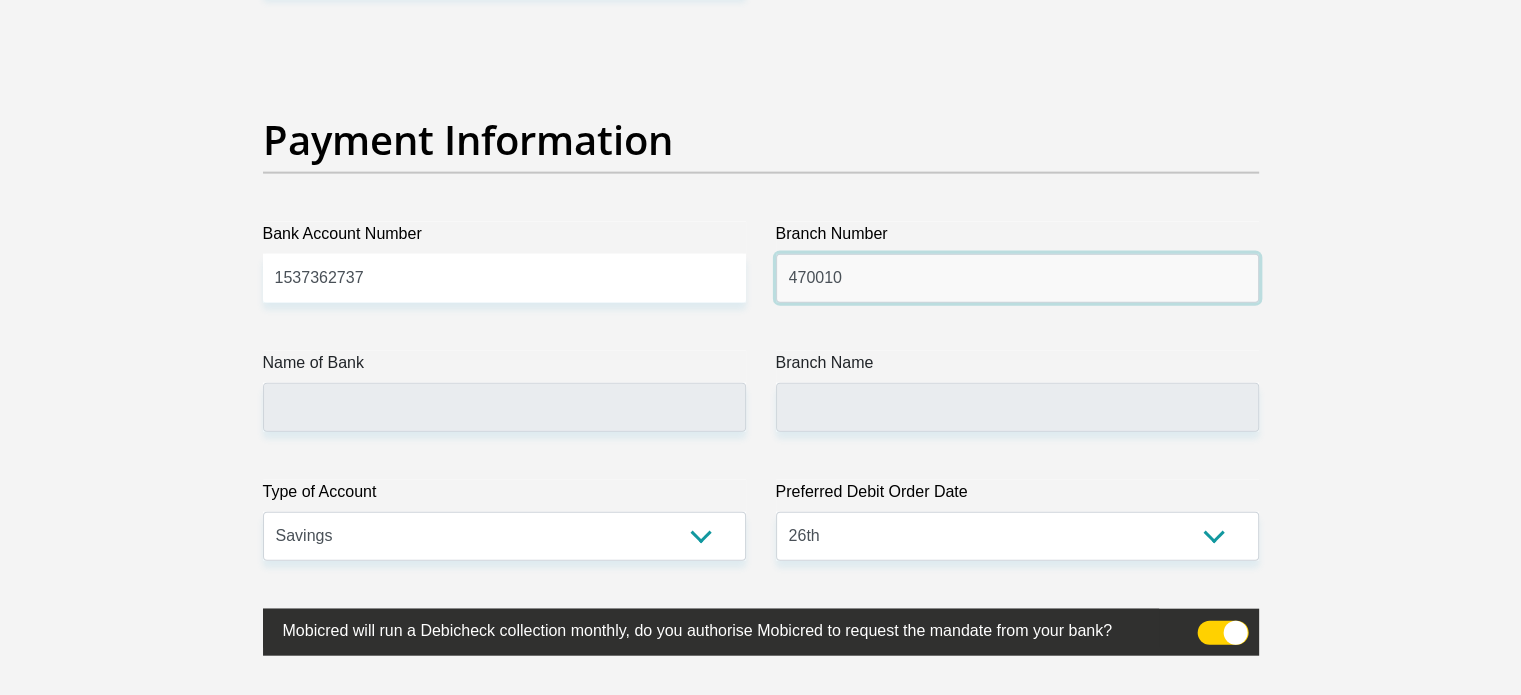 type on "470010" 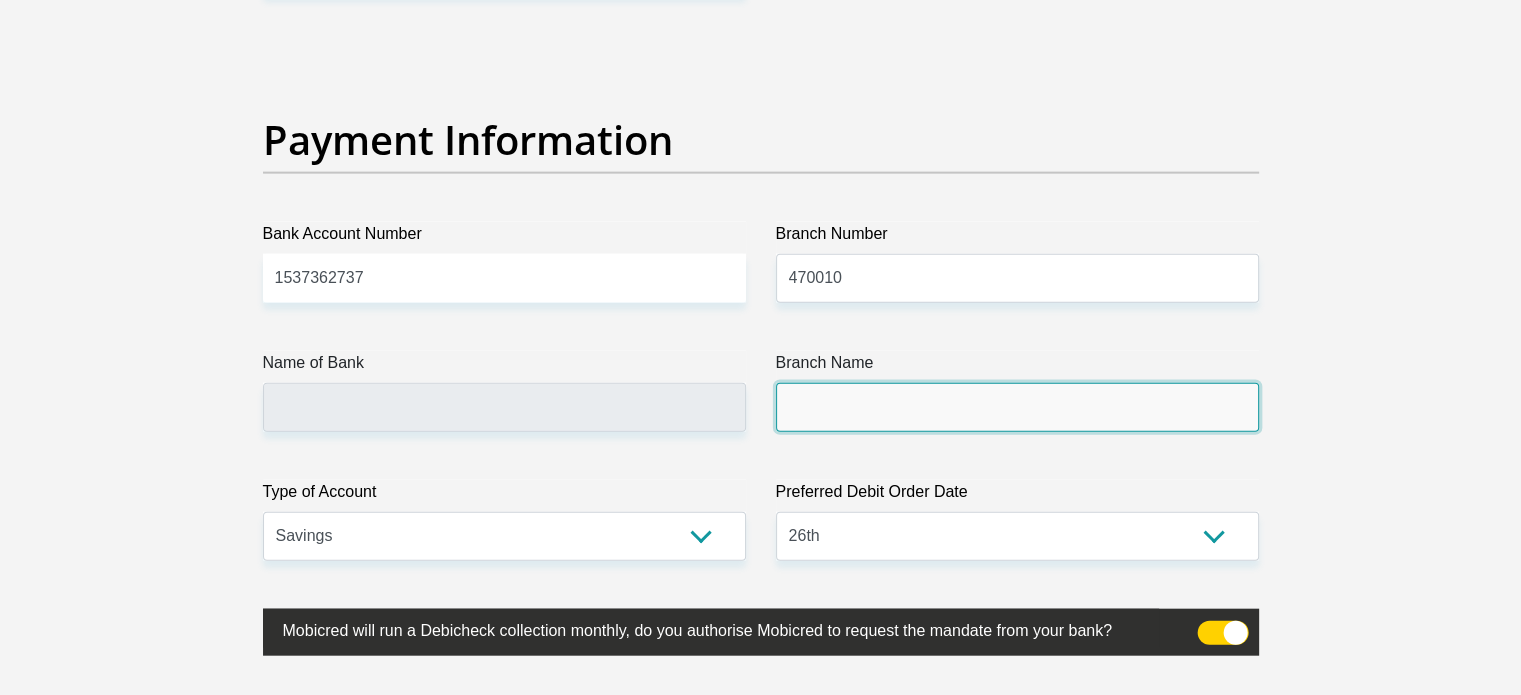 click on "Branch Name" at bounding box center [1017, 407] 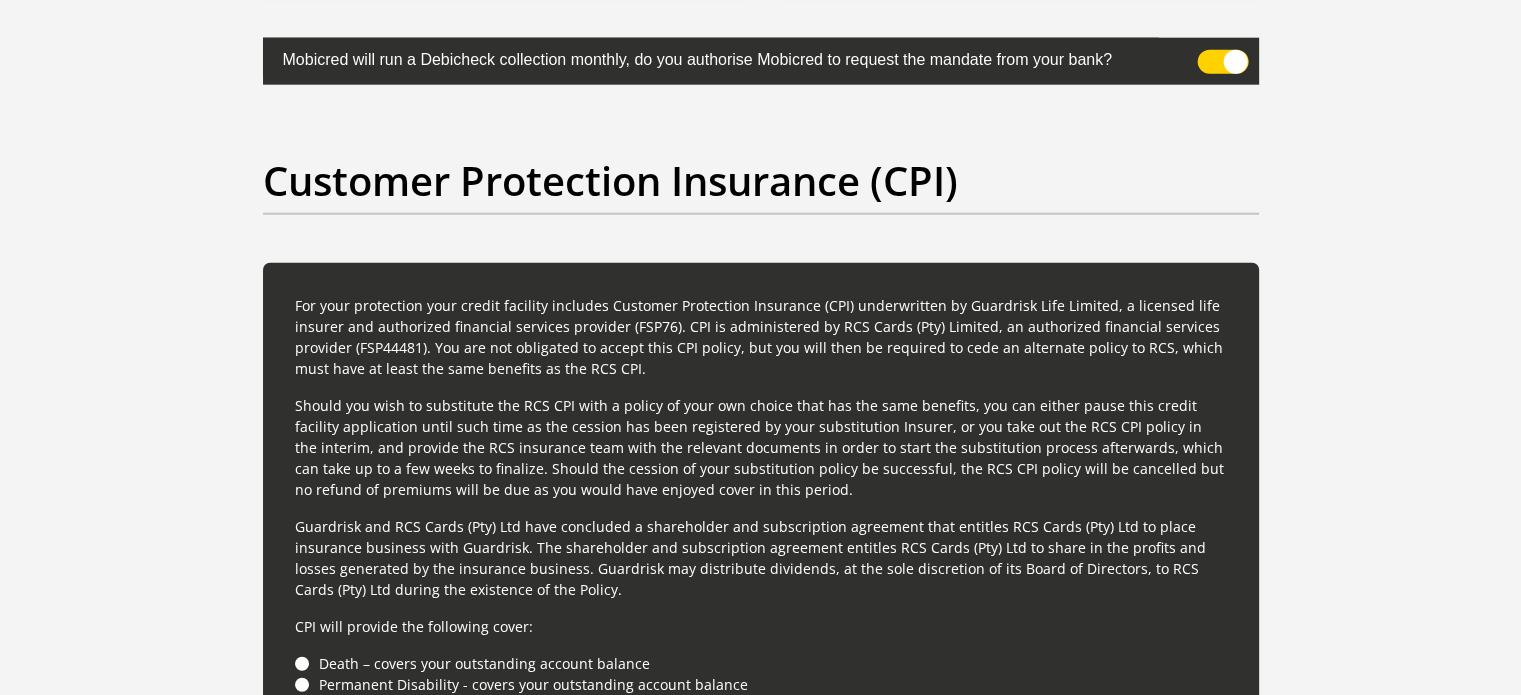 scroll, scrollTop: 5119, scrollLeft: 0, axis: vertical 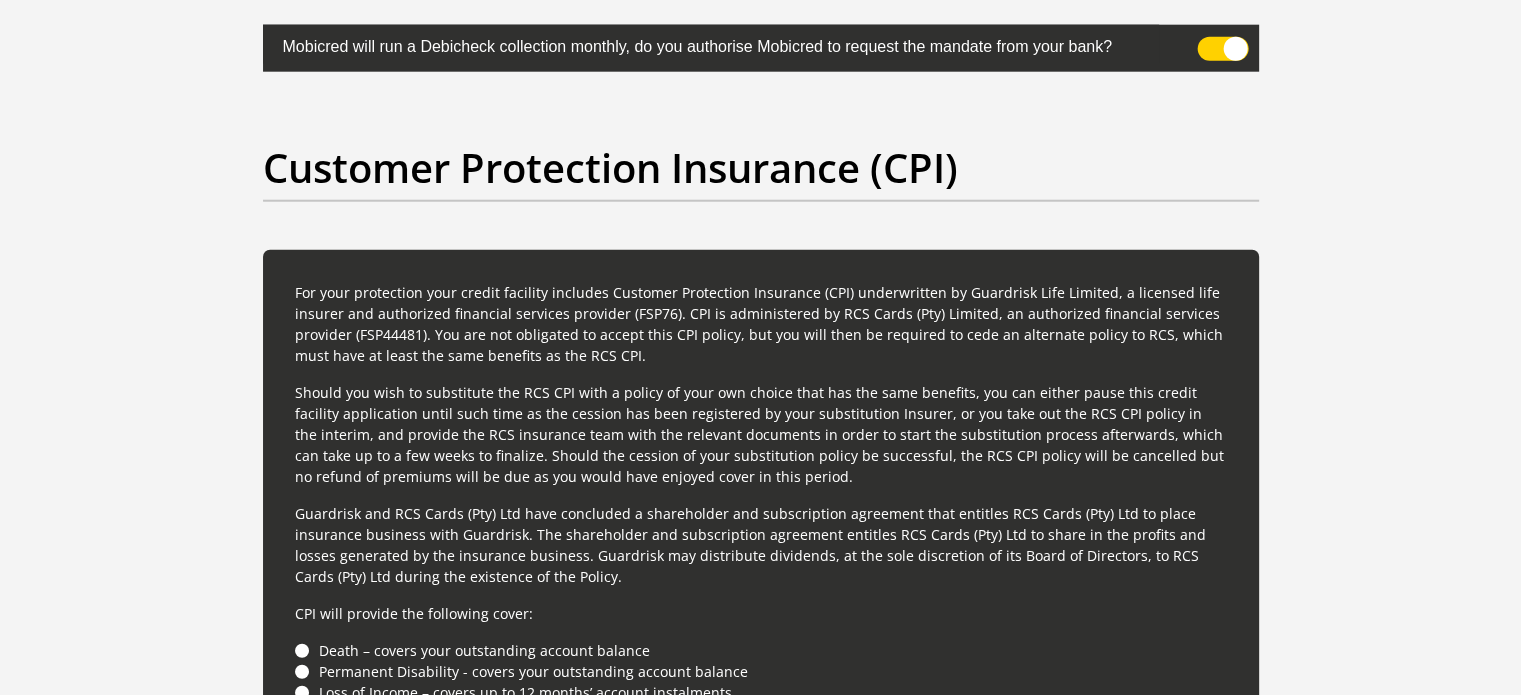 click at bounding box center [761, 48] 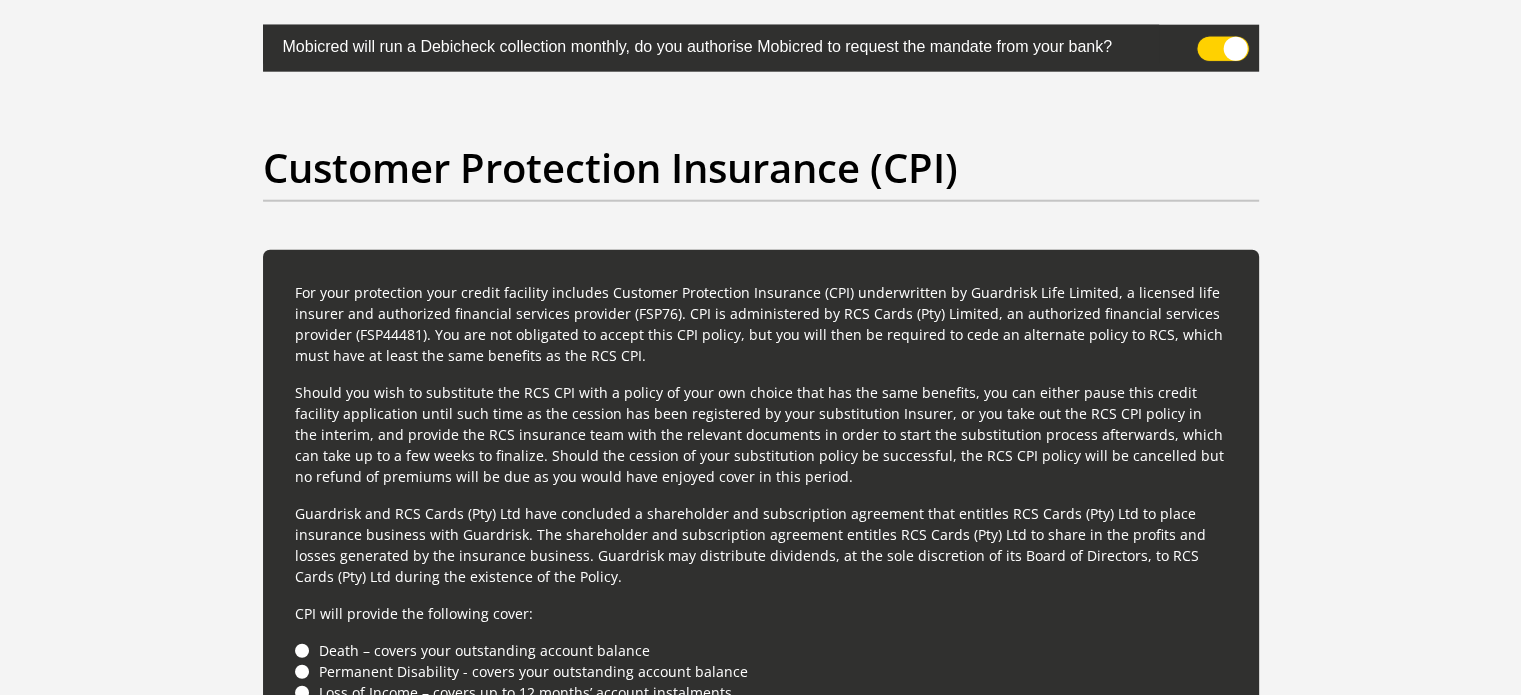 click at bounding box center (1209, 42) 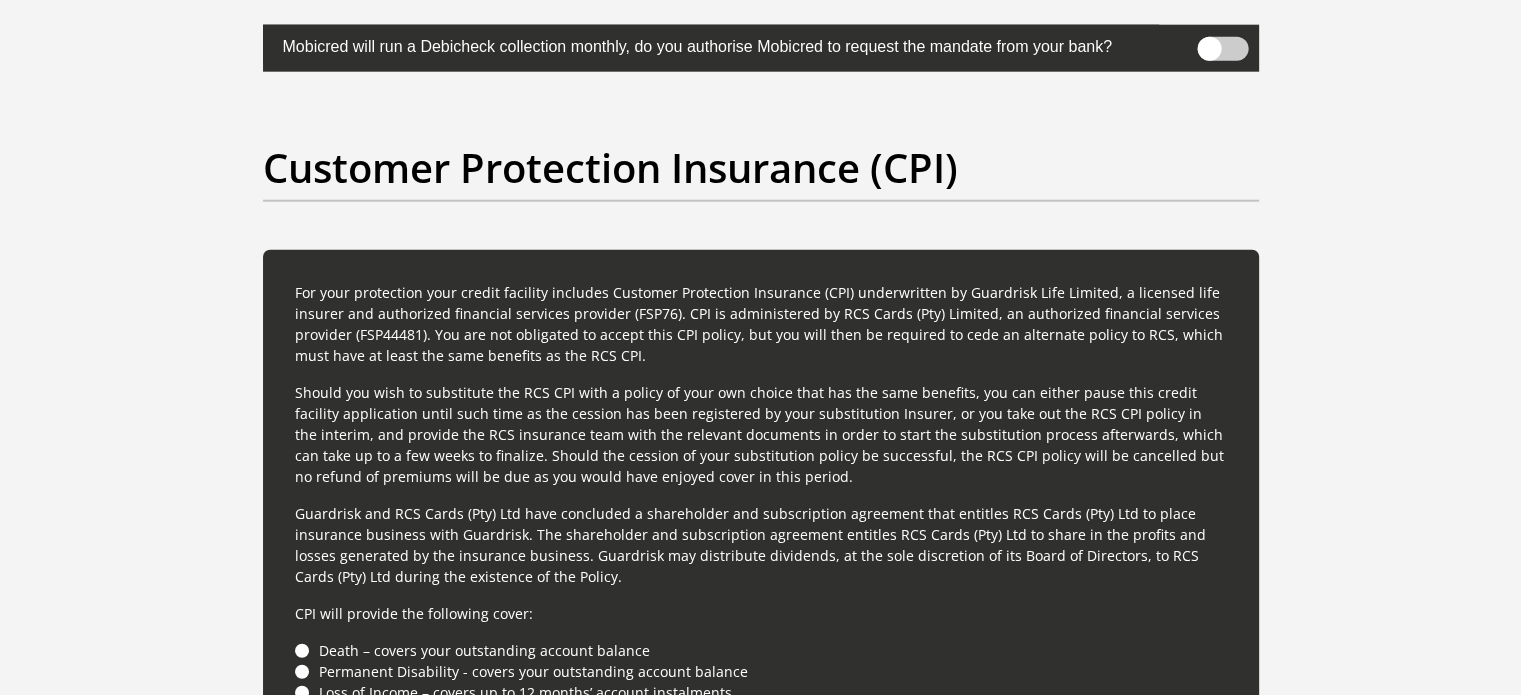 click at bounding box center (761, 48) 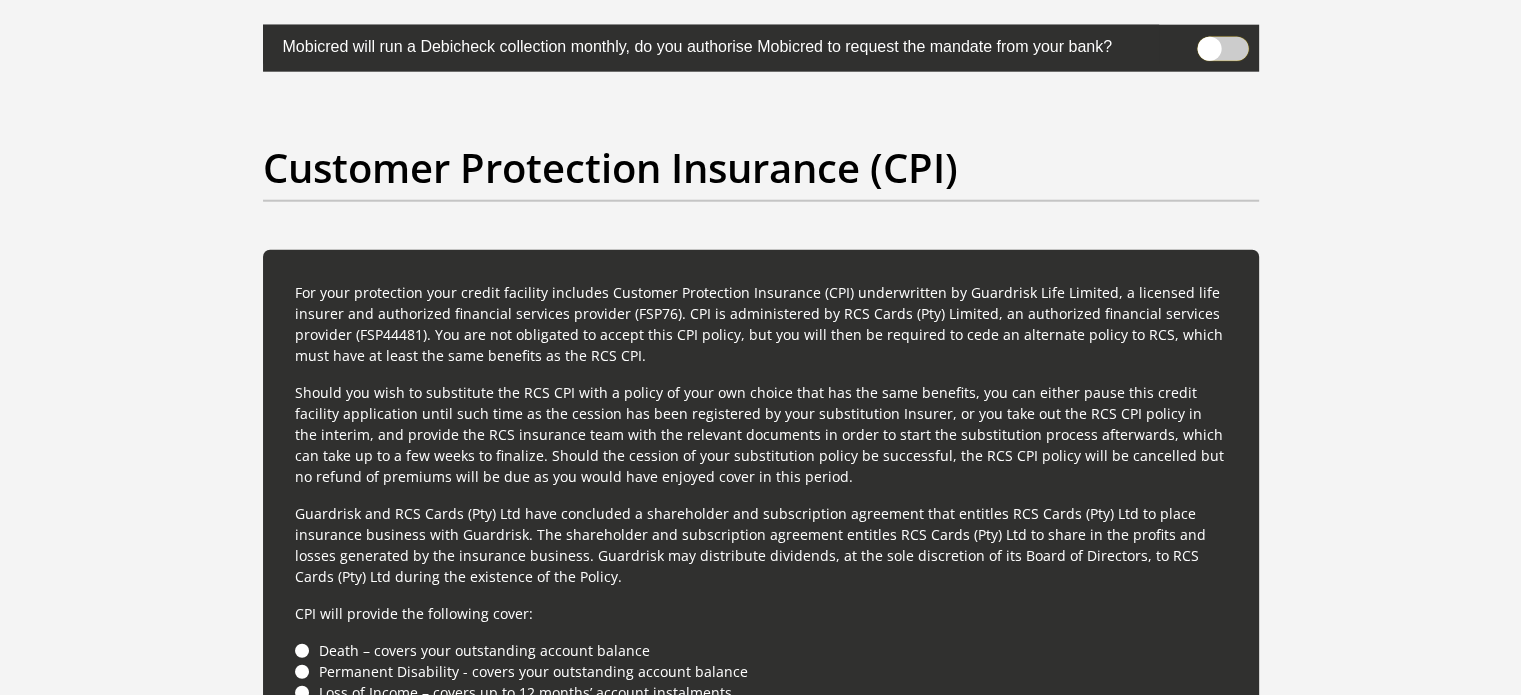 click at bounding box center [1209, 42] 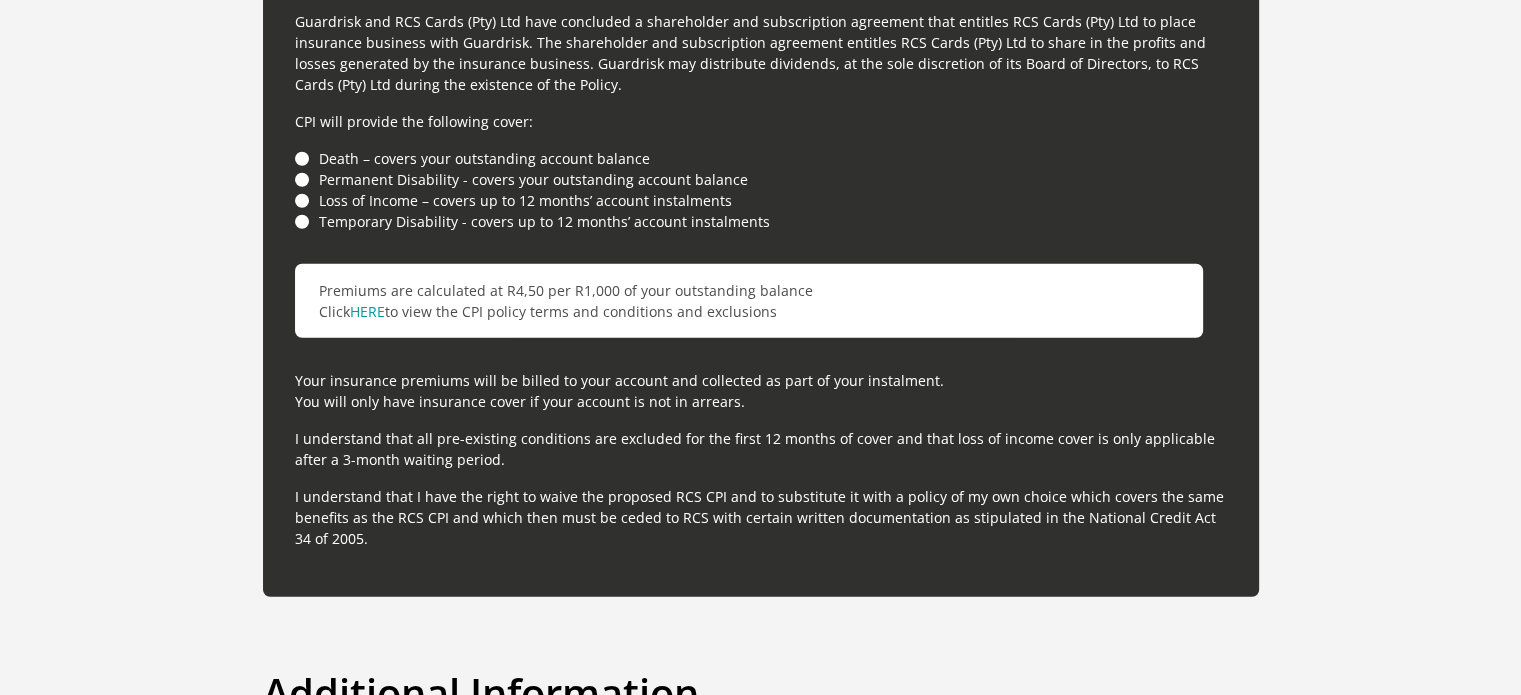 scroll, scrollTop: 5744, scrollLeft: 0, axis: vertical 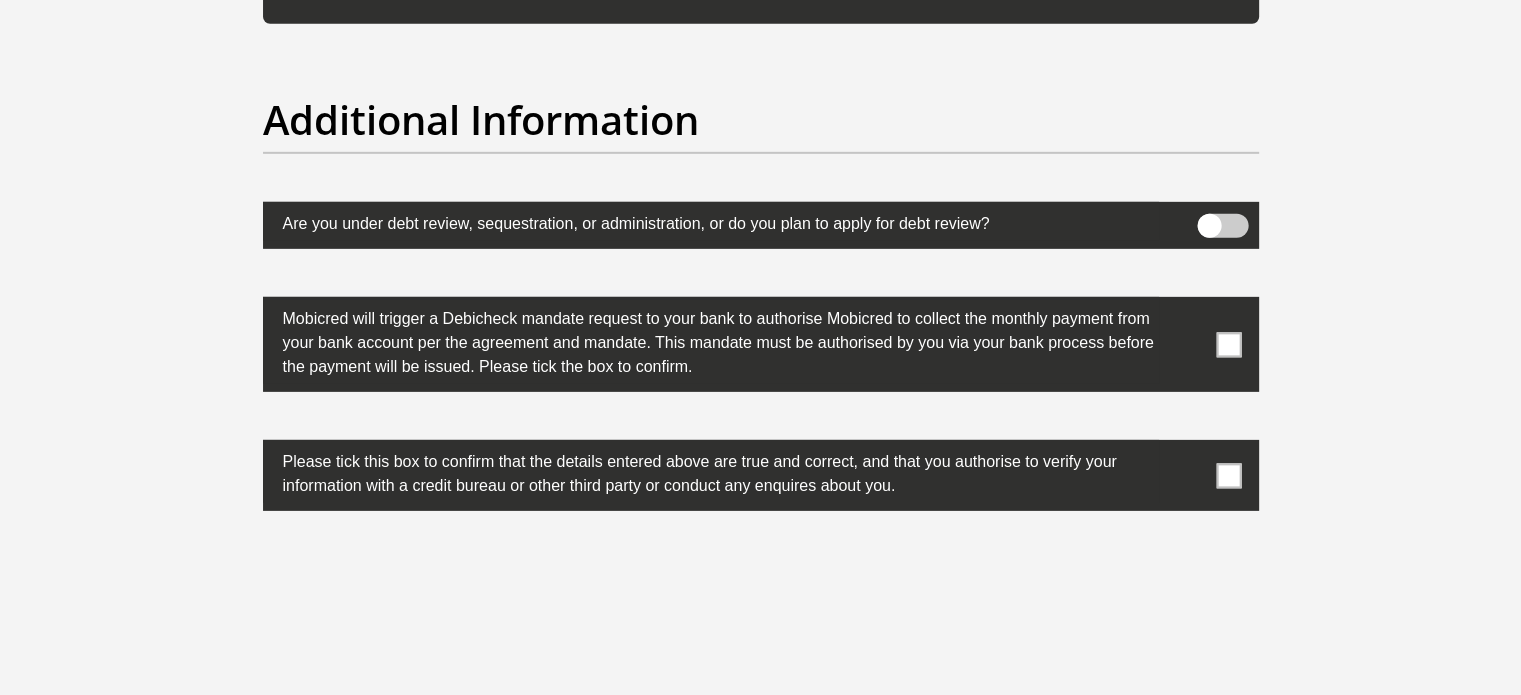 click at bounding box center (1228, 344) 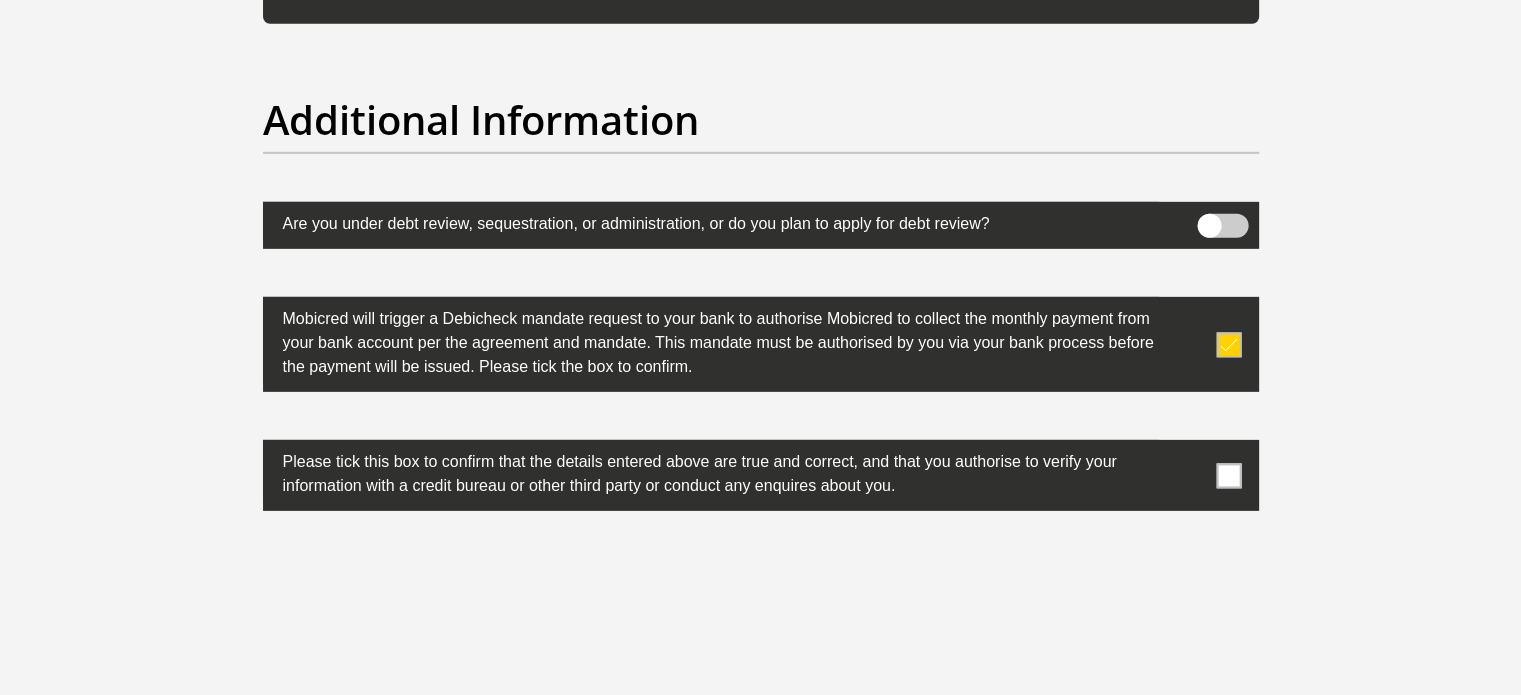 click at bounding box center [1228, 475] 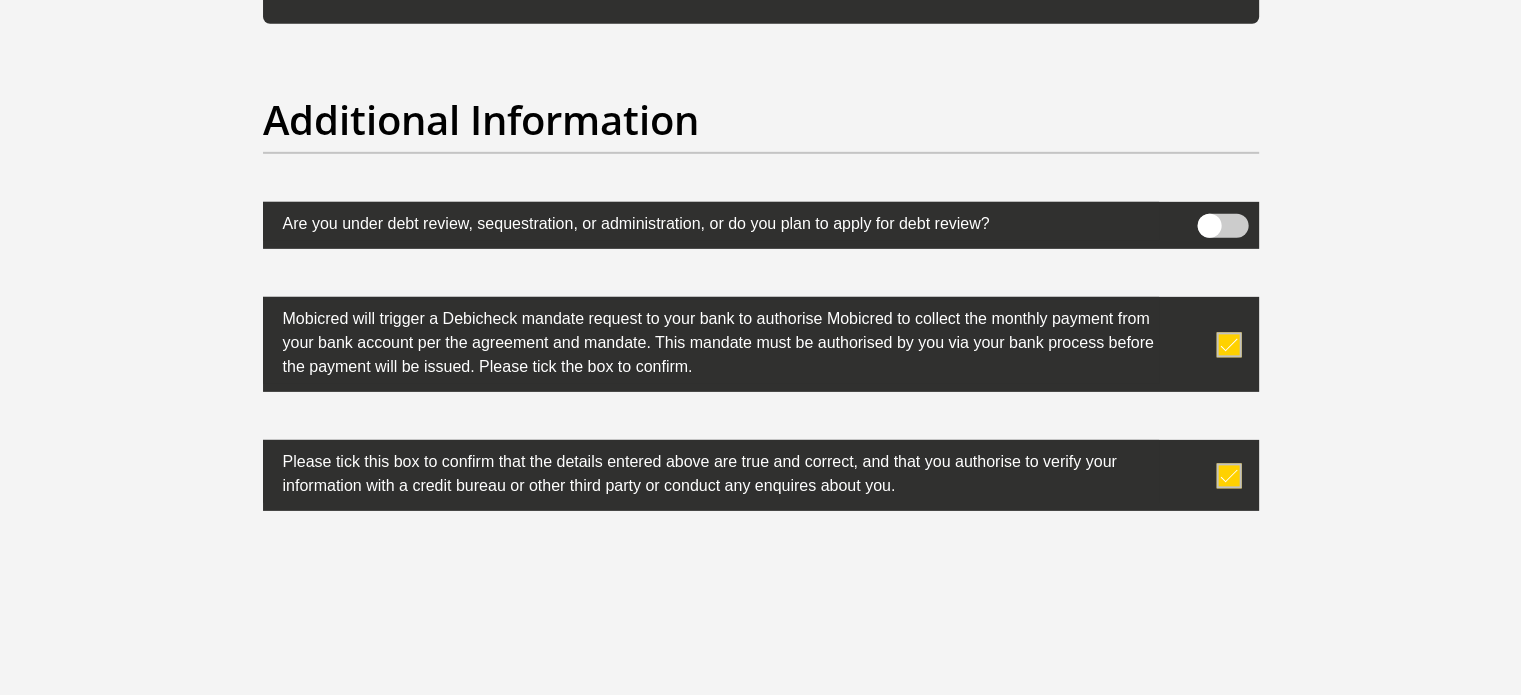 click at bounding box center (1222, 226) 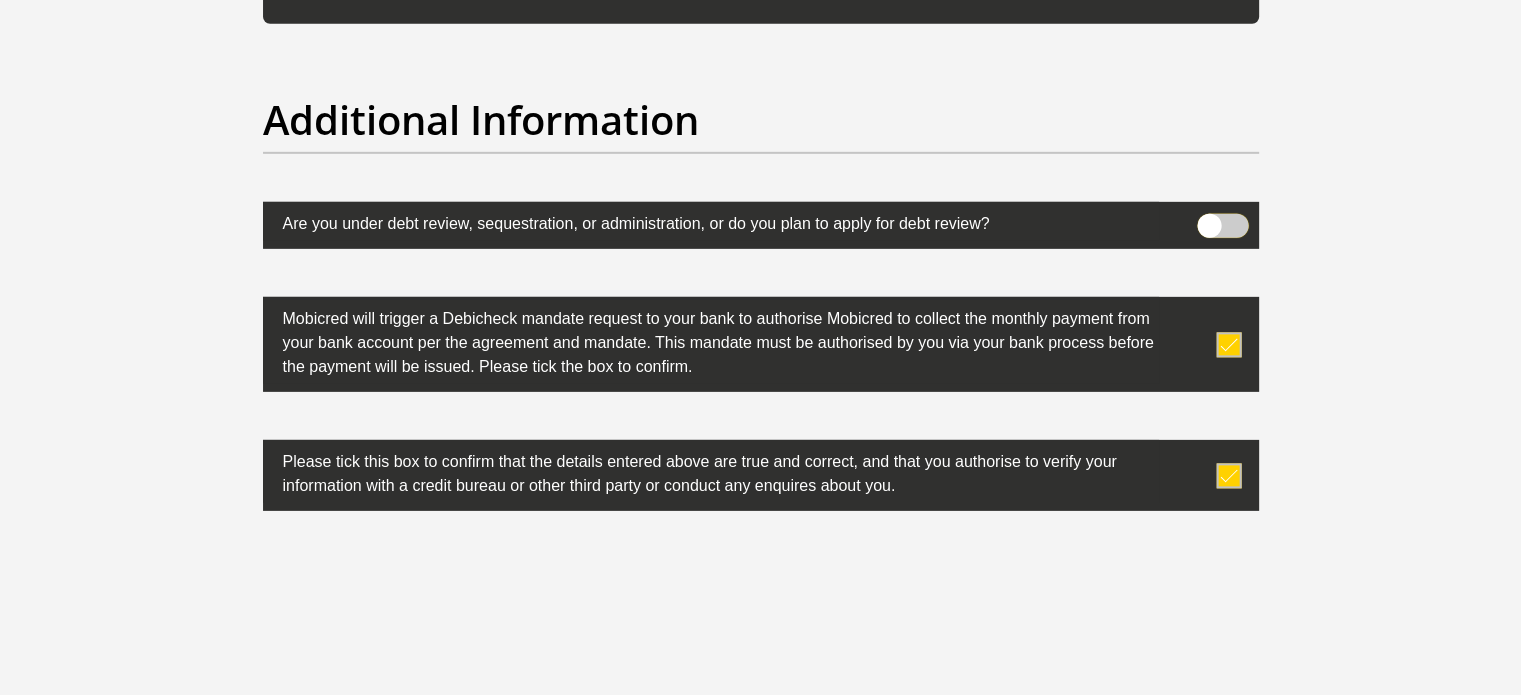 click at bounding box center [1209, 219] 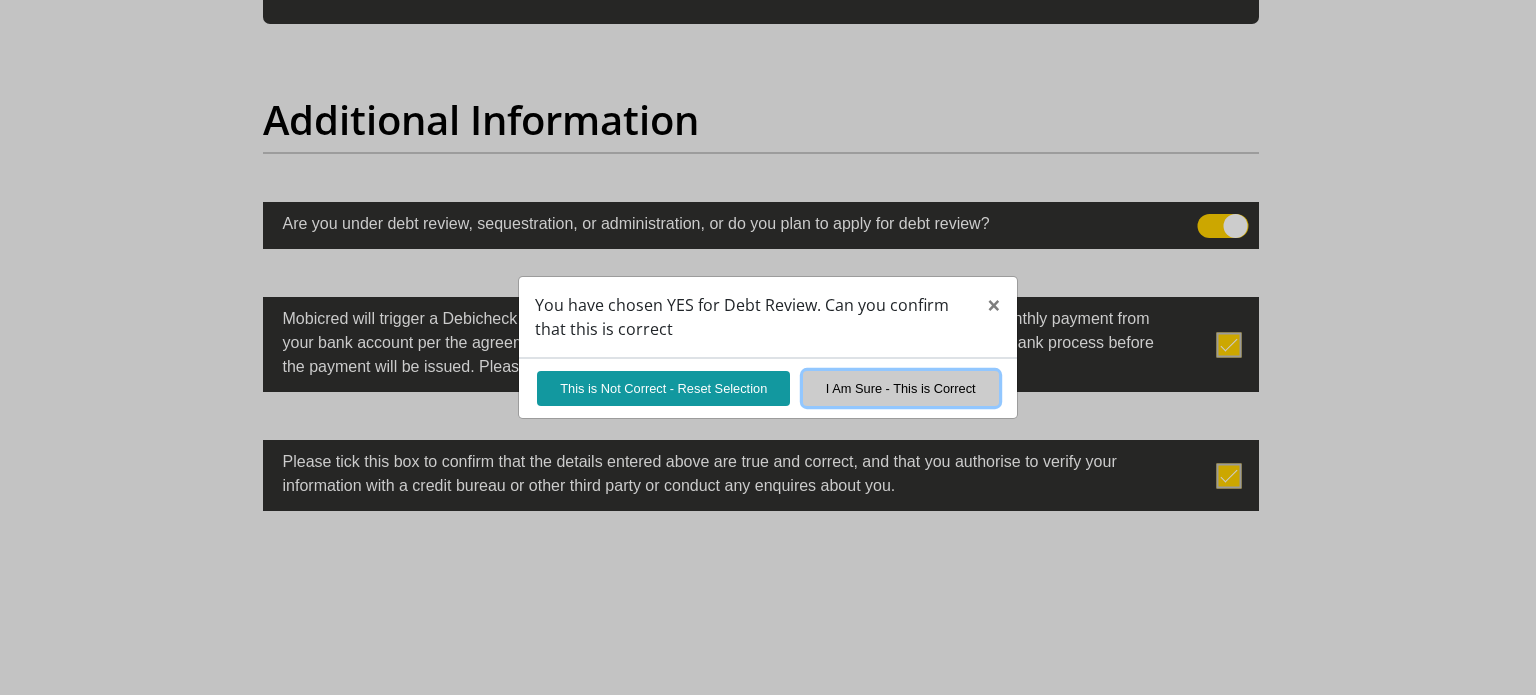 click on "I Am Sure - This is Correct" at bounding box center [901, 388] 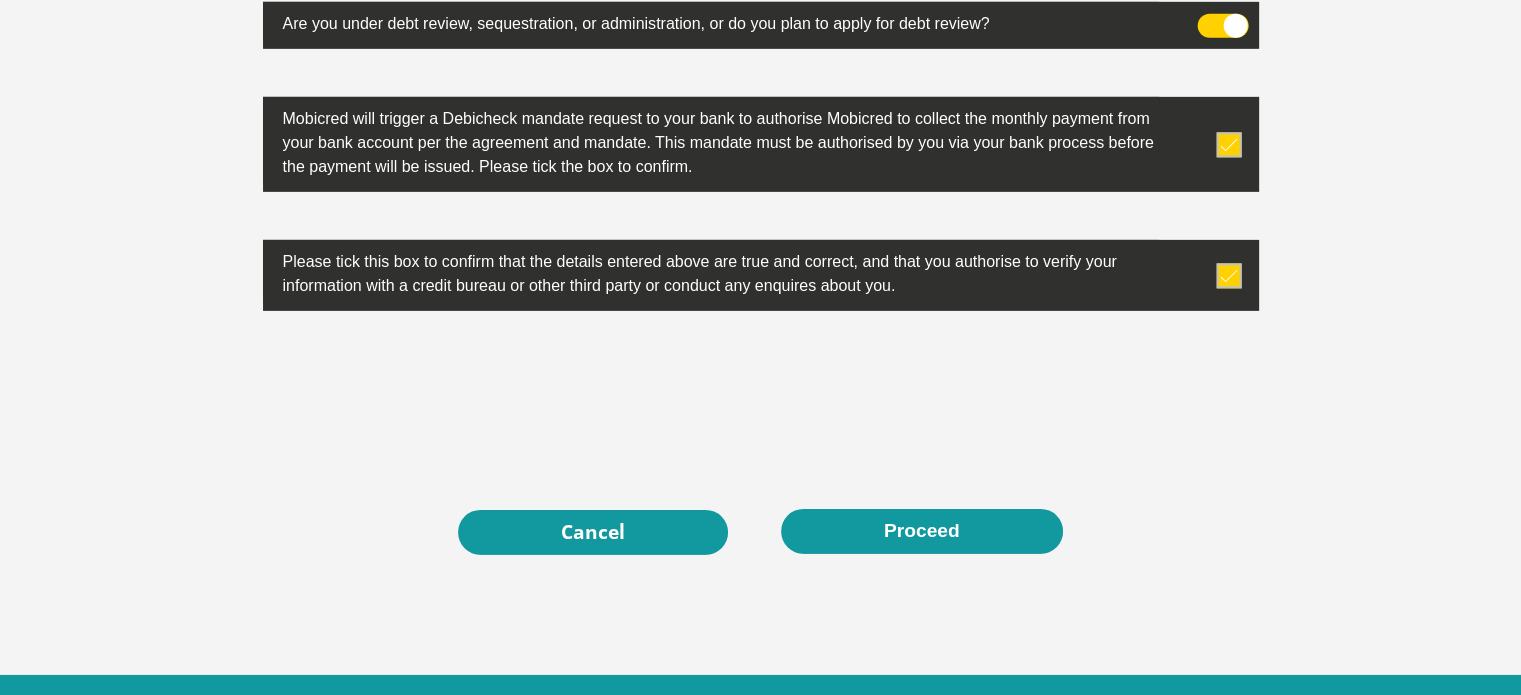 scroll, scrollTop: 6476, scrollLeft: 0, axis: vertical 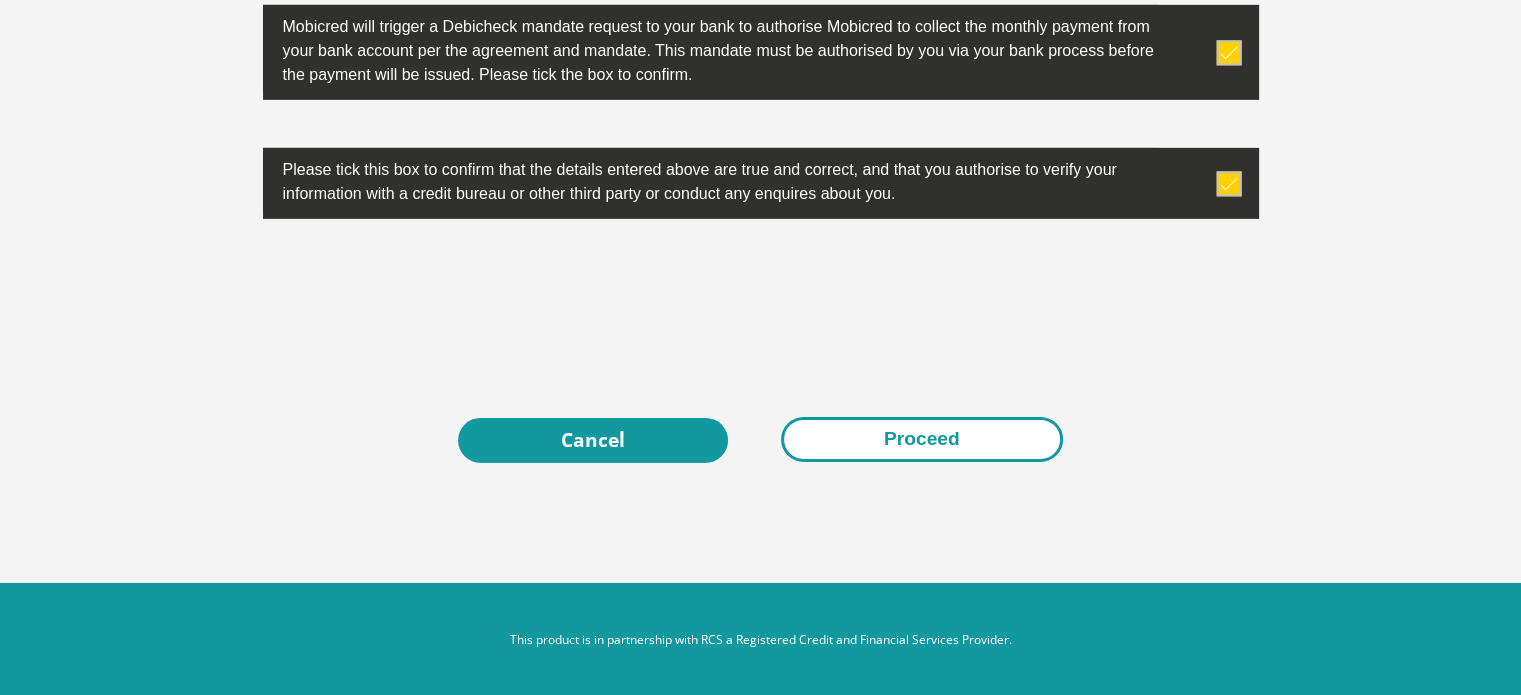 click on "Proceed" at bounding box center (922, 439) 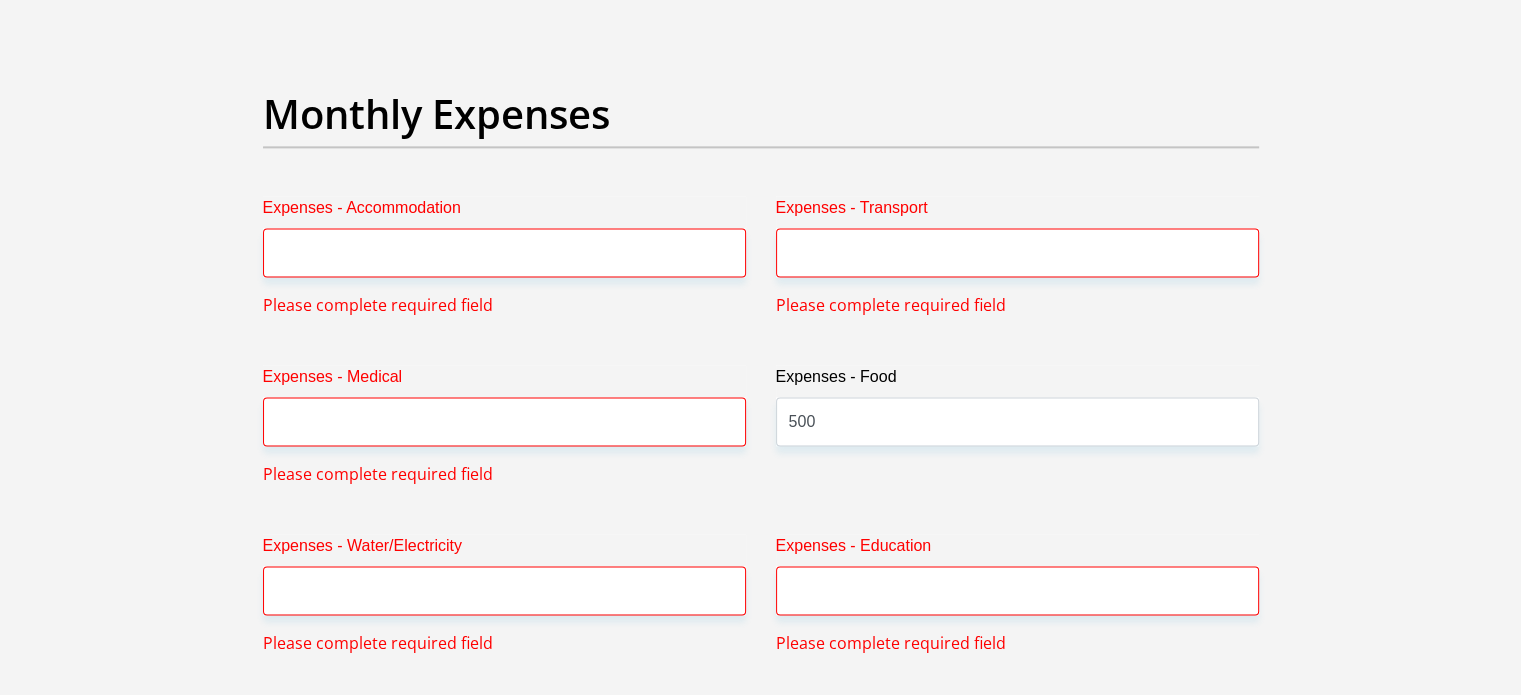 scroll, scrollTop: 2807, scrollLeft: 0, axis: vertical 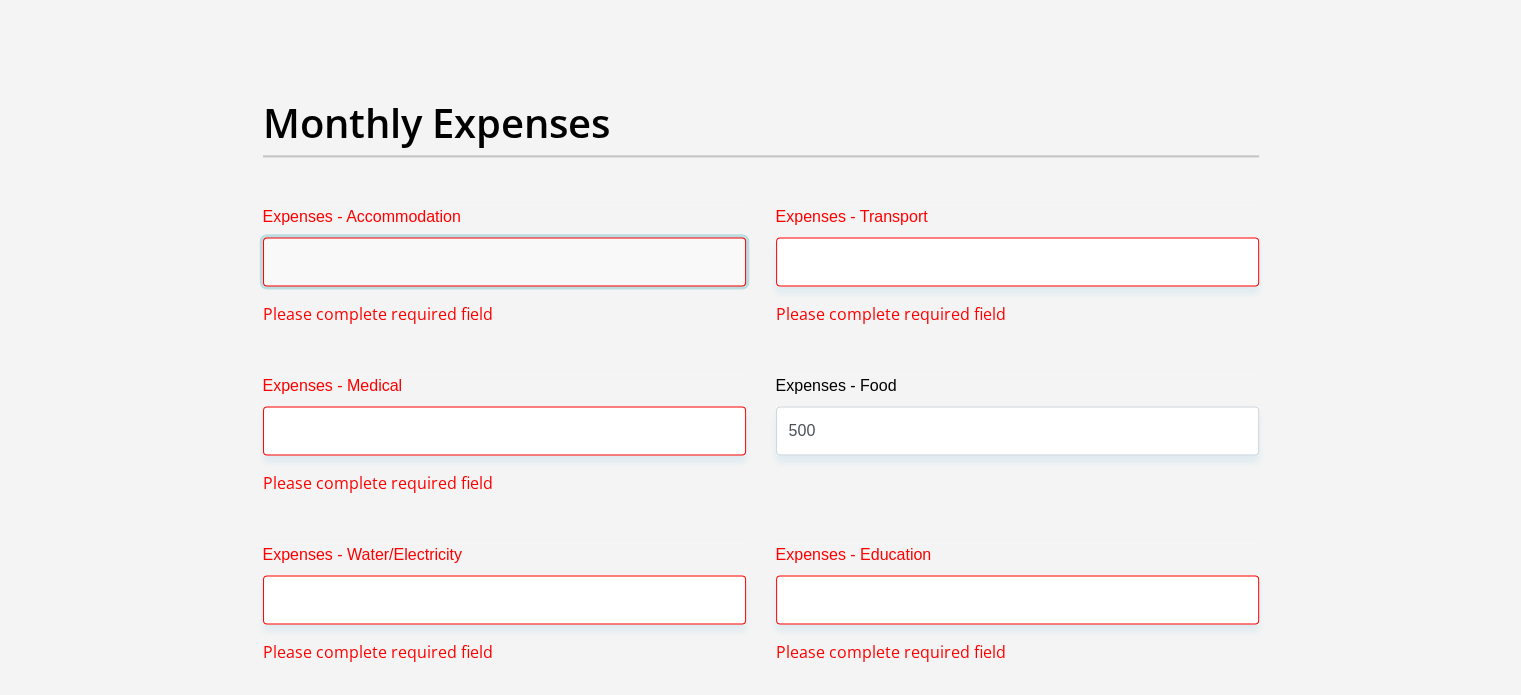 click on "Expenses - Accommodation" at bounding box center (504, 261) 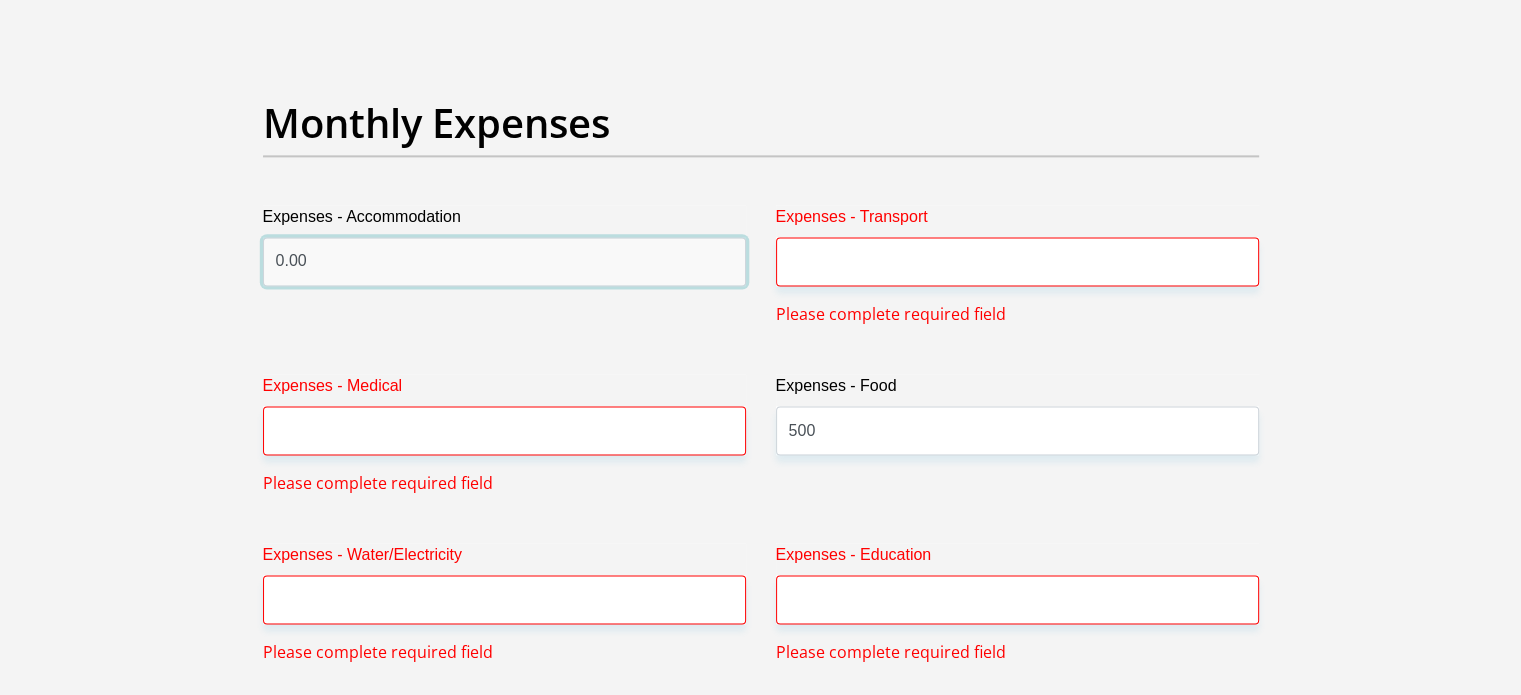 type on "0.00" 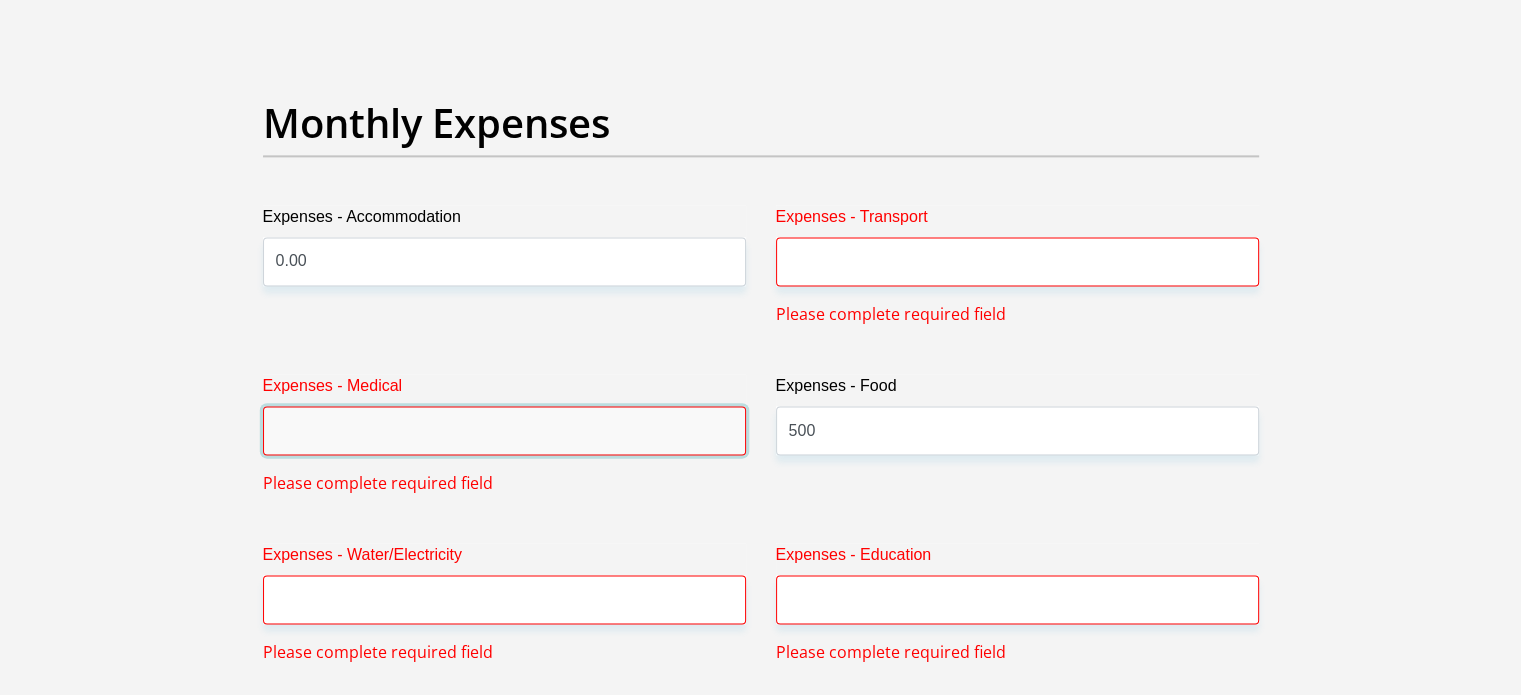 click on "Expenses - Medical" at bounding box center (504, 430) 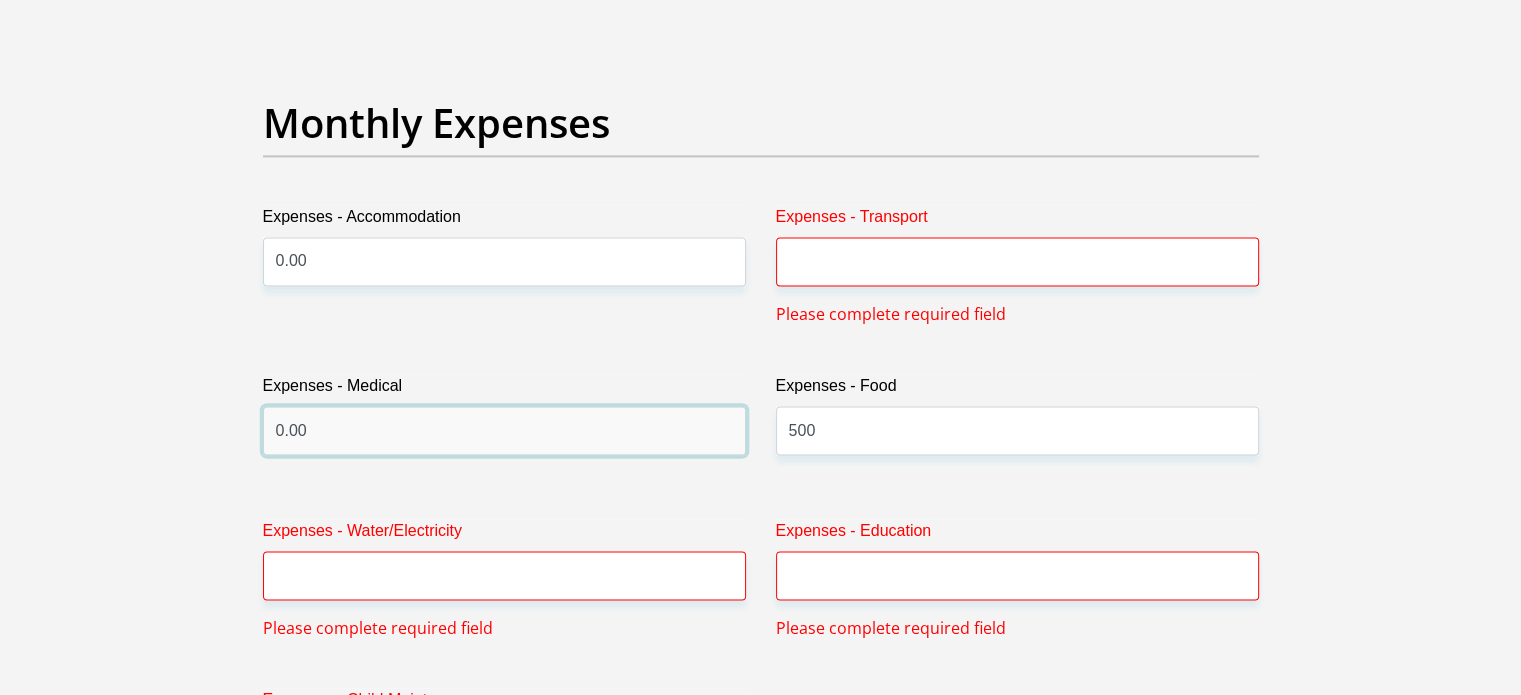 type on "0.00" 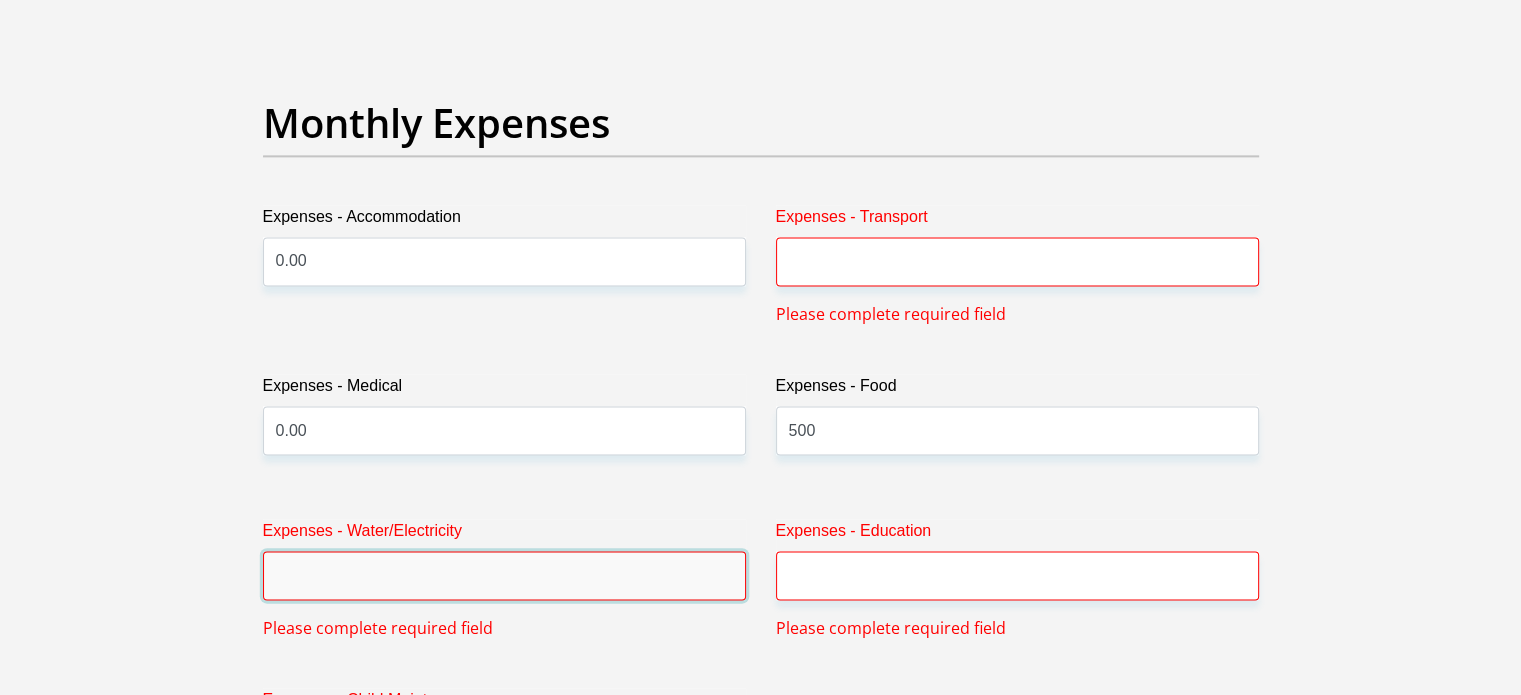 click on "Expenses - Water/Electricity" at bounding box center [504, 575] 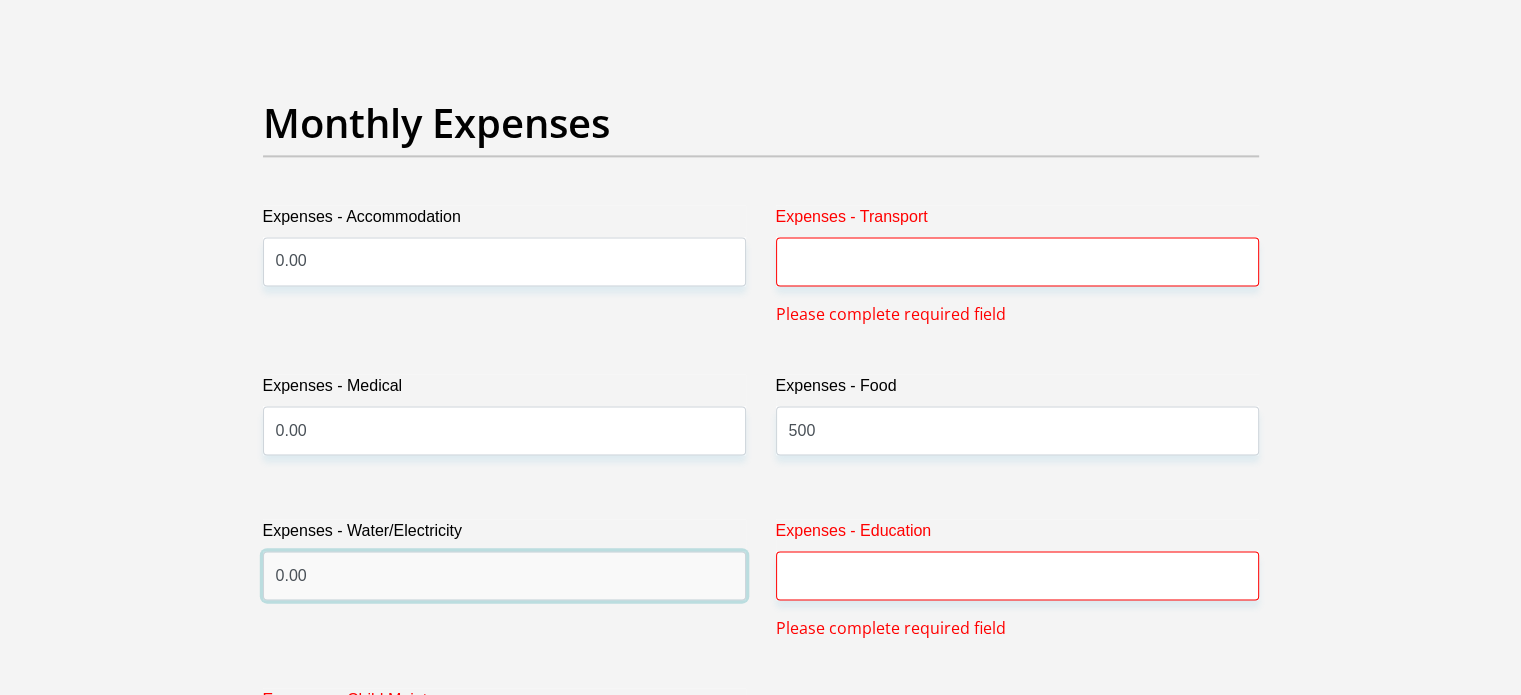 type on "0.00" 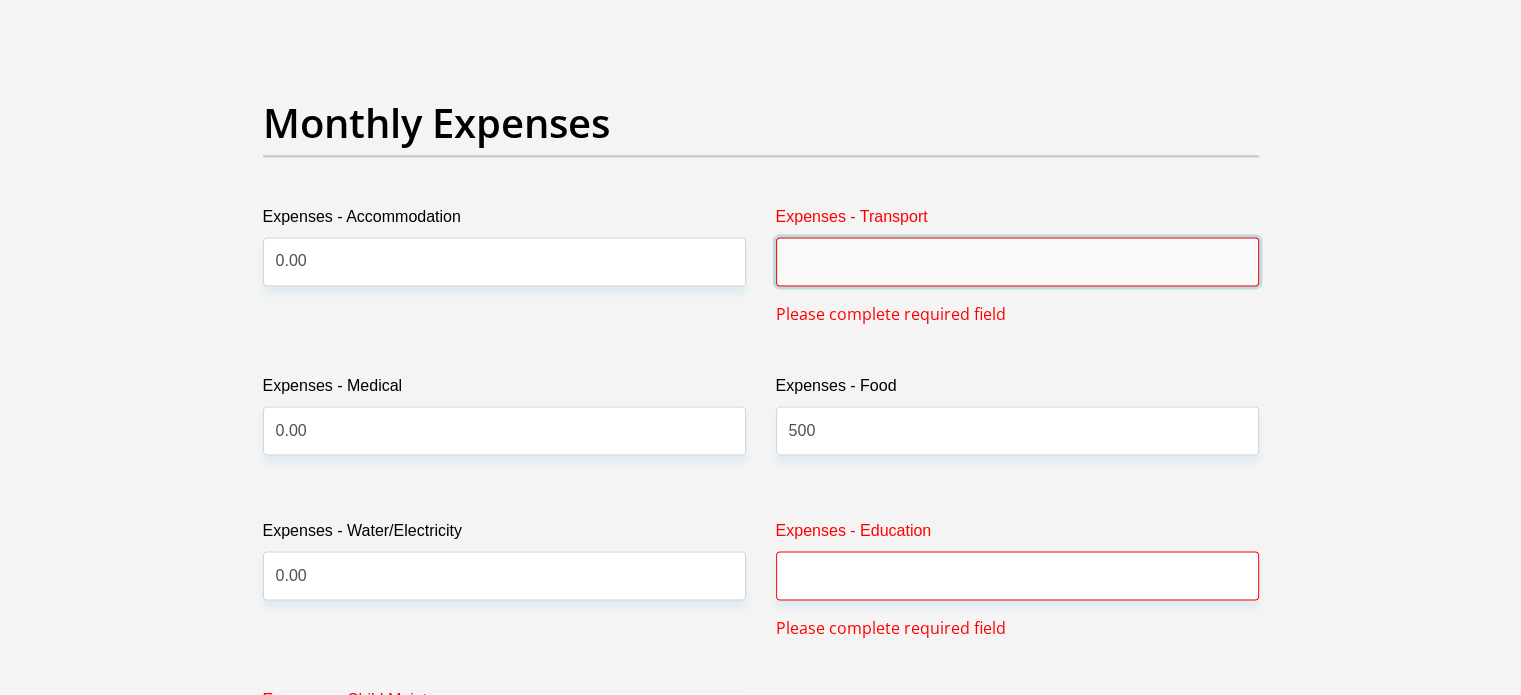 click on "Expenses - Transport" at bounding box center [1017, 261] 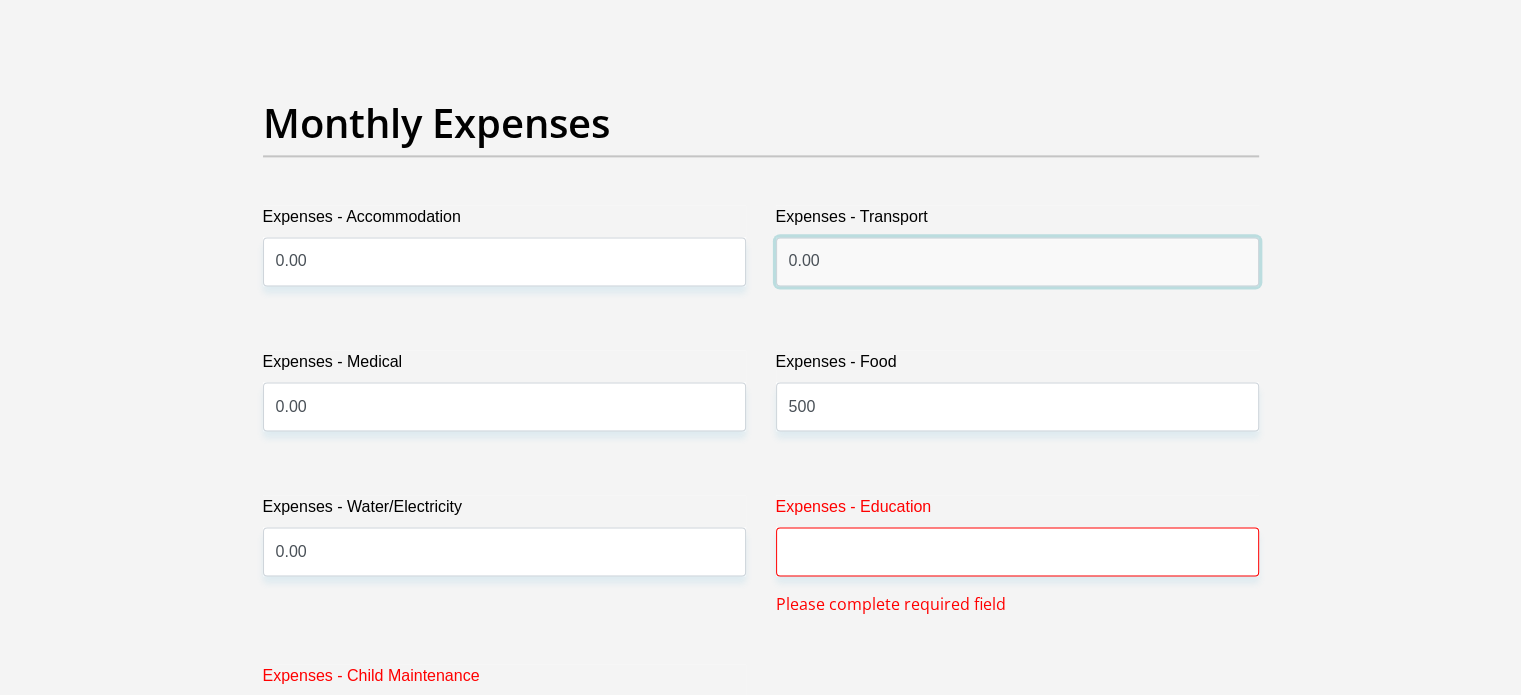 type on "0.00" 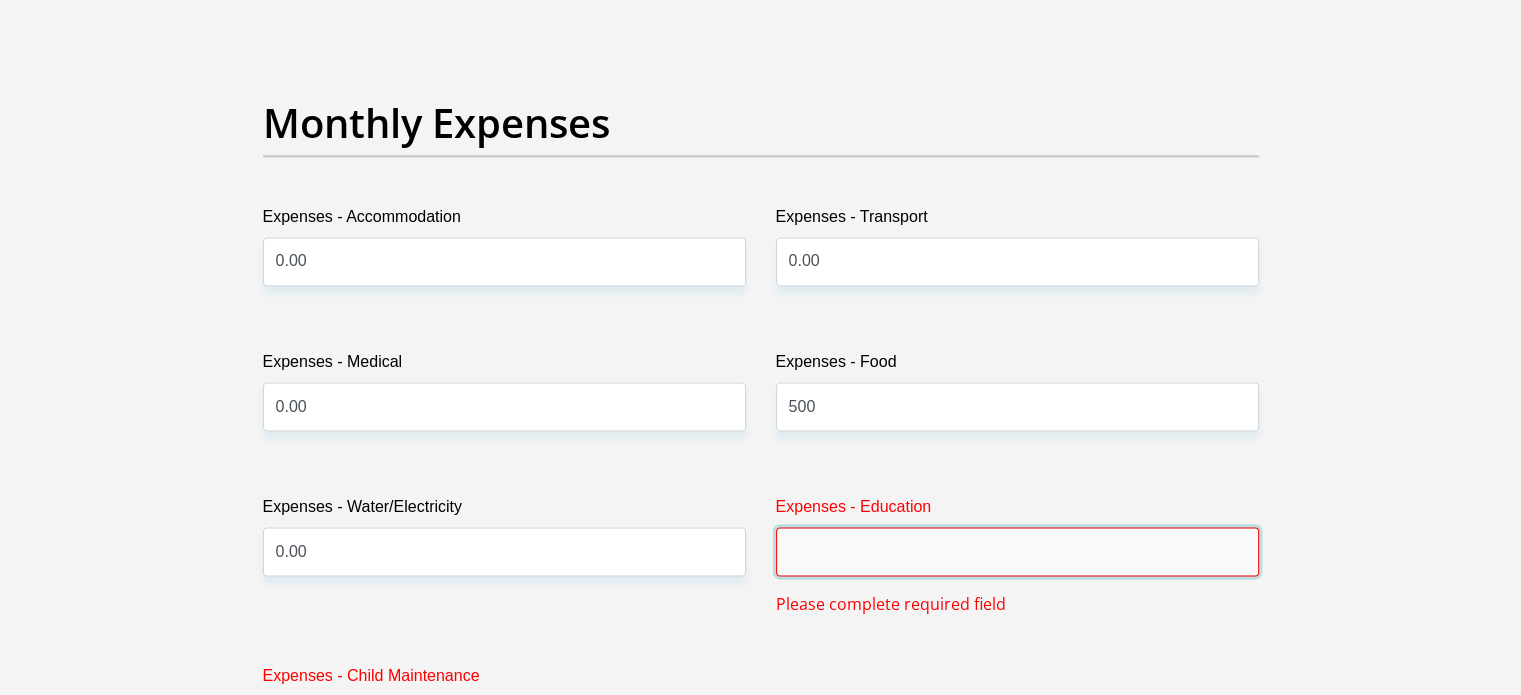 click on "Expenses - Education" at bounding box center (1017, 551) 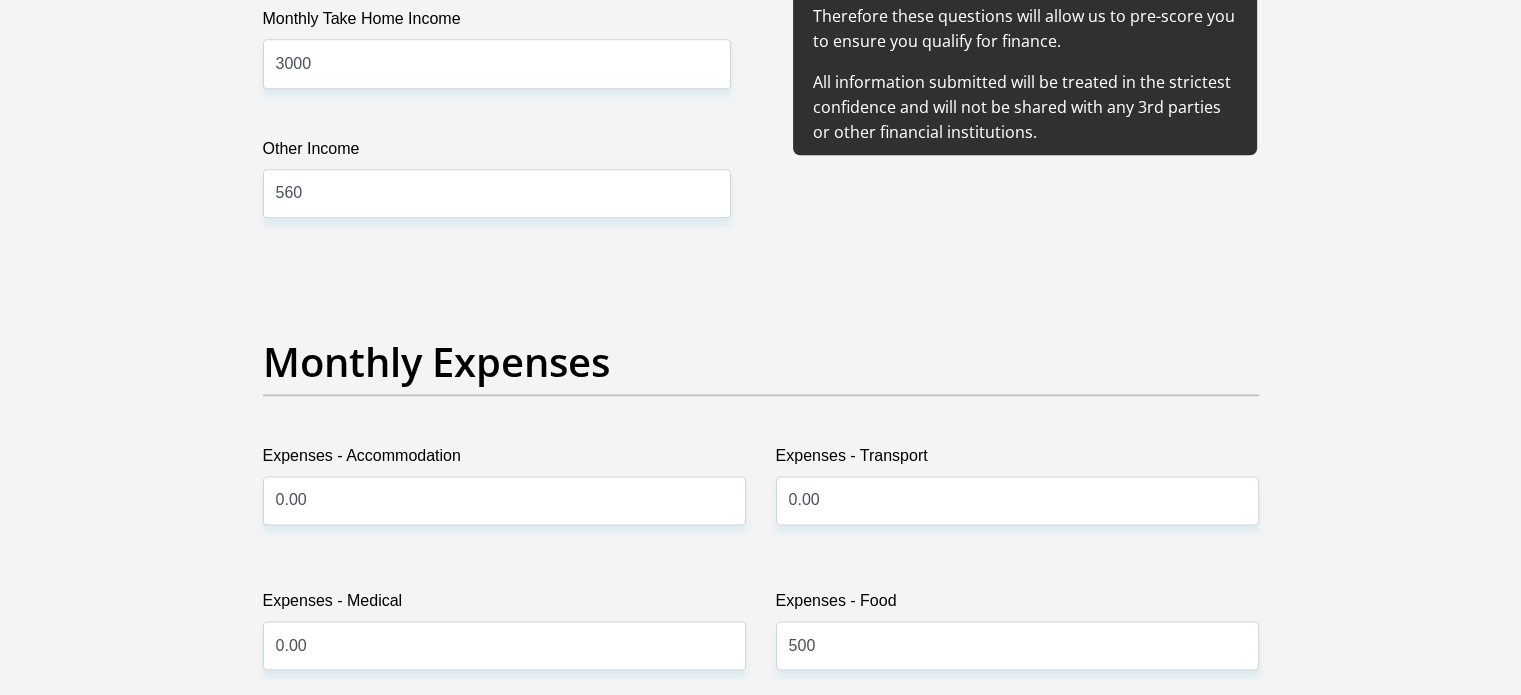 scroll, scrollTop: 2434, scrollLeft: 0, axis: vertical 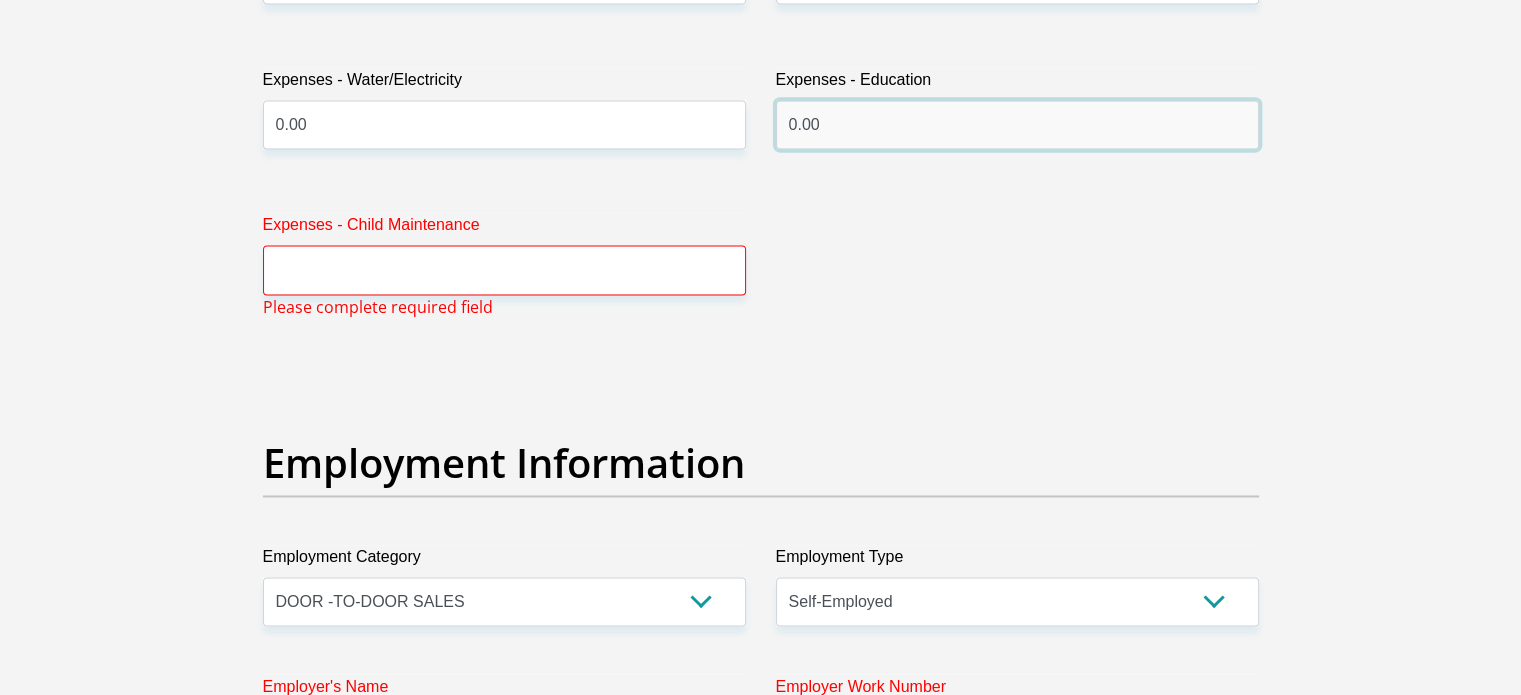 type on "0.00" 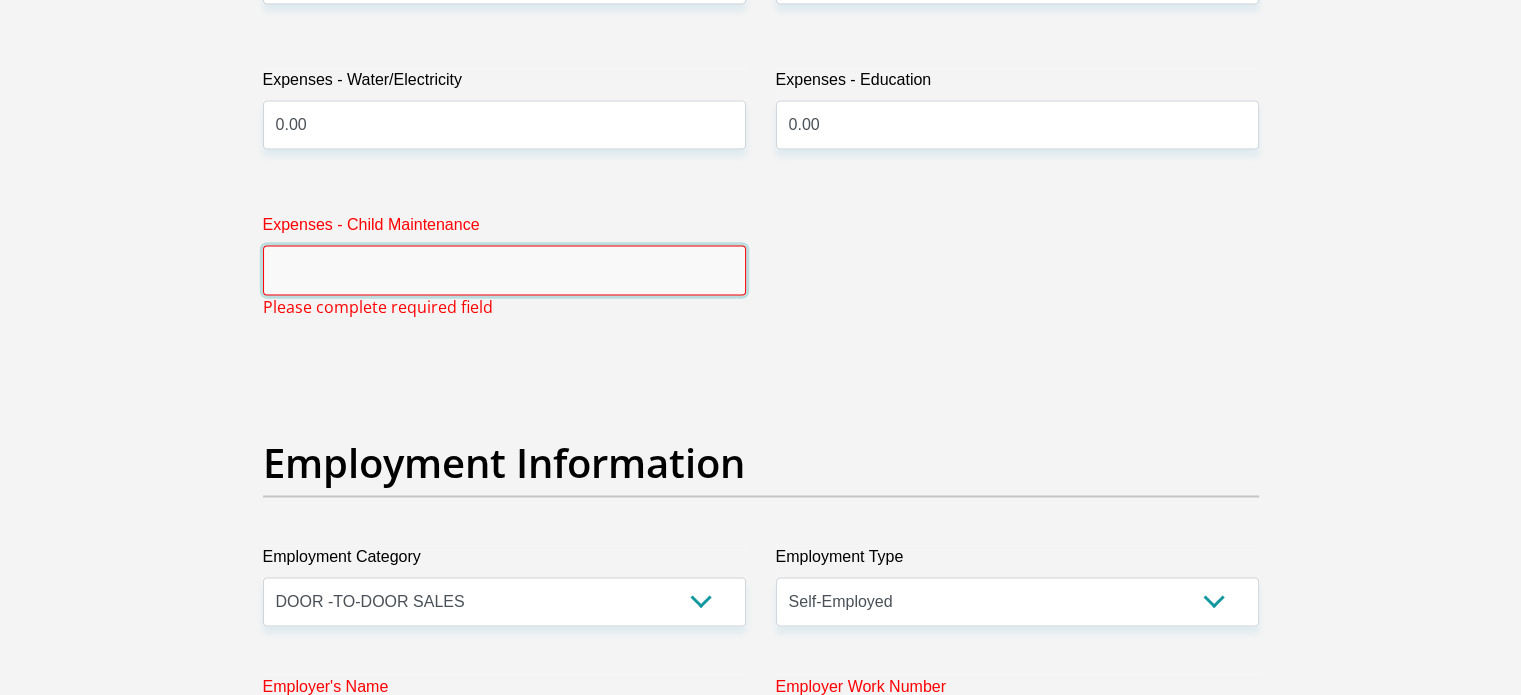 click on "Expenses - Child Maintenance" at bounding box center (504, 269) 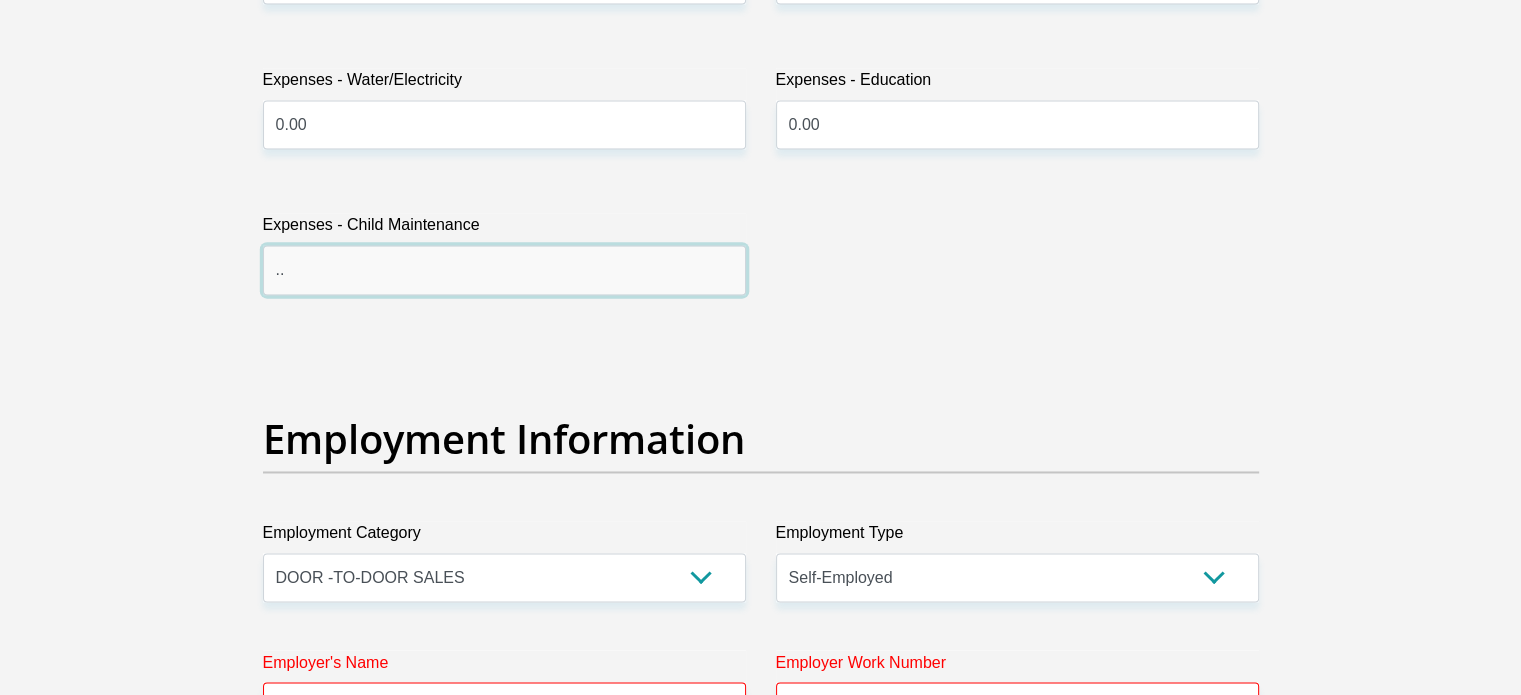type on "." 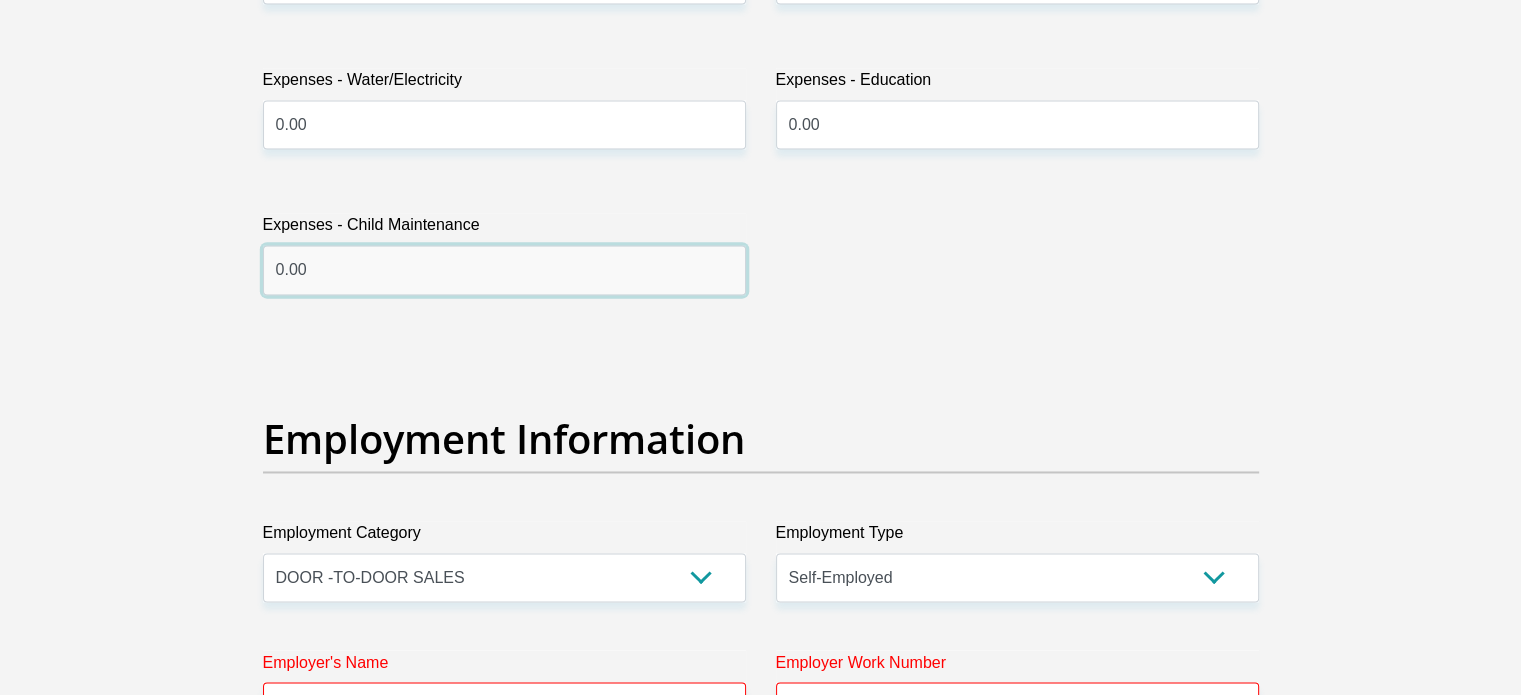 type on "0.00" 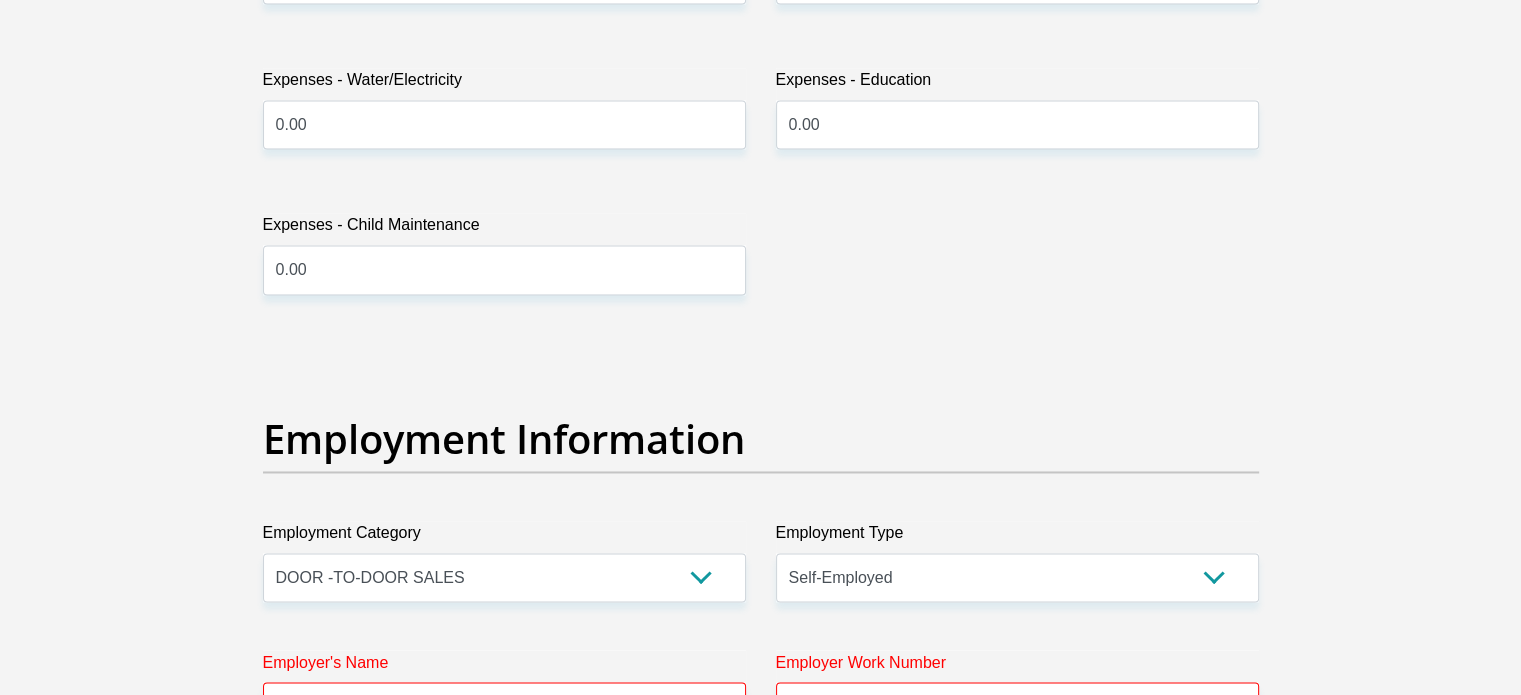 scroll, scrollTop: 6462, scrollLeft: 0, axis: vertical 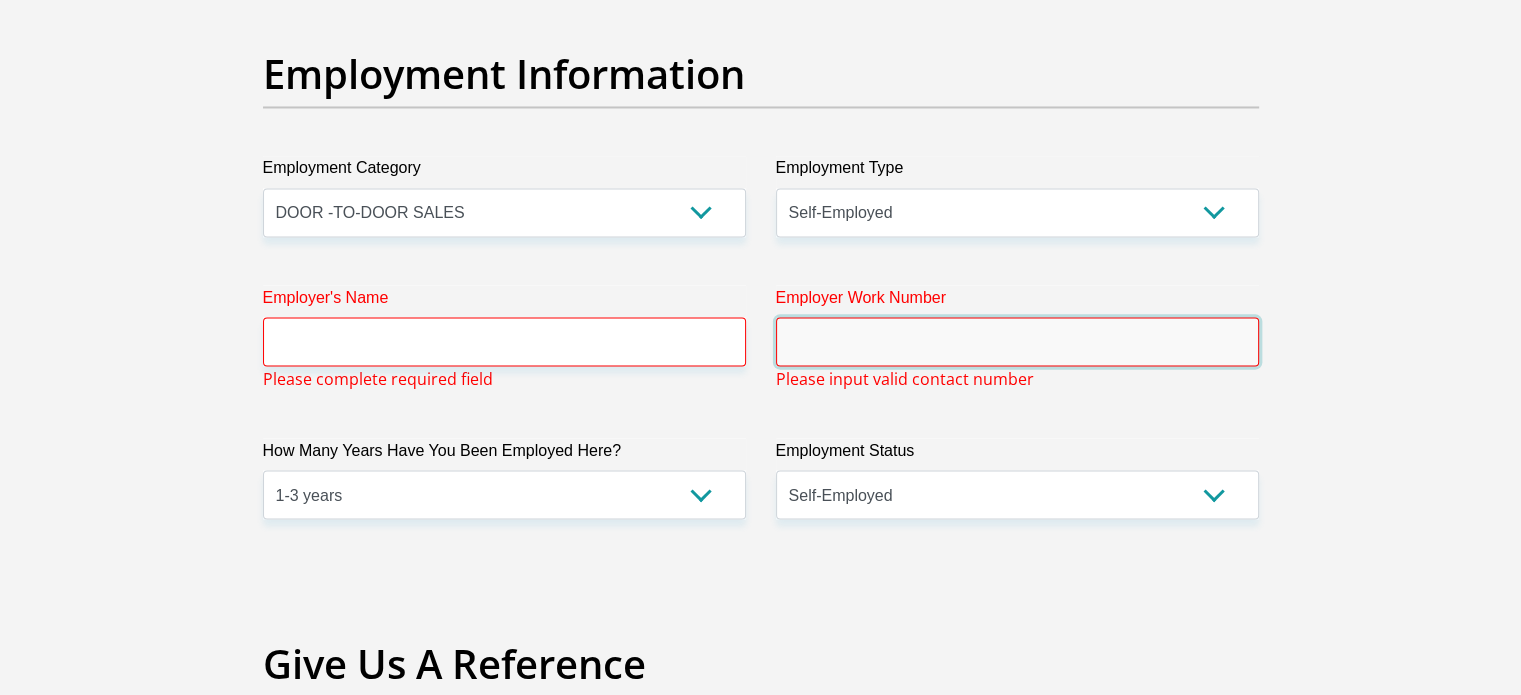click on "Employer Work Number" at bounding box center (1017, 341) 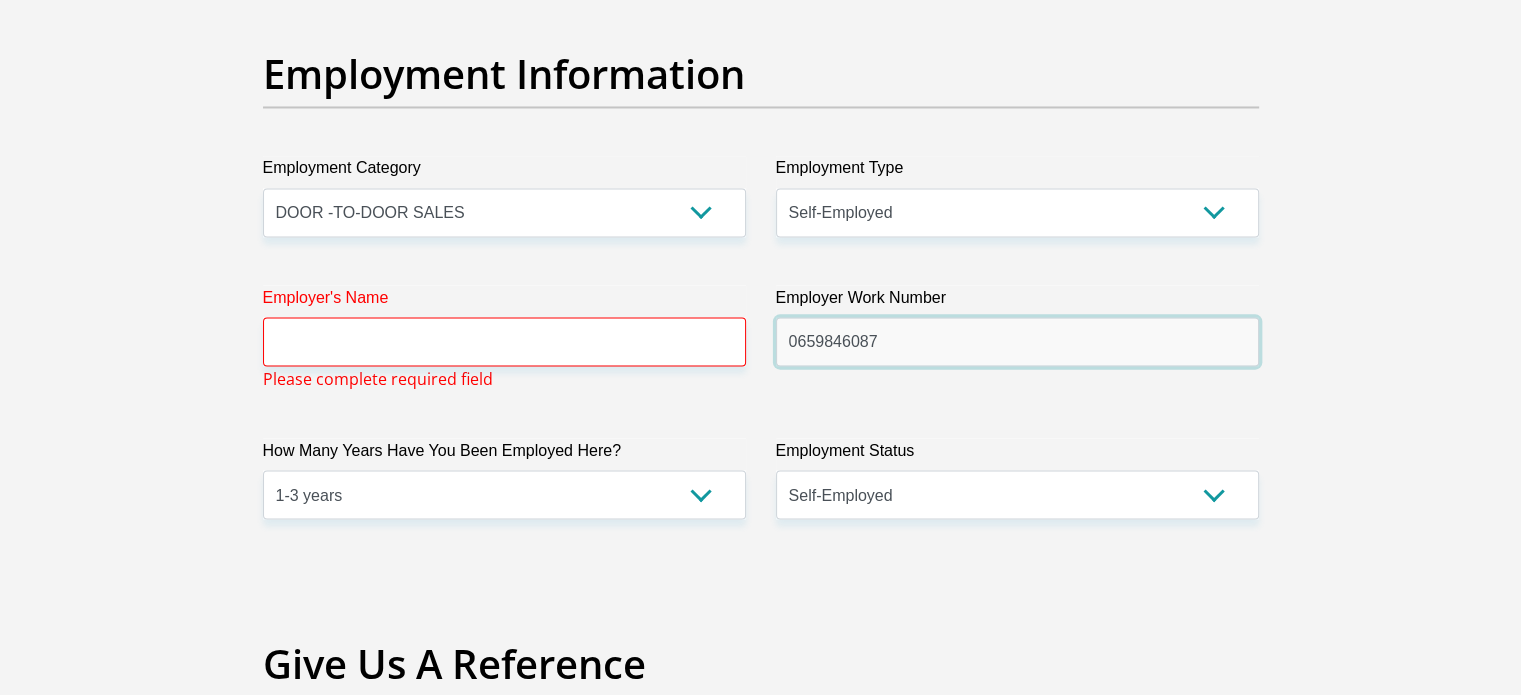 type on "0659846087" 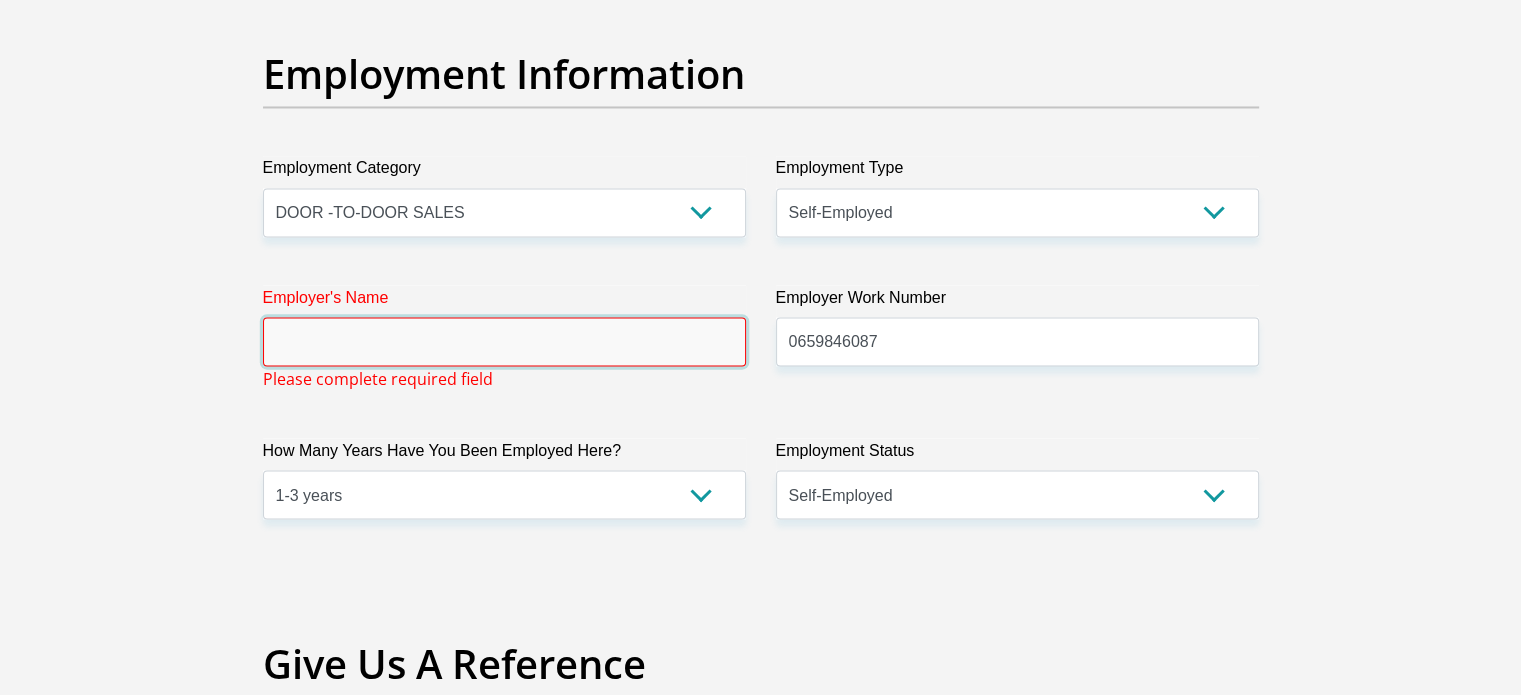 click on "Employer's Name" at bounding box center (504, 341) 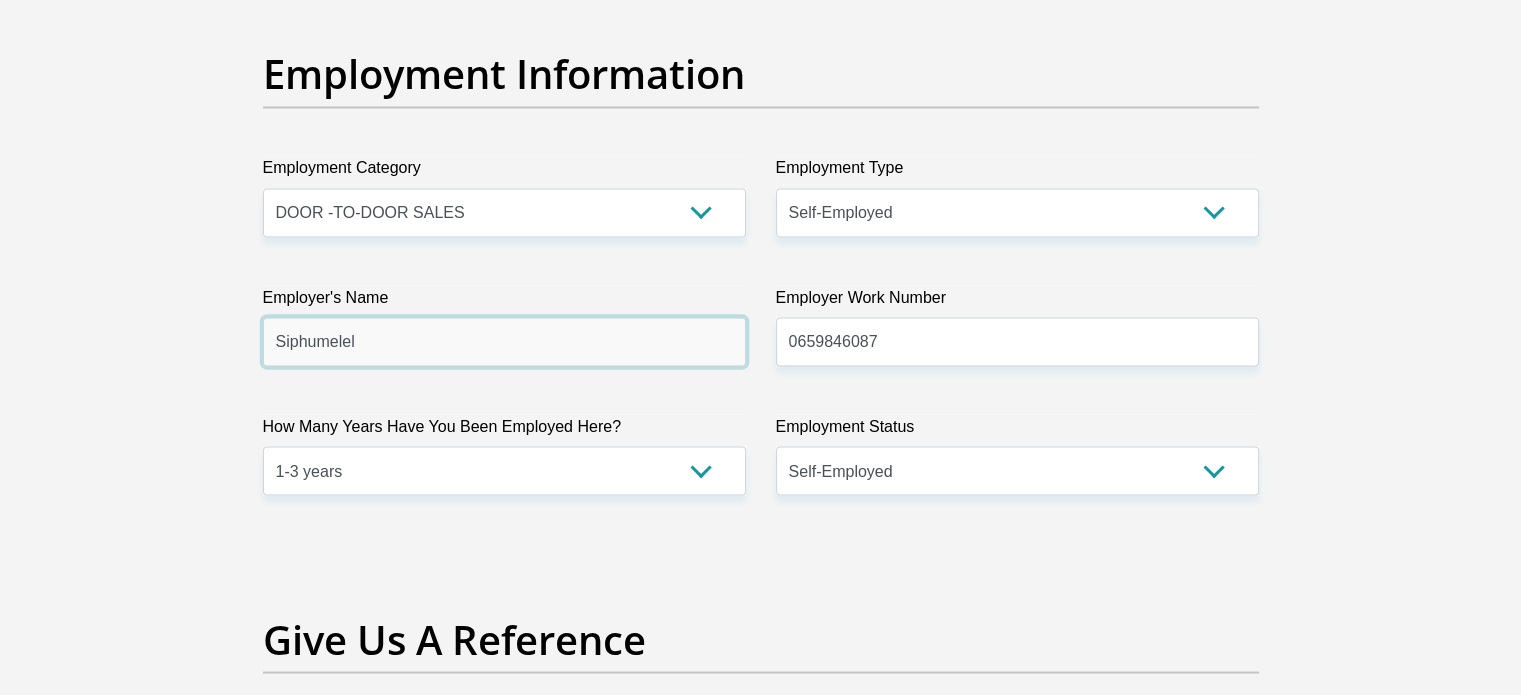 type on "Siphumelele" 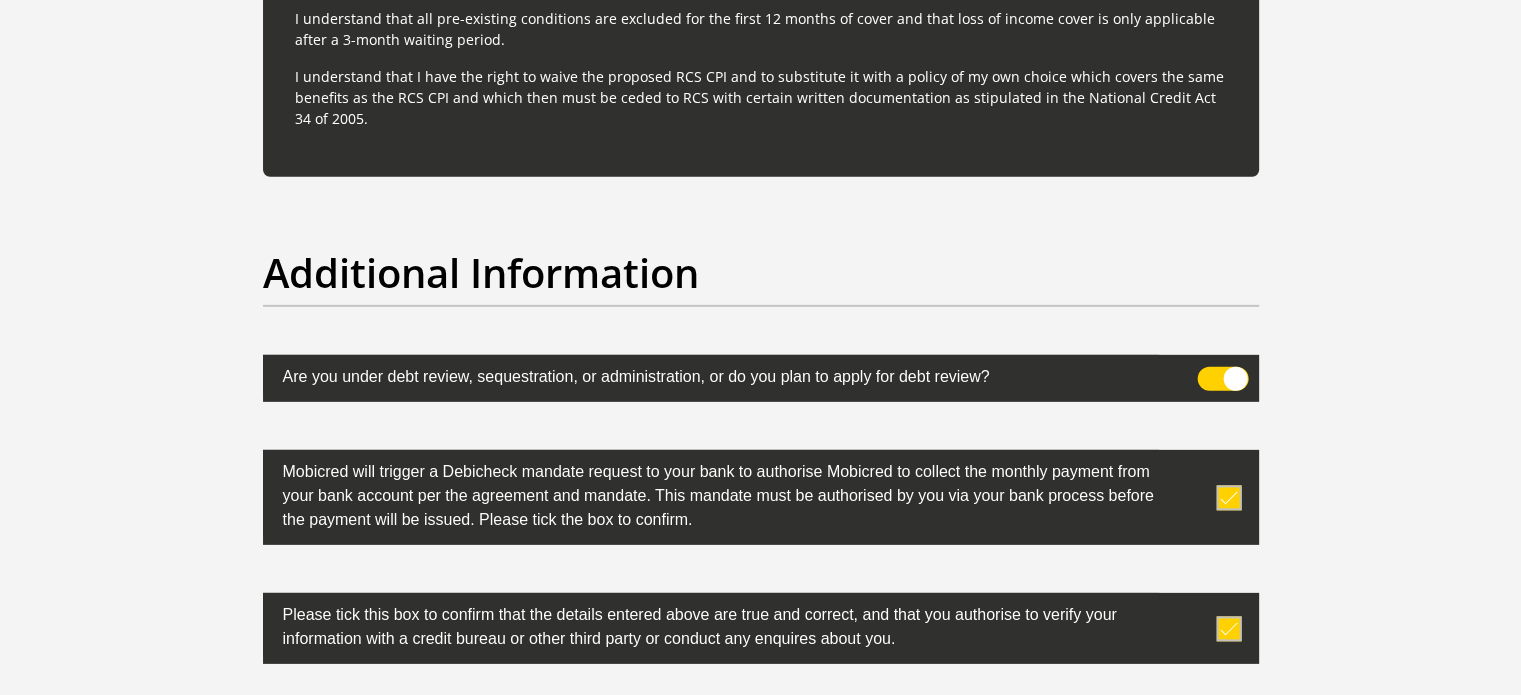 scroll, scrollTop: 6476, scrollLeft: 0, axis: vertical 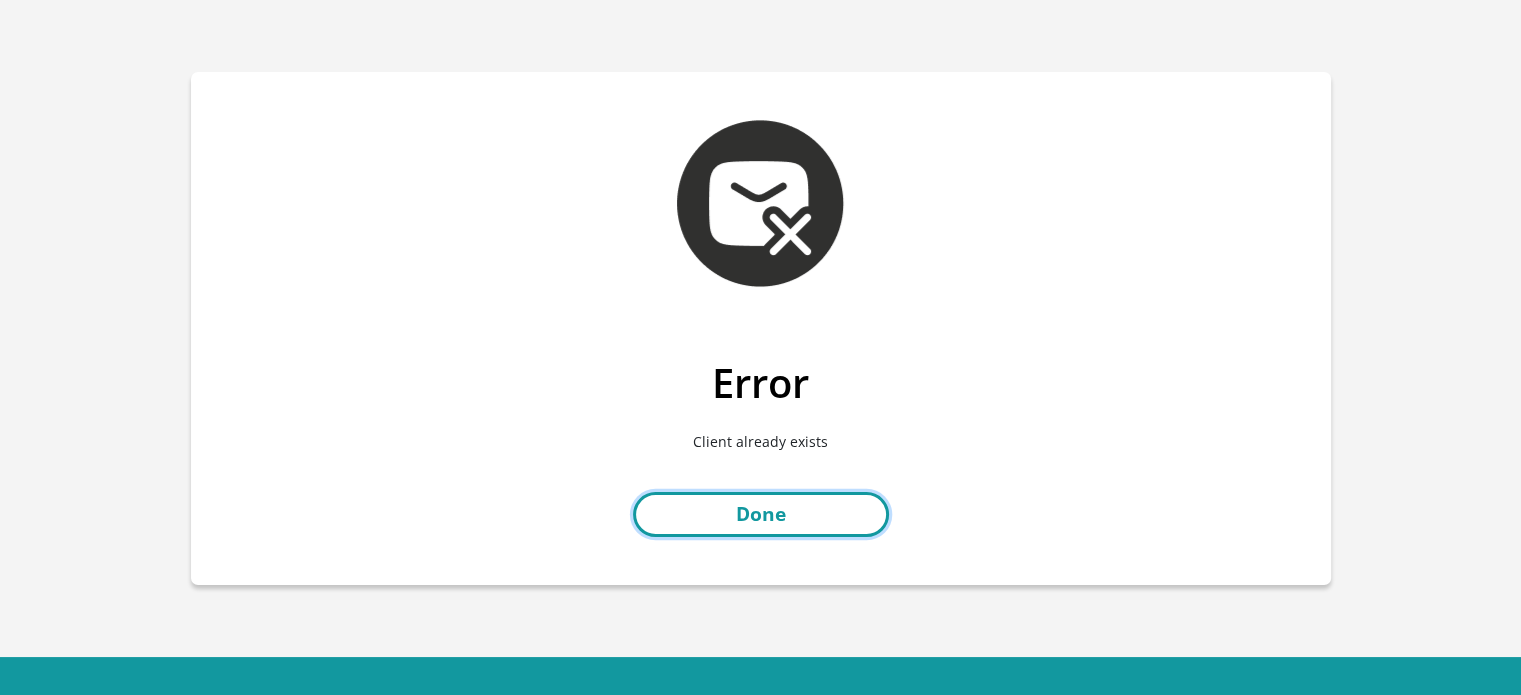 click on "Done" at bounding box center [761, 514] 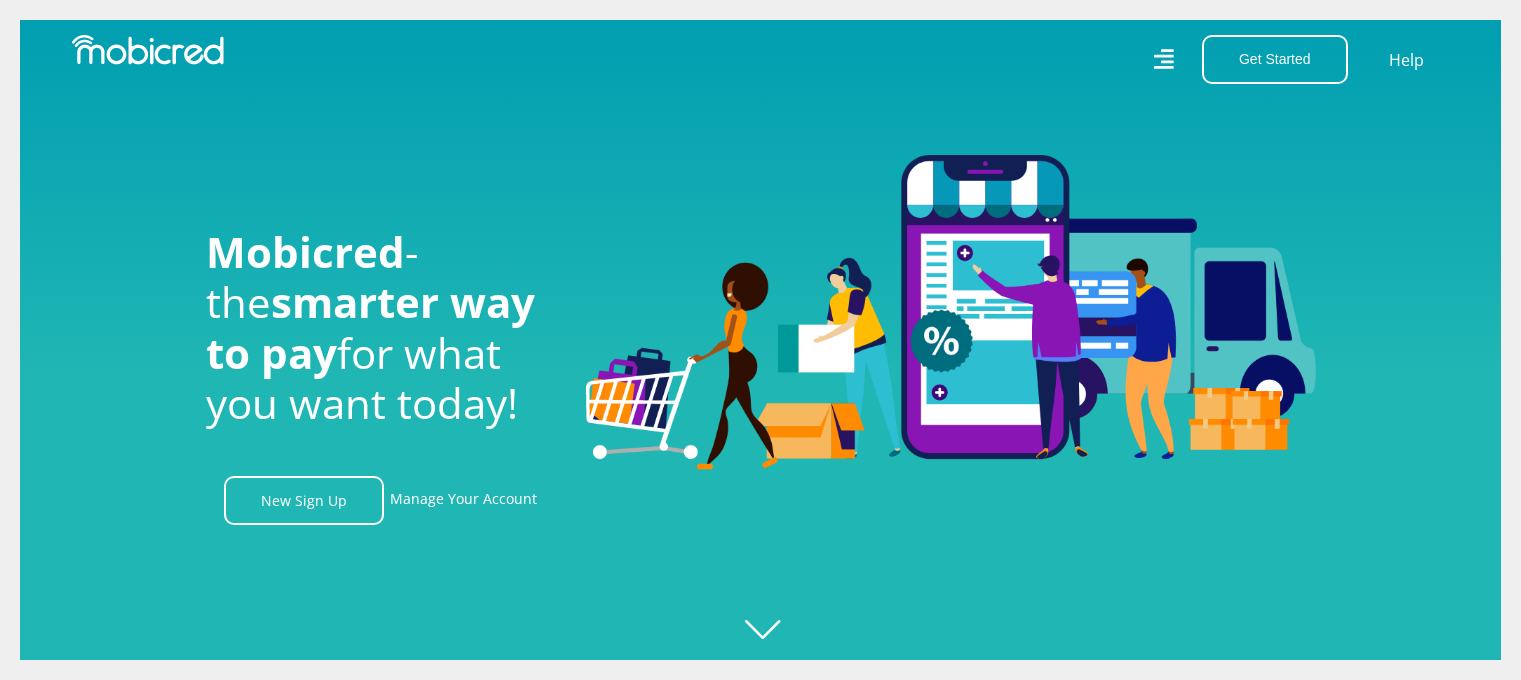 scroll, scrollTop: 0, scrollLeft: 0, axis: both 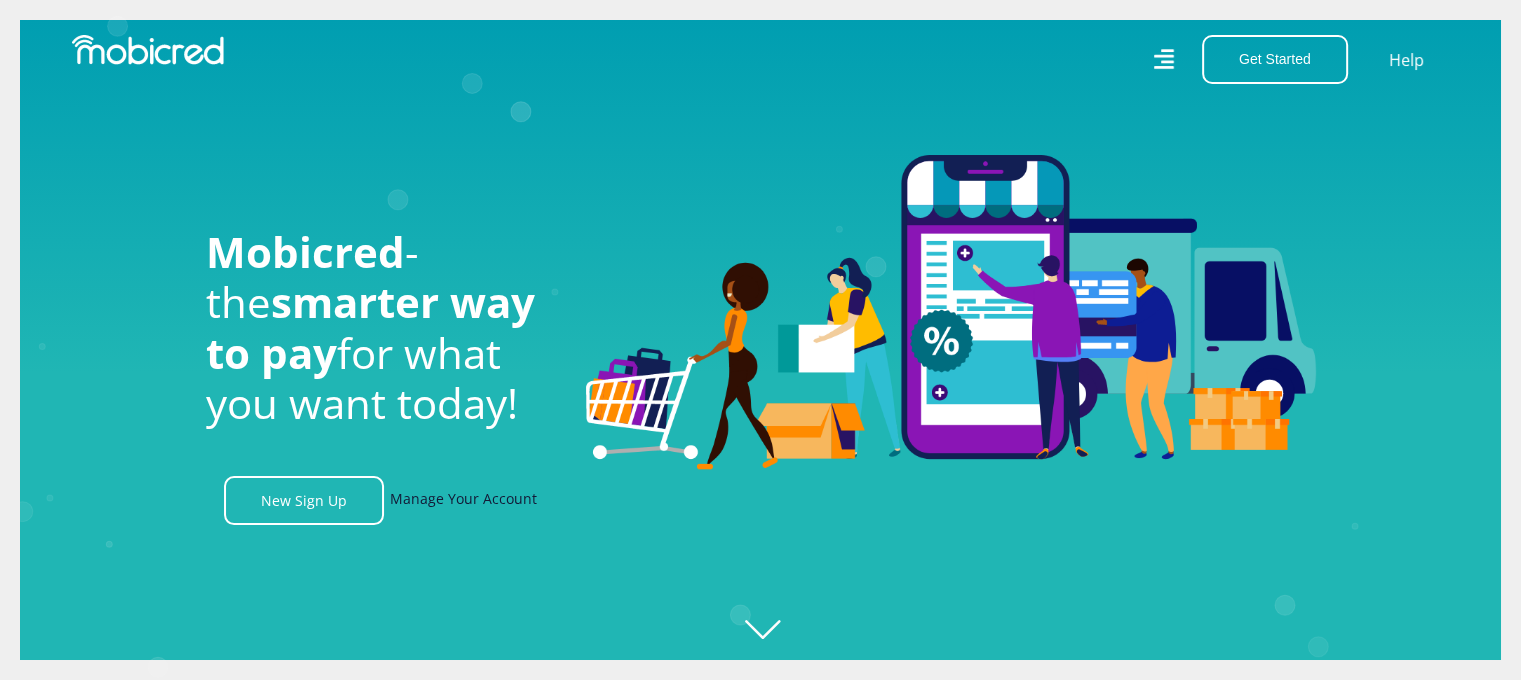 click on "Manage Your Account" at bounding box center (463, 500) 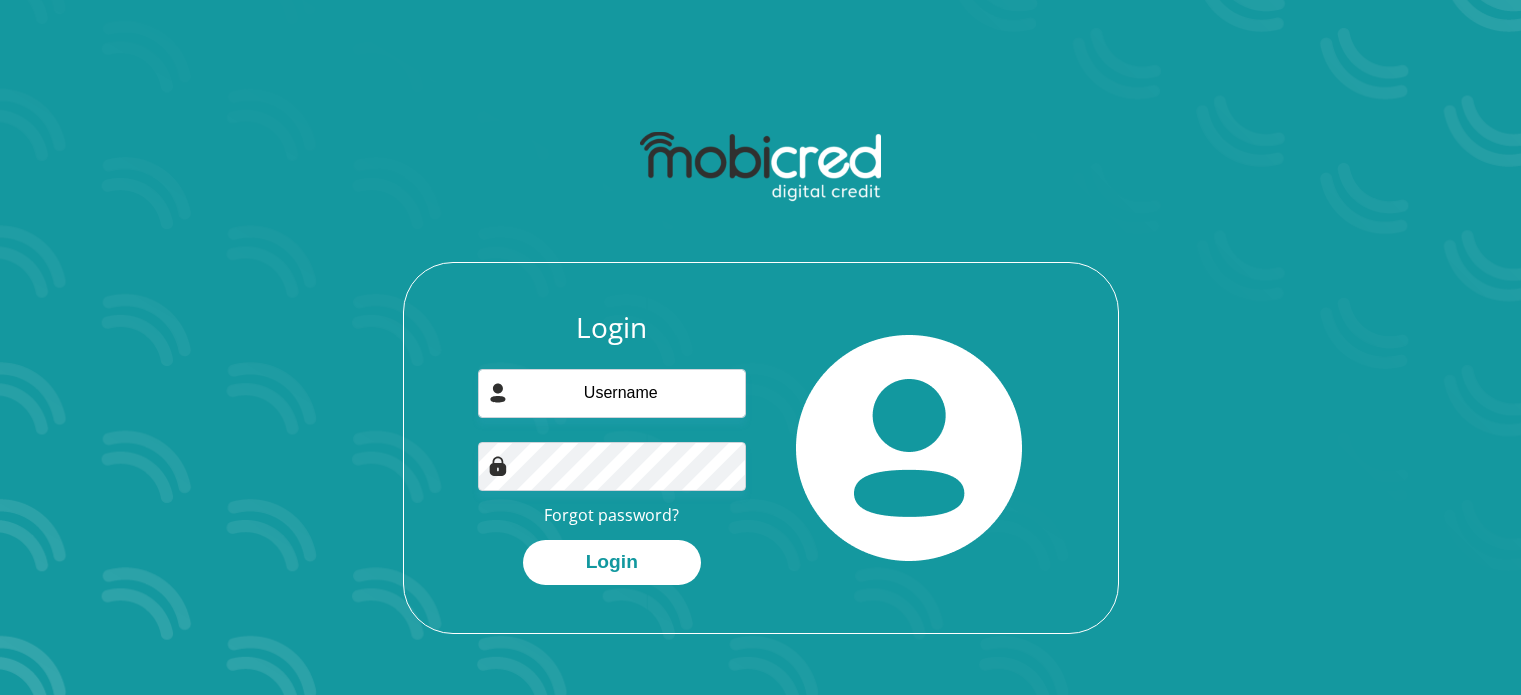 scroll, scrollTop: 0, scrollLeft: 0, axis: both 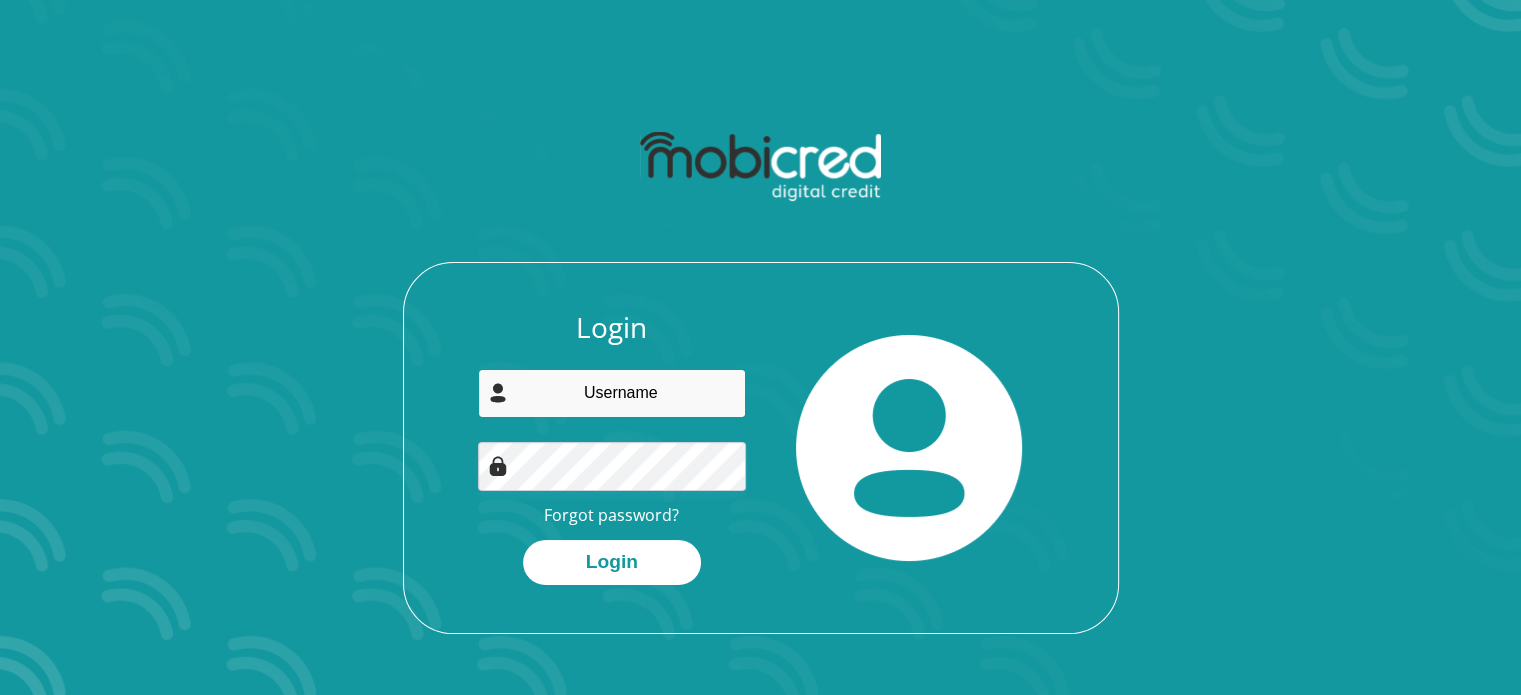click at bounding box center (612, 393) 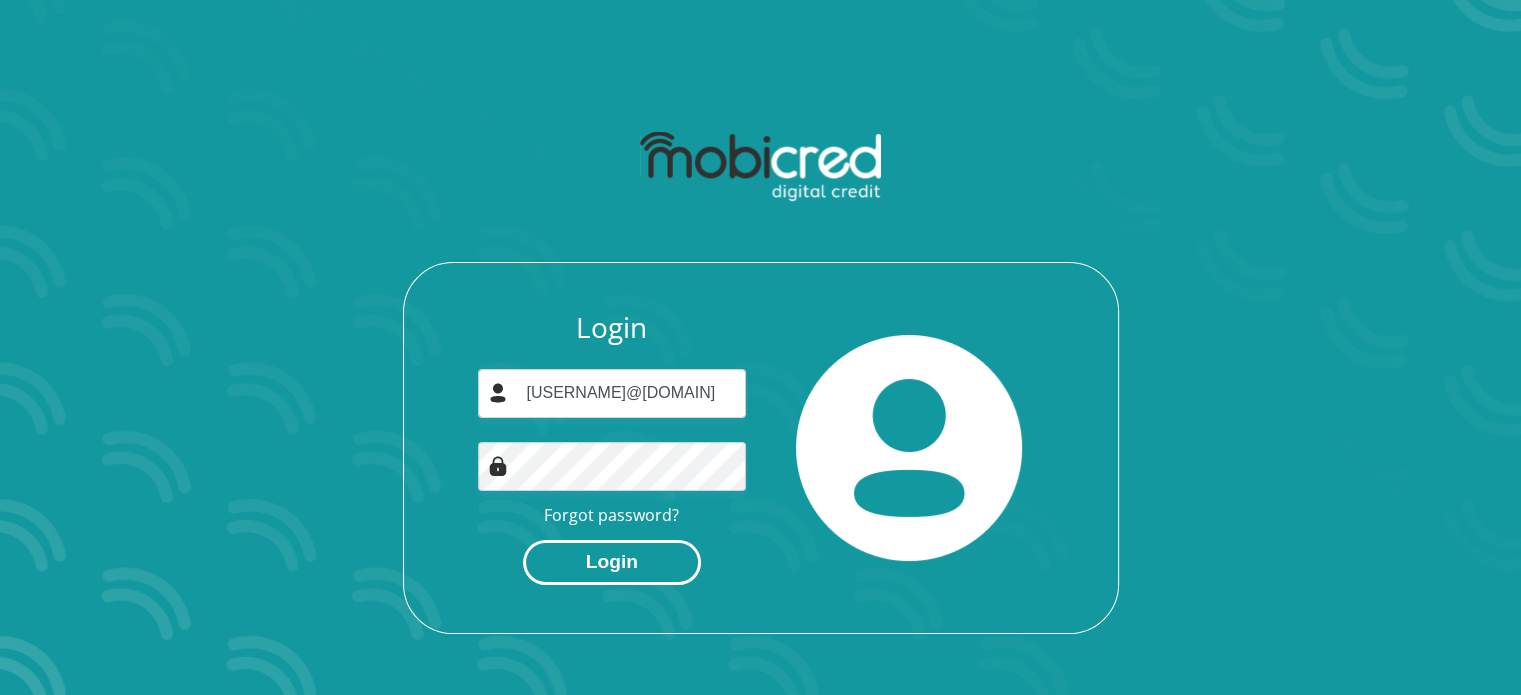 click on "Login" at bounding box center [612, 562] 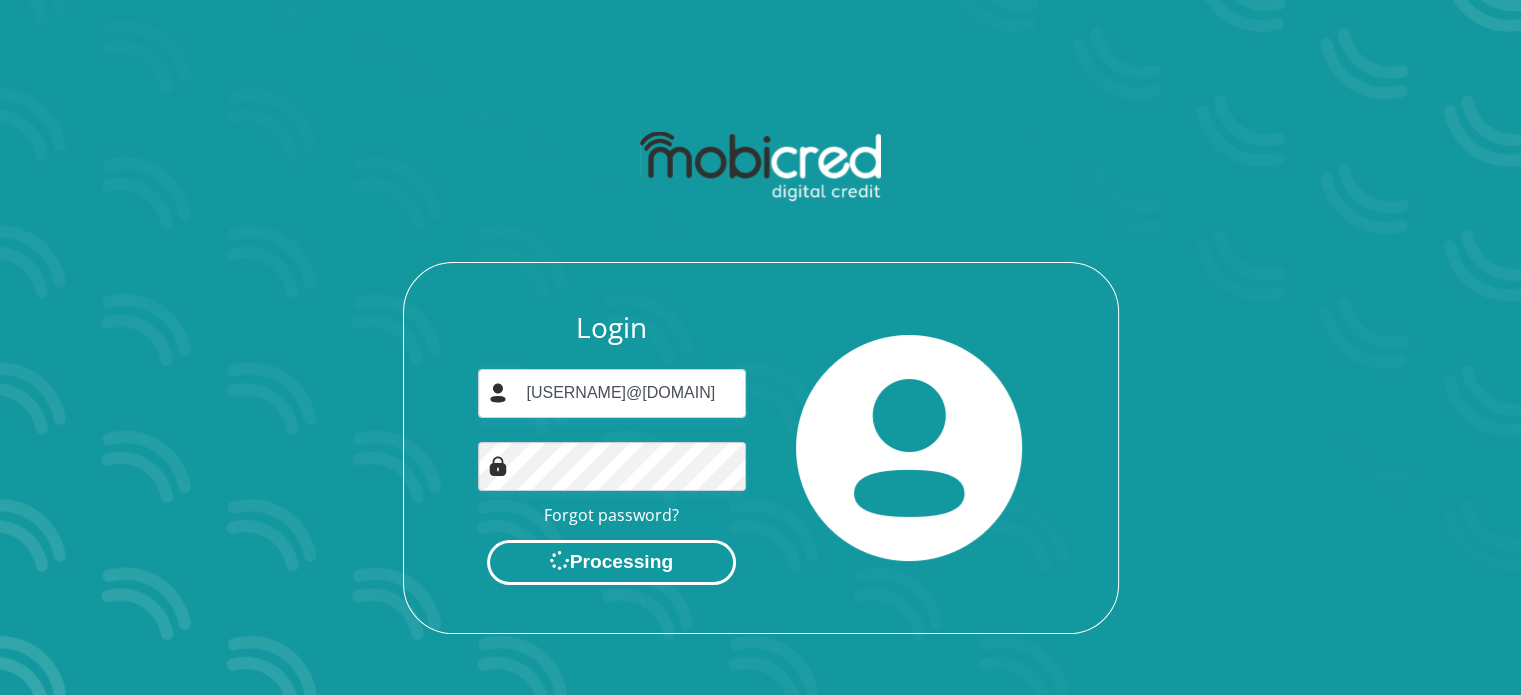 scroll, scrollTop: 0, scrollLeft: 0, axis: both 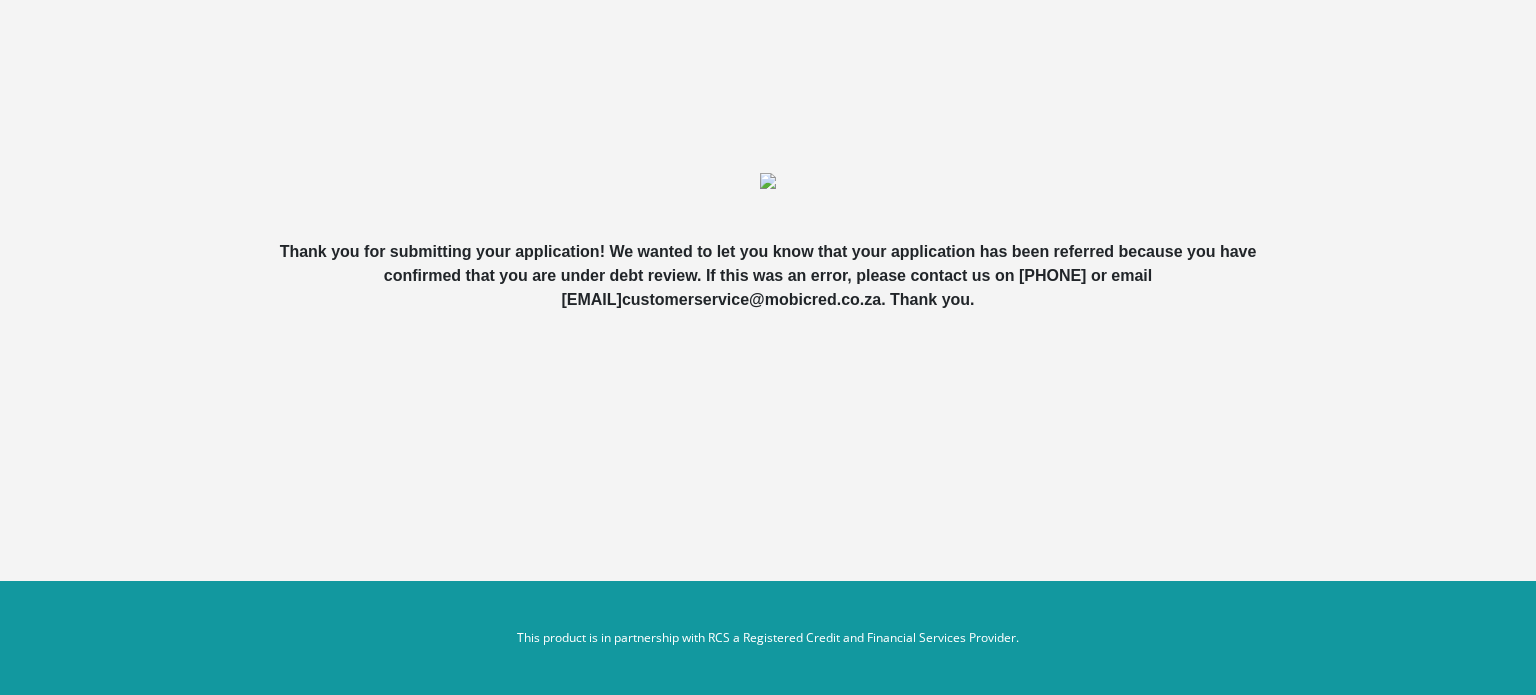 drag, startPoint x: 32, startPoint y: 1, endPoint x: 370, endPoint y: 67, distance: 344.3835 